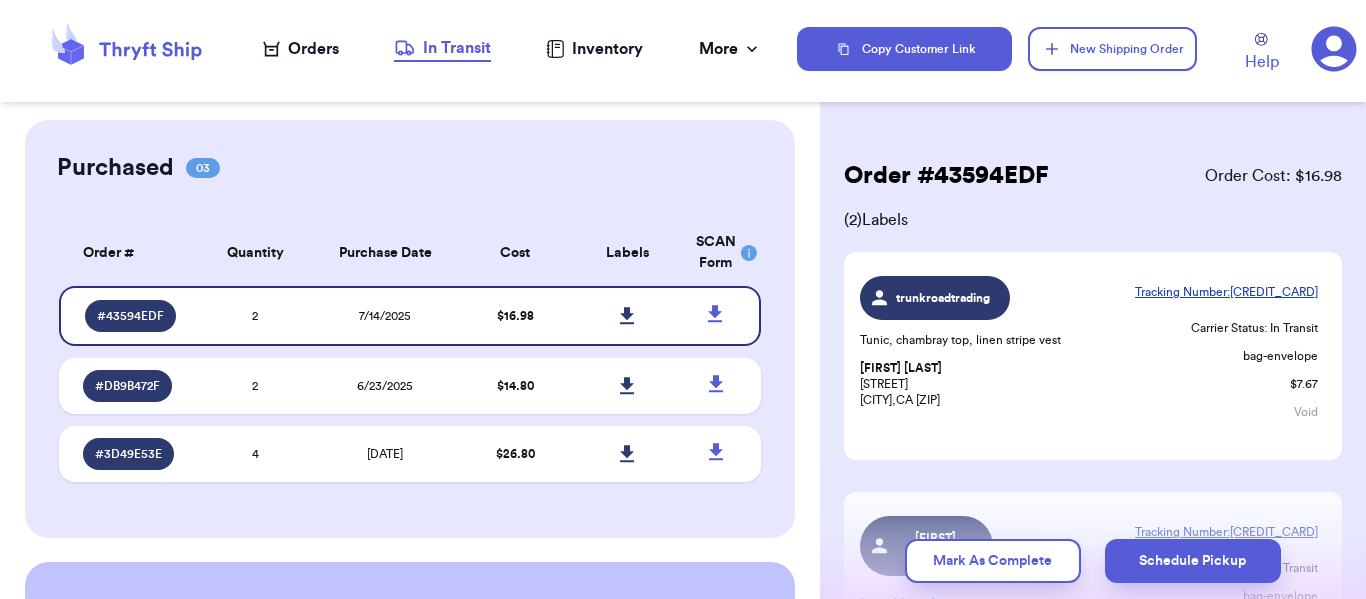 scroll, scrollTop: 0, scrollLeft: 0, axis: both 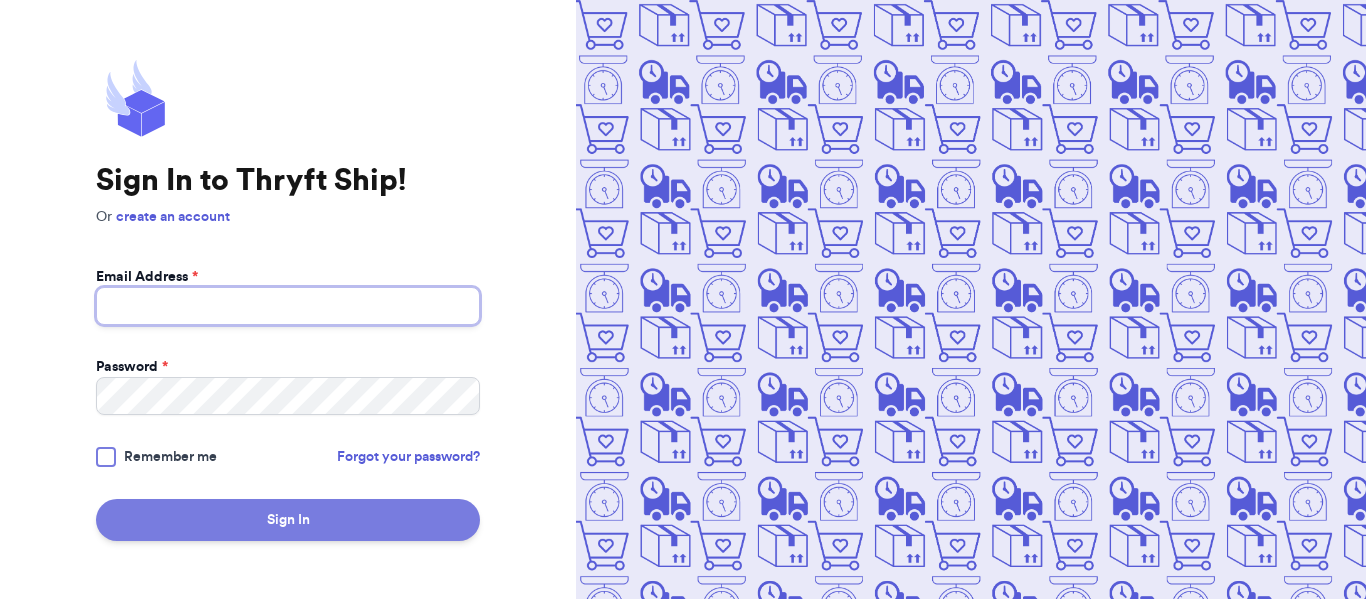 type on "[EMAIL]" 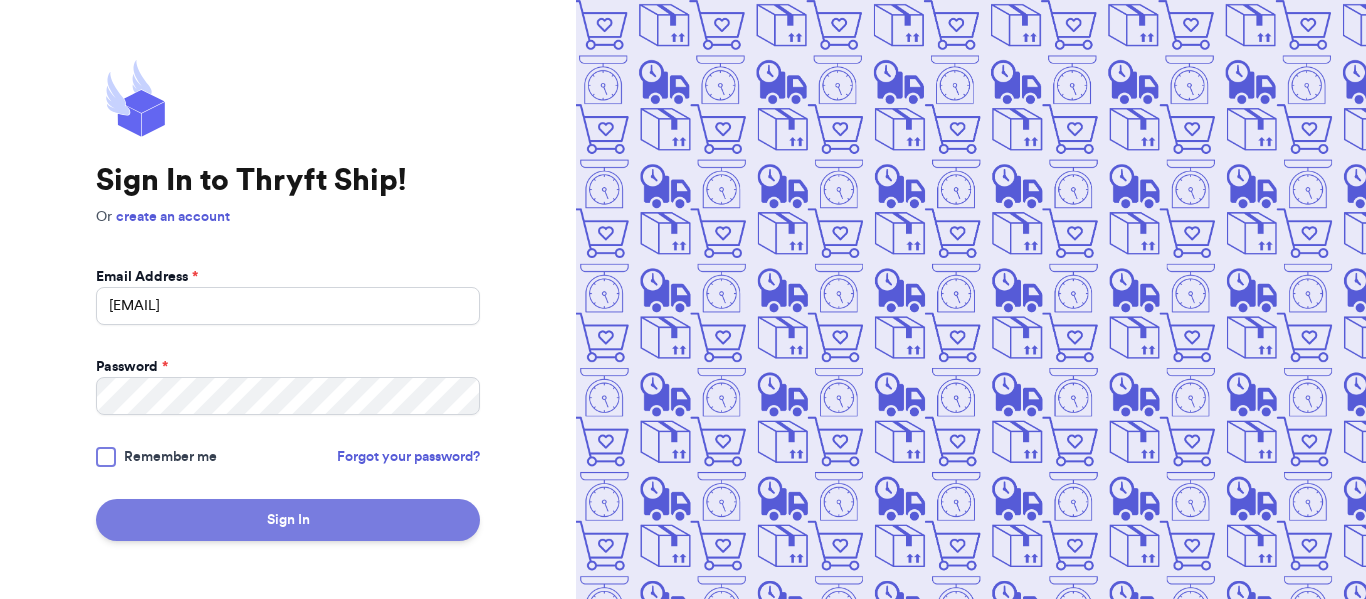 click on "Sign In" at bounding box center (288, 520) 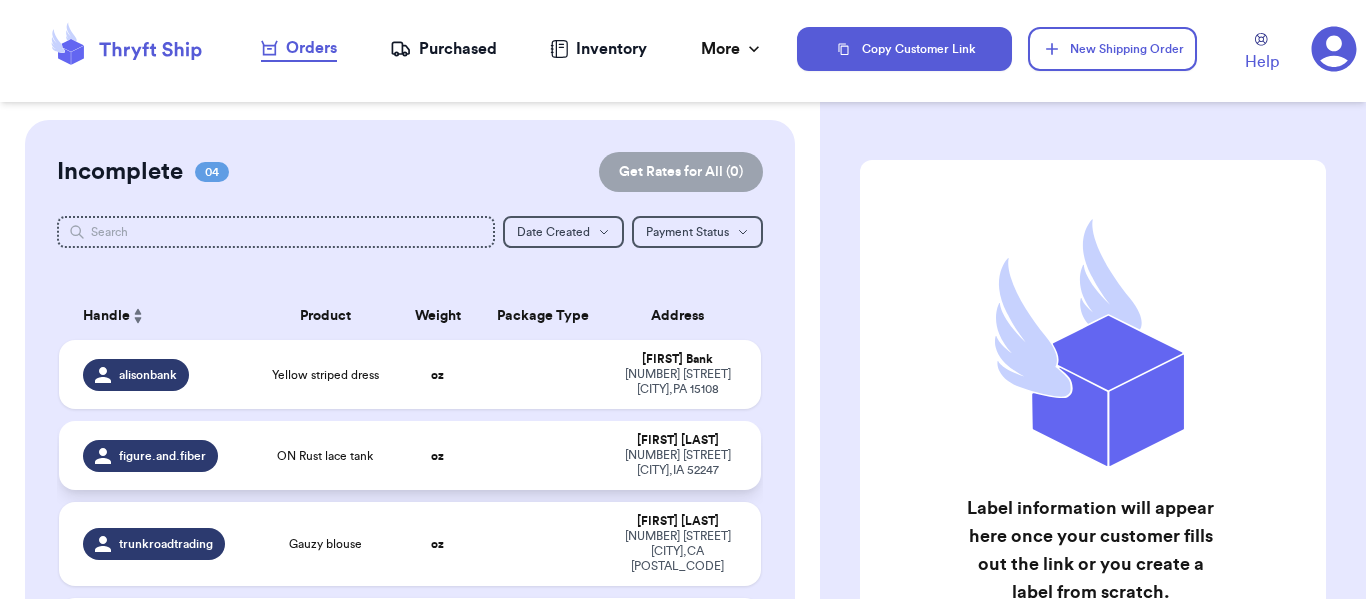 scroll, scrollTop: 100, scrollLeft: 0, axis: vertical 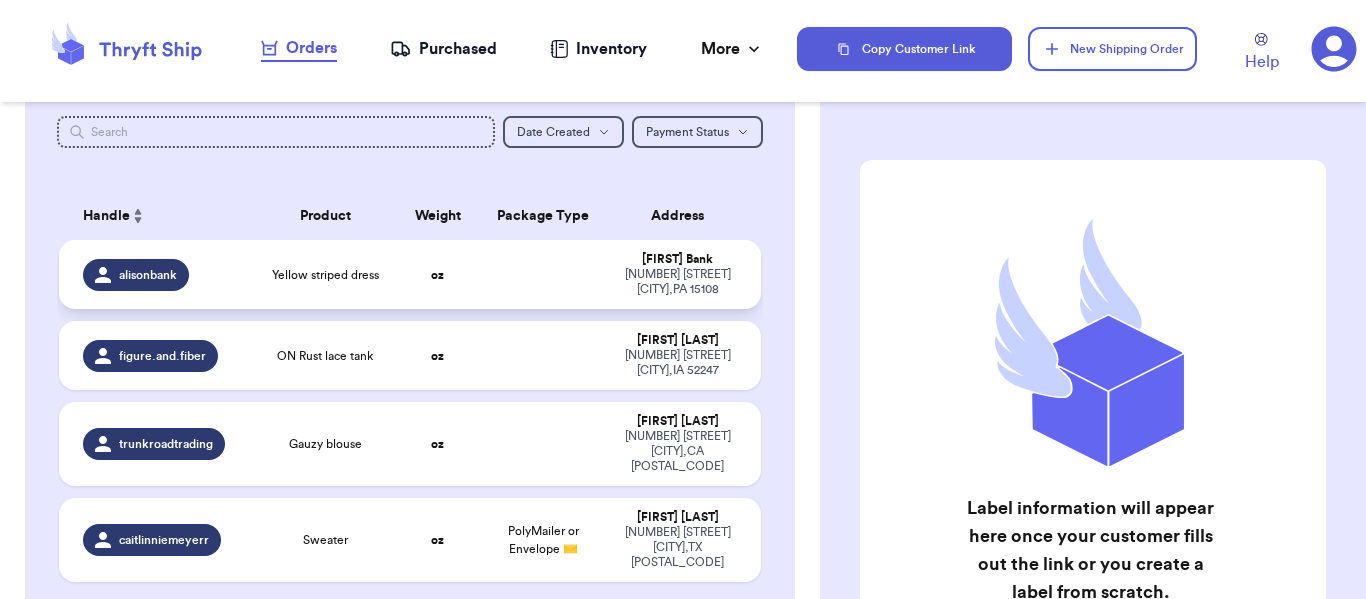 click at bounding box center (543, 274) 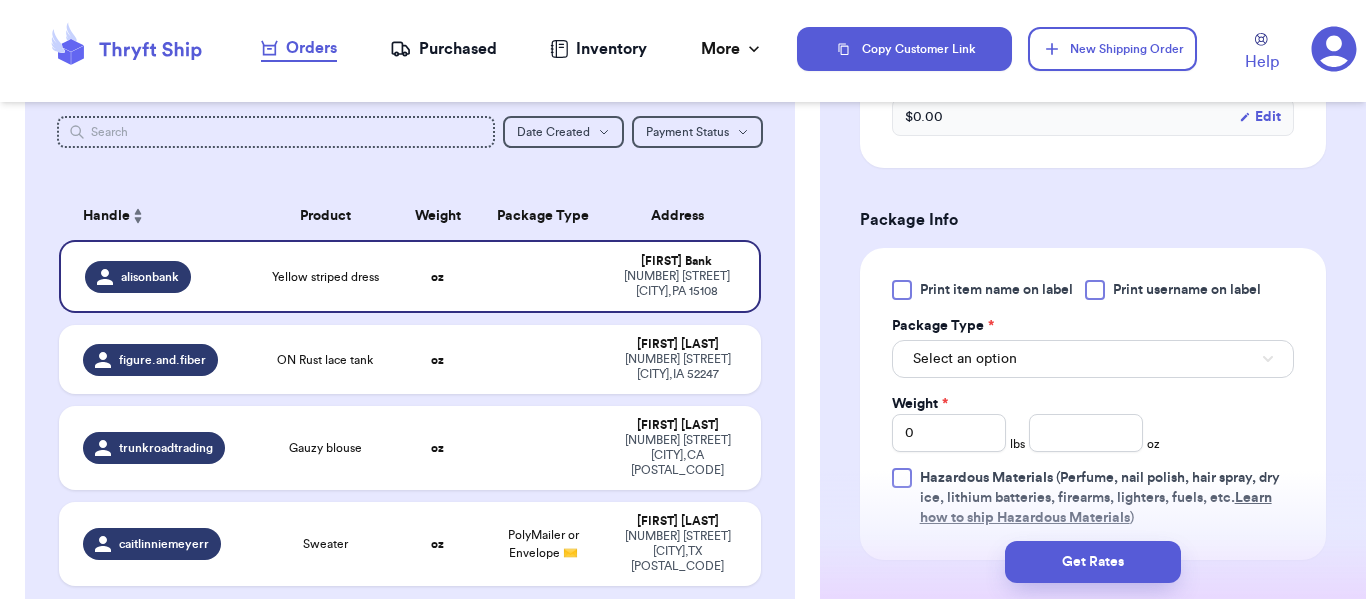 scroll, scrollTop: 800, scrollLeft: 0, axis: vertical 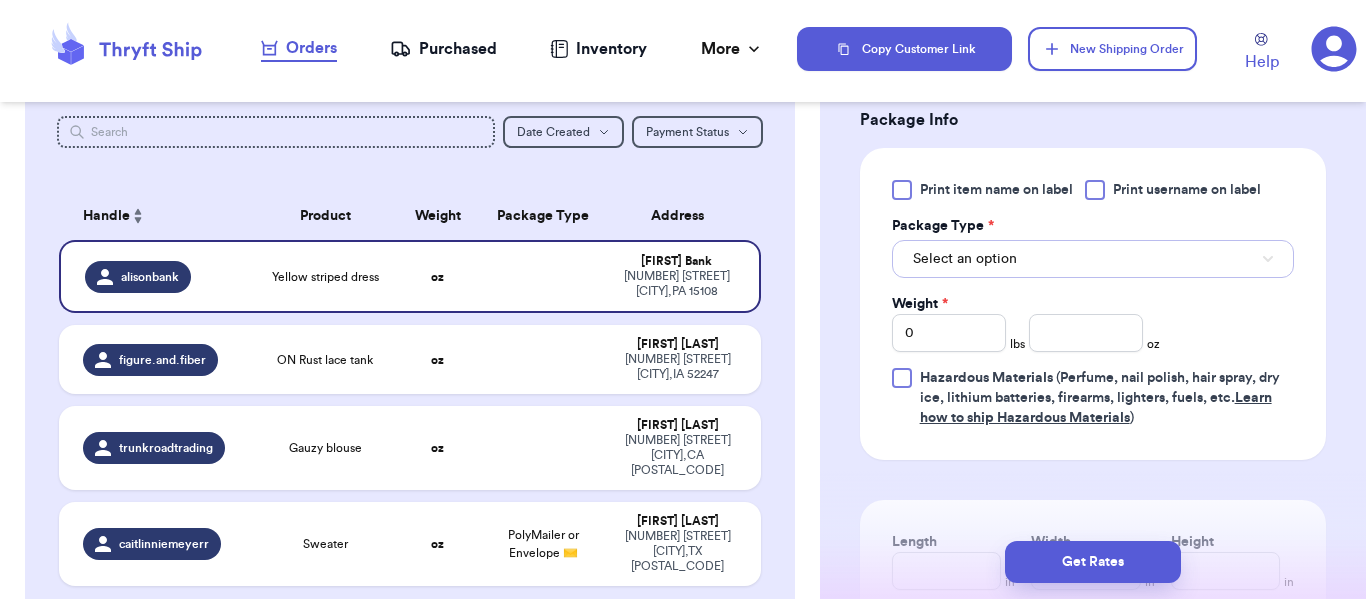 click on "Select an option" at bounding box center [965, 259] 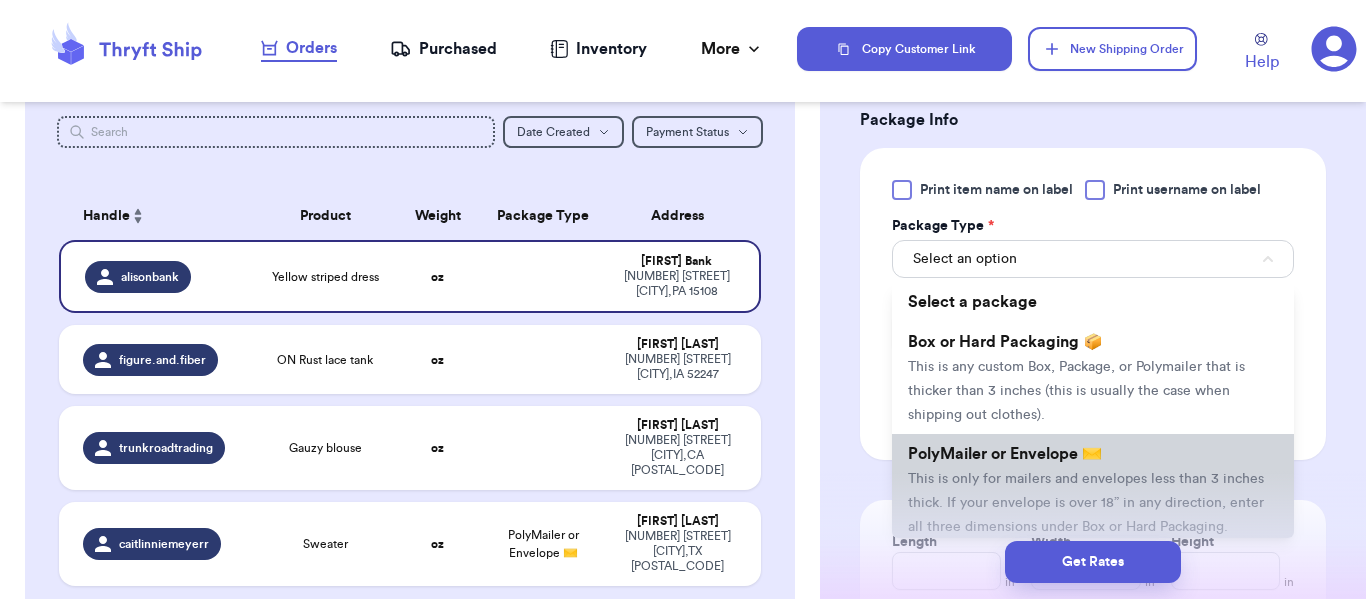 click on "This is only for mailers and envelopes less than 3 inches thick. If your envelope is over 18” in any direction, enter all three dimensions under Box or Hard Packaging." at bounding box center (1086, 503) 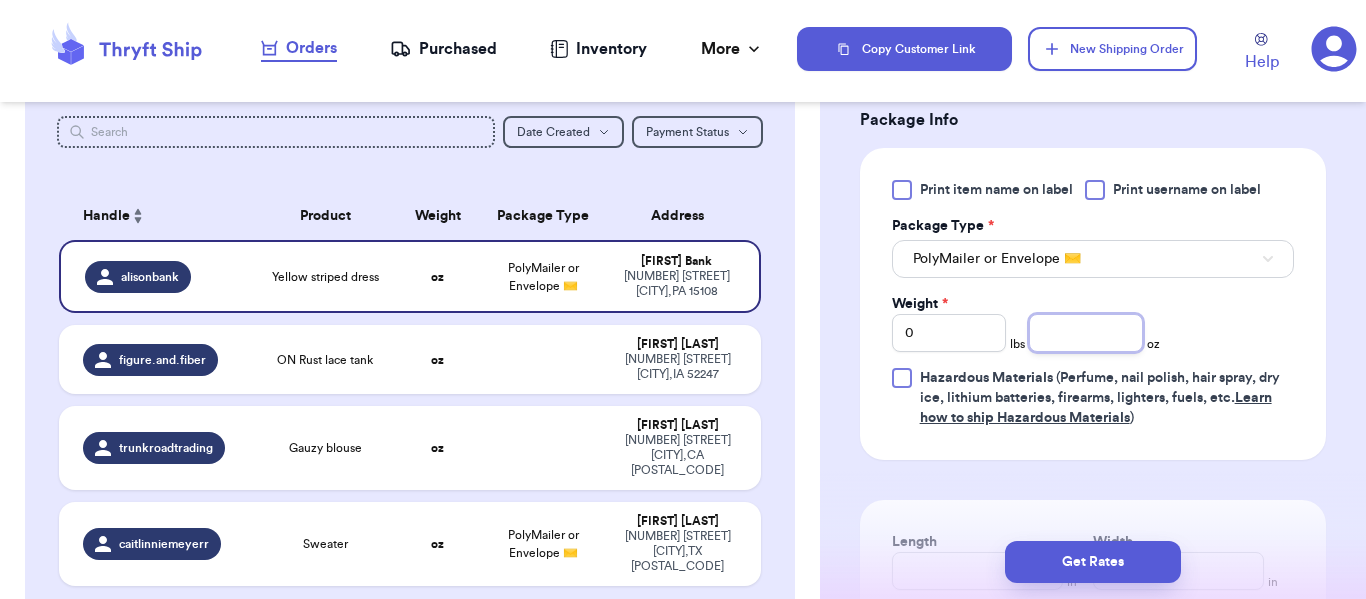 click at bounding box center [1086, 333] 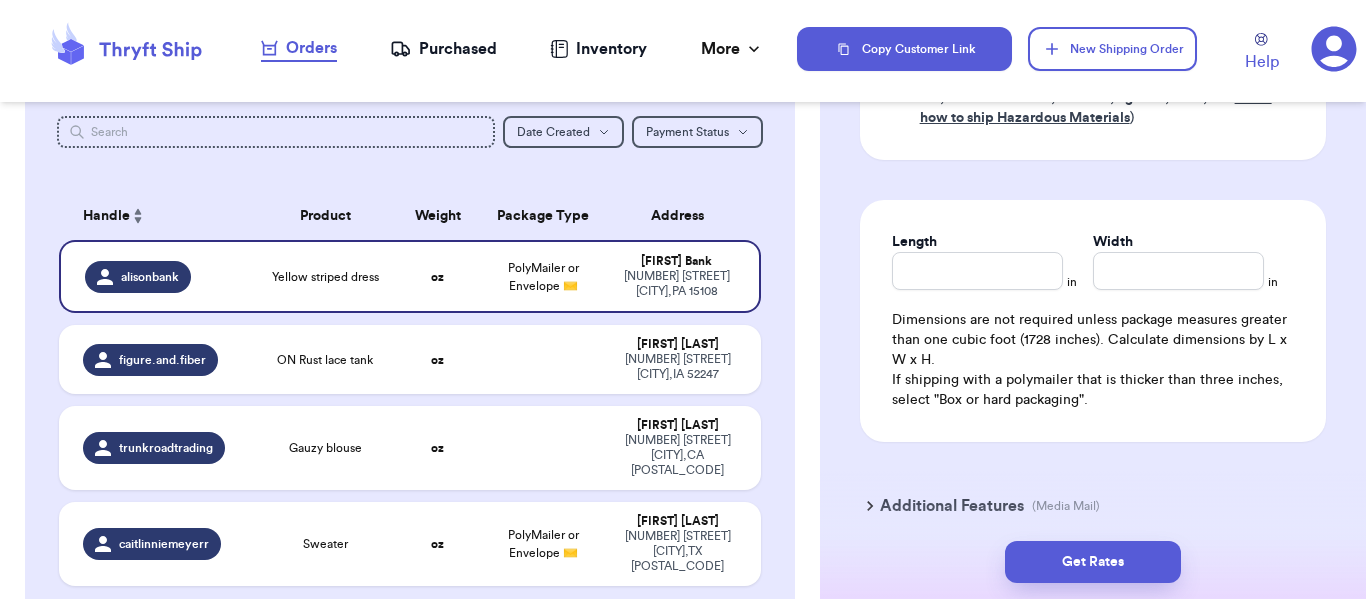 scroll, scrollTop: 1187, scrollLeft: 0, axis: vertical 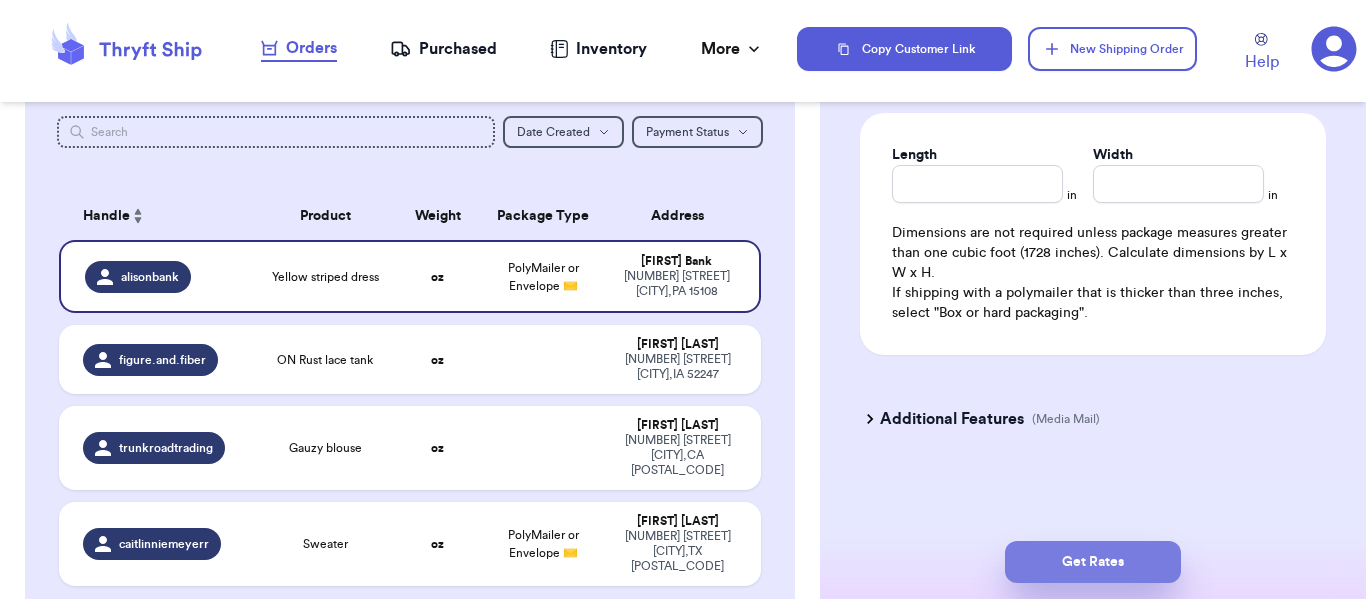 type on "11" 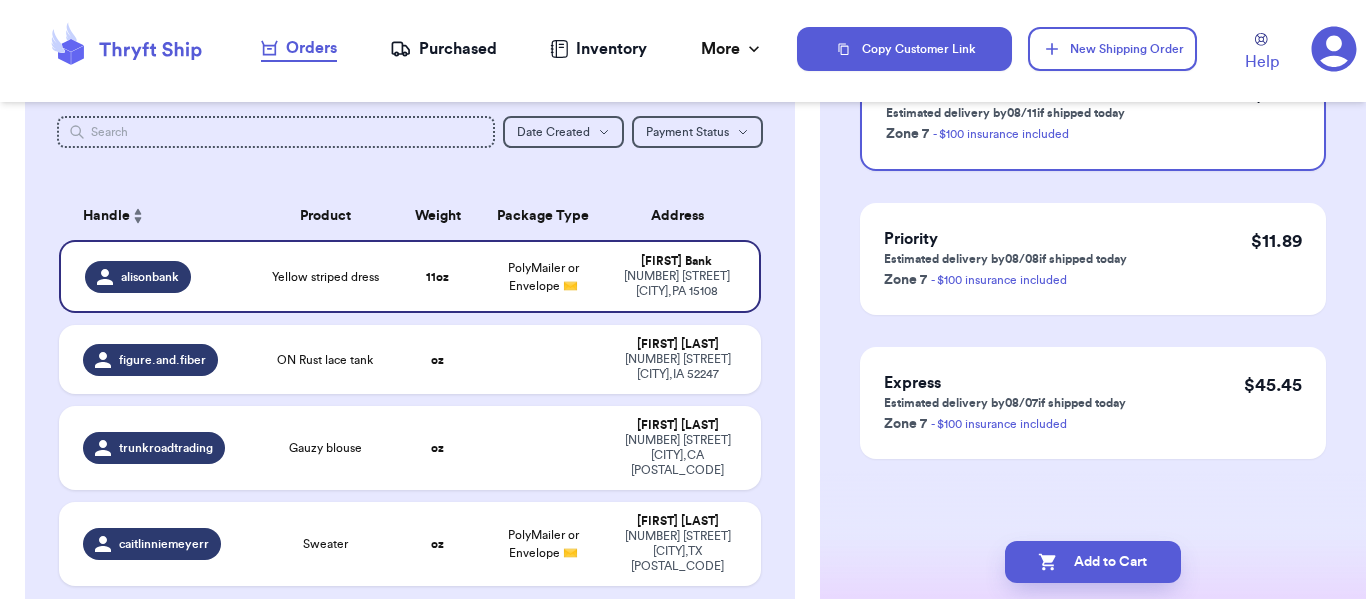 scroll, scrollTop: 0, scrollLeft: 0, axis: both 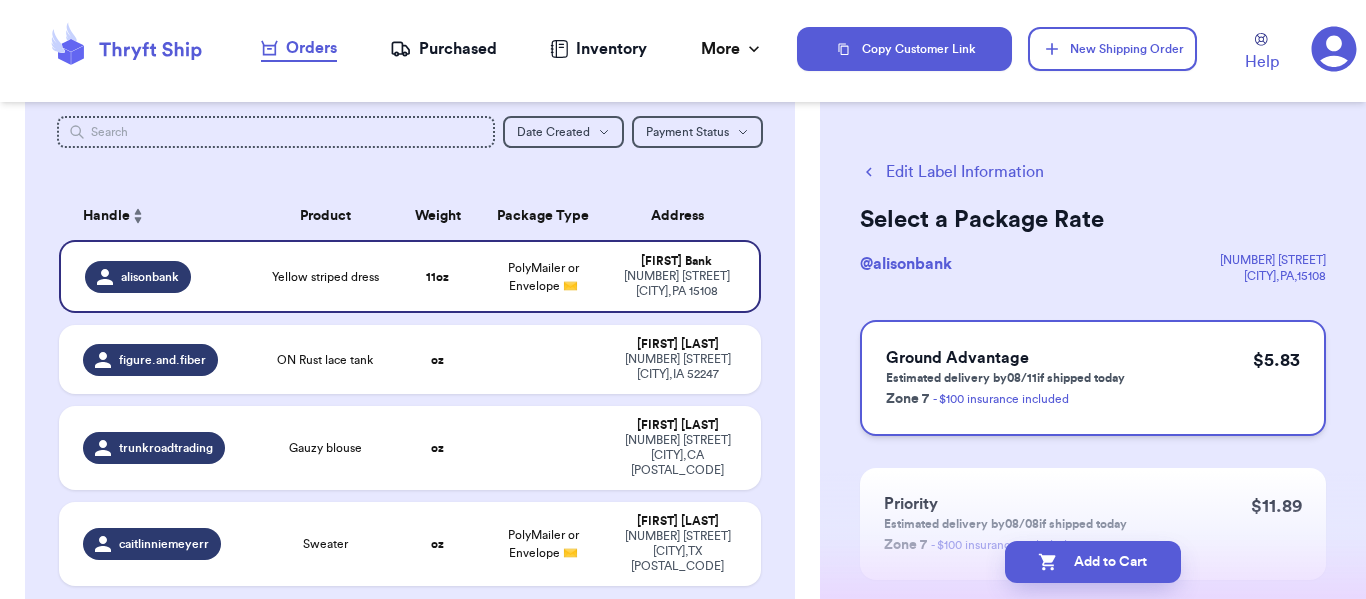 click on "Ground Advantage" at bounding box center [1005, 358] 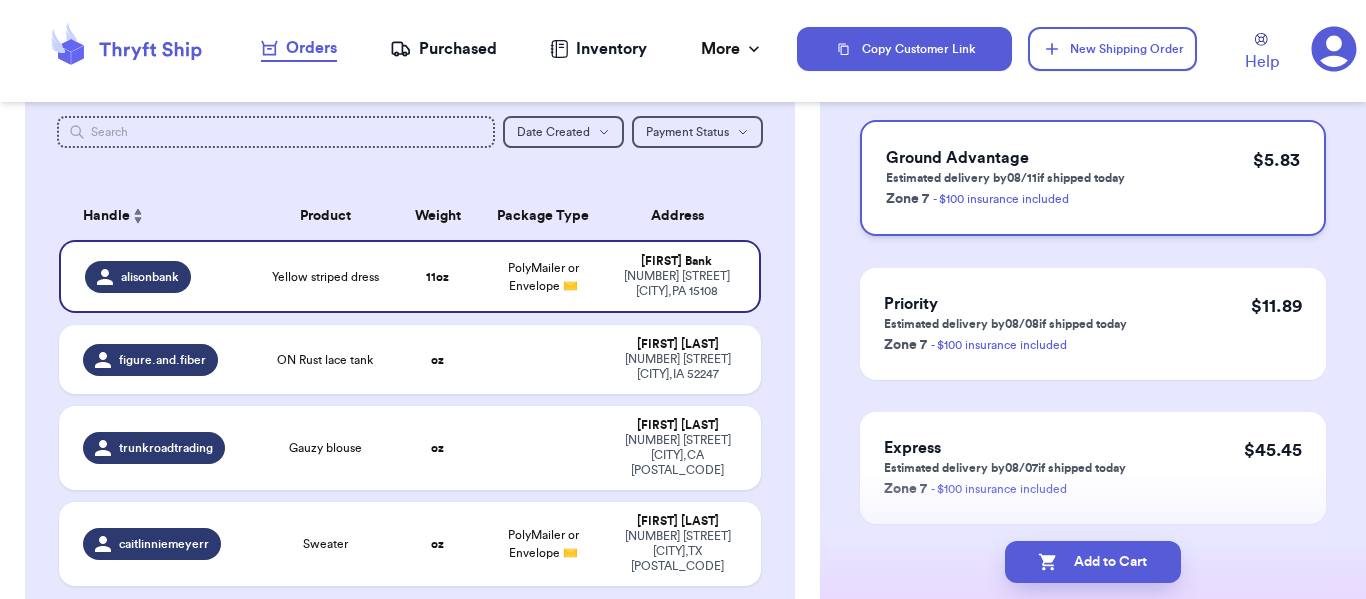 scroll, scrollTop: 265, scrollLeft: 0, axis: vertical 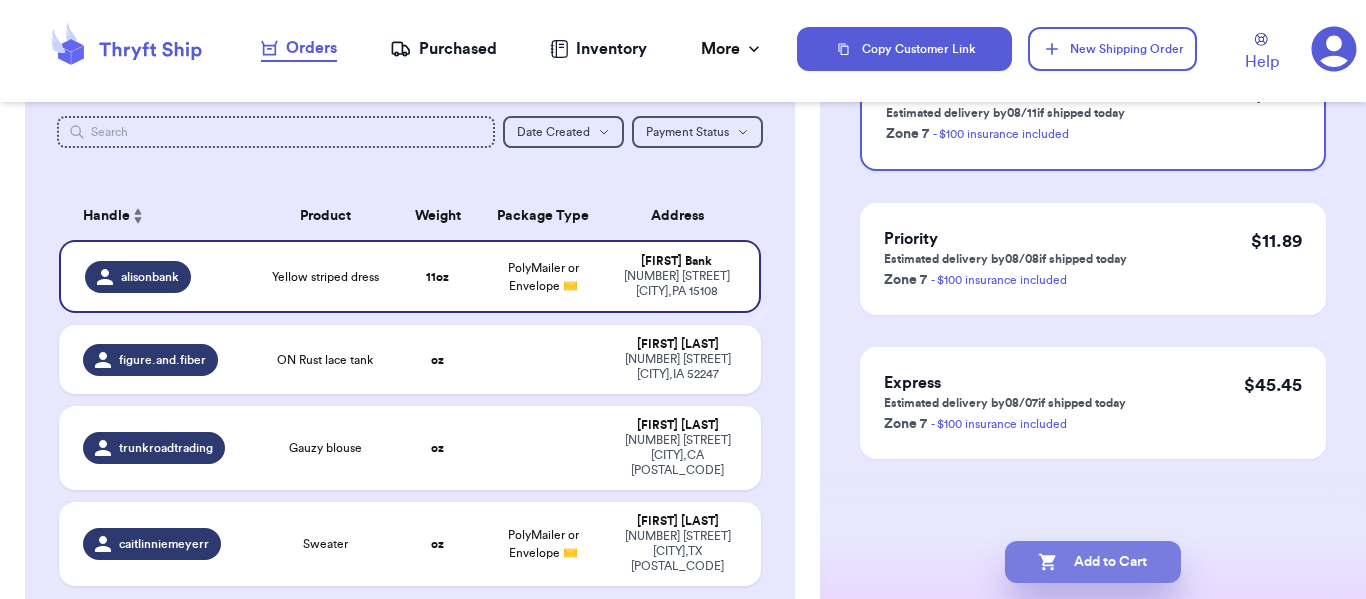 click on "Add to Cart" at bounding box center [1093, 562] 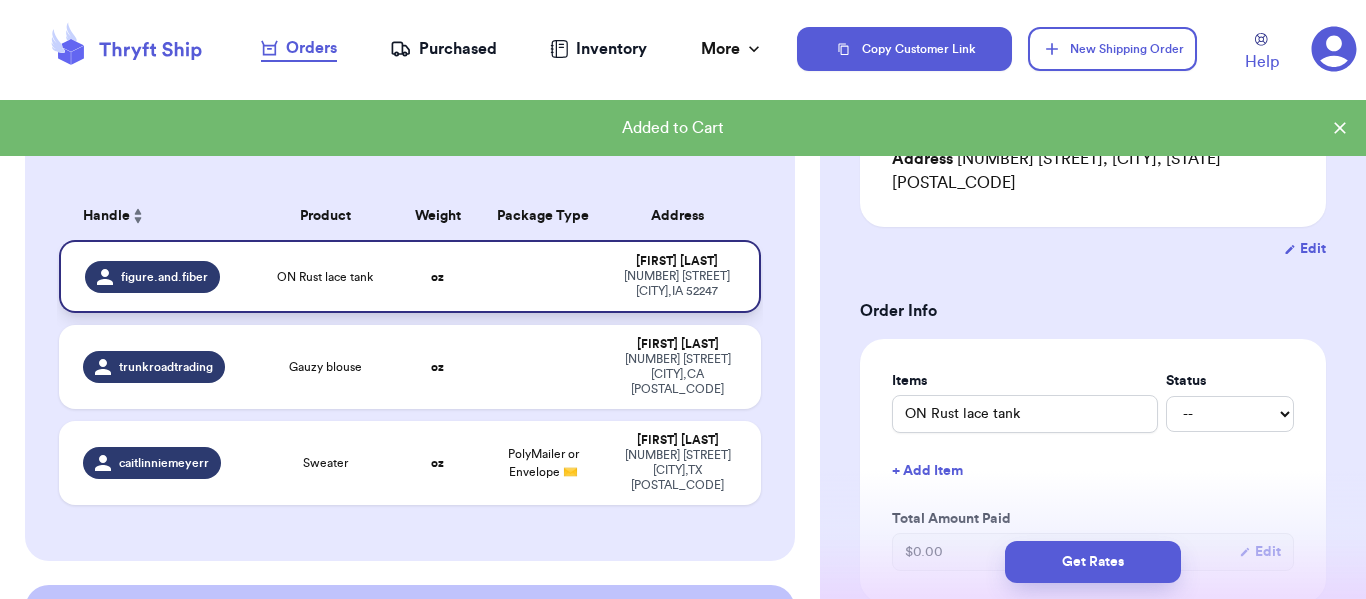click on "oz" at bounding box center (437, 277) 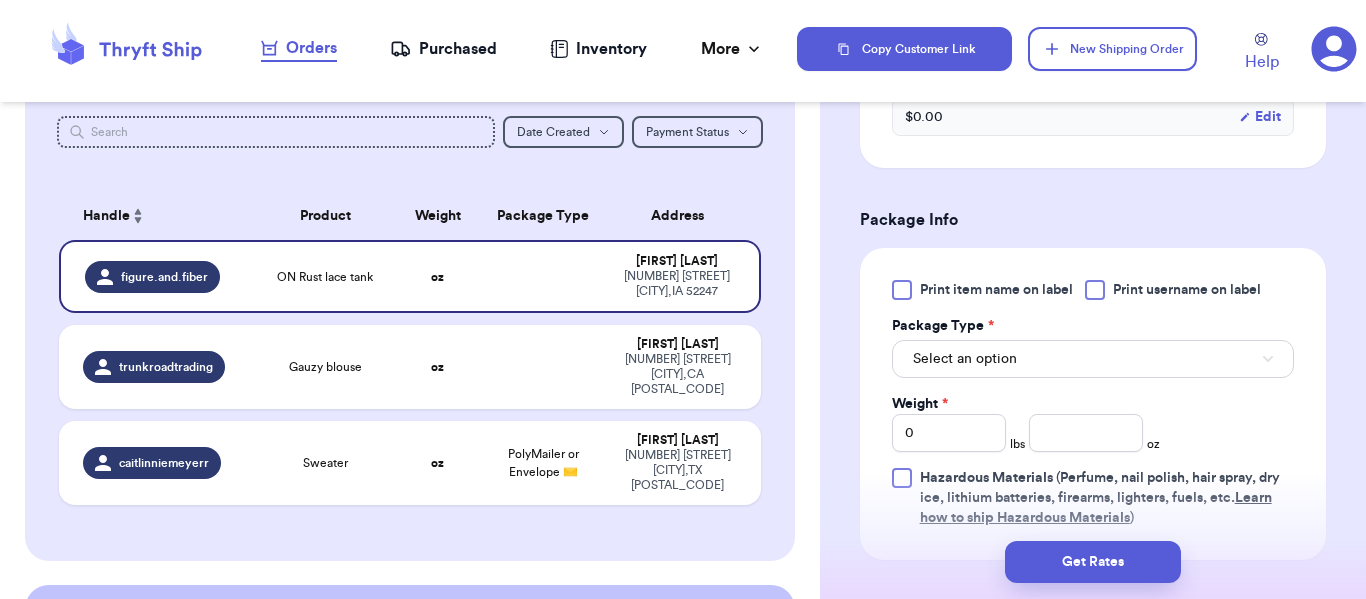 scroll, scrollTop: 800, scrollLeft: 0, axis: vertical 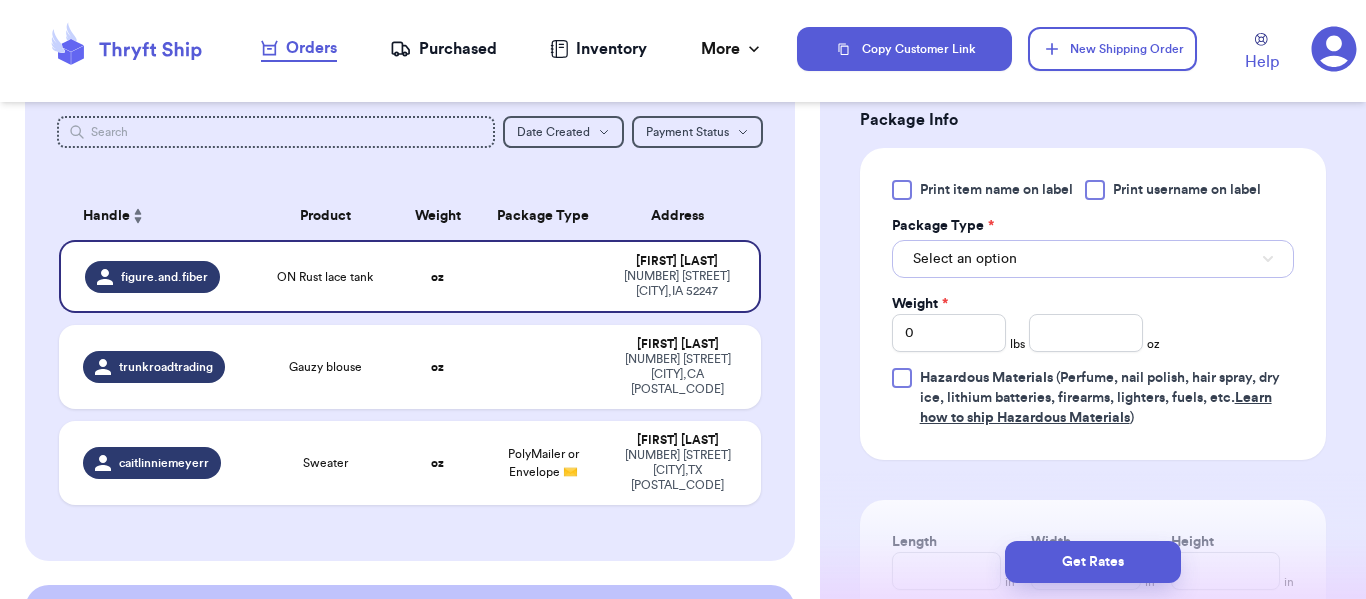 click on "Select an option" at bounding box center [965, 259] 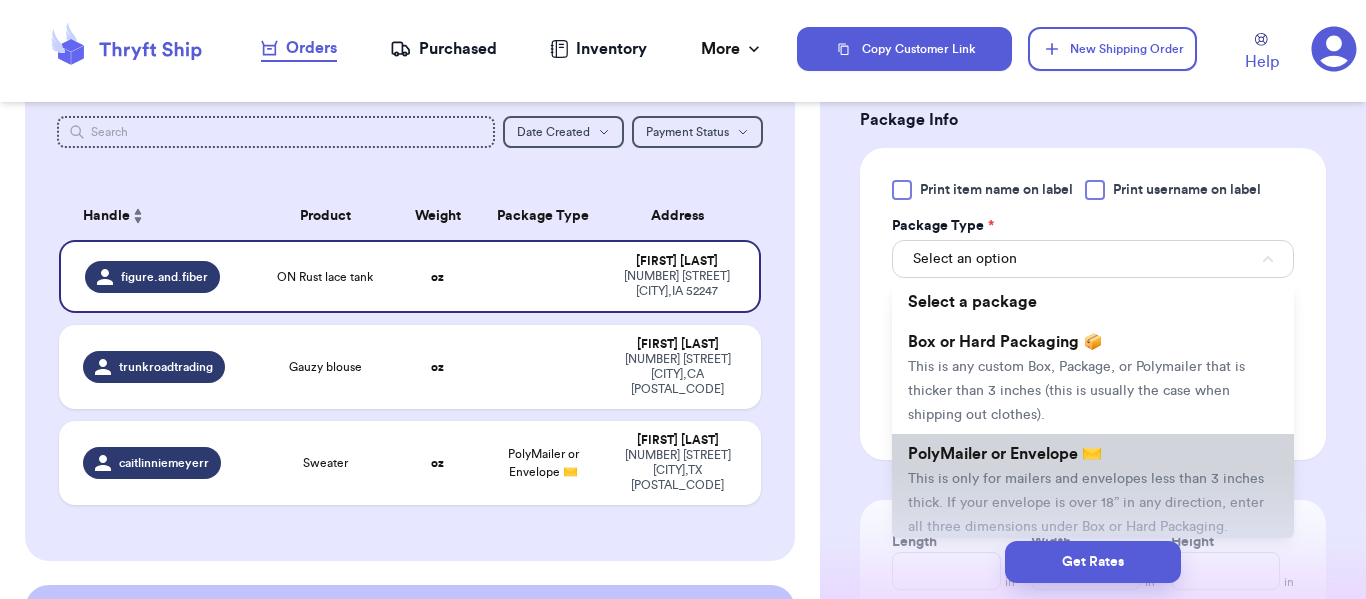 click on "PolyMailer or Envelope ✉️" at bounding box center (1005, 454) 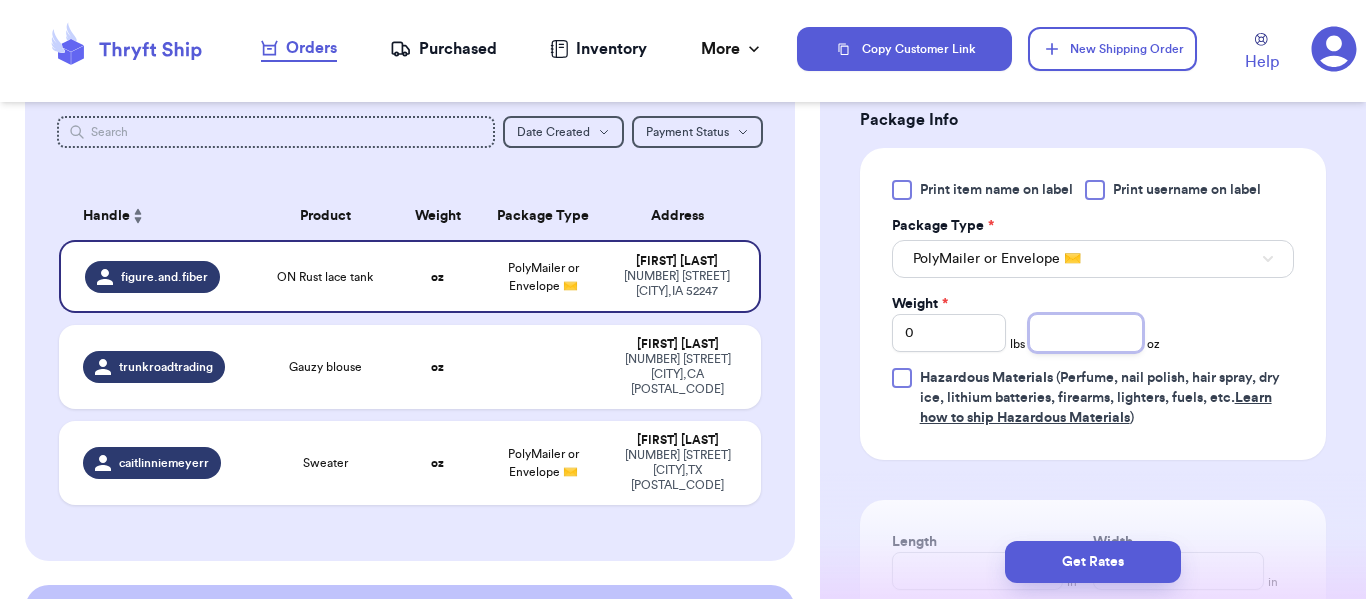 click at bounding box center [1086, 333] 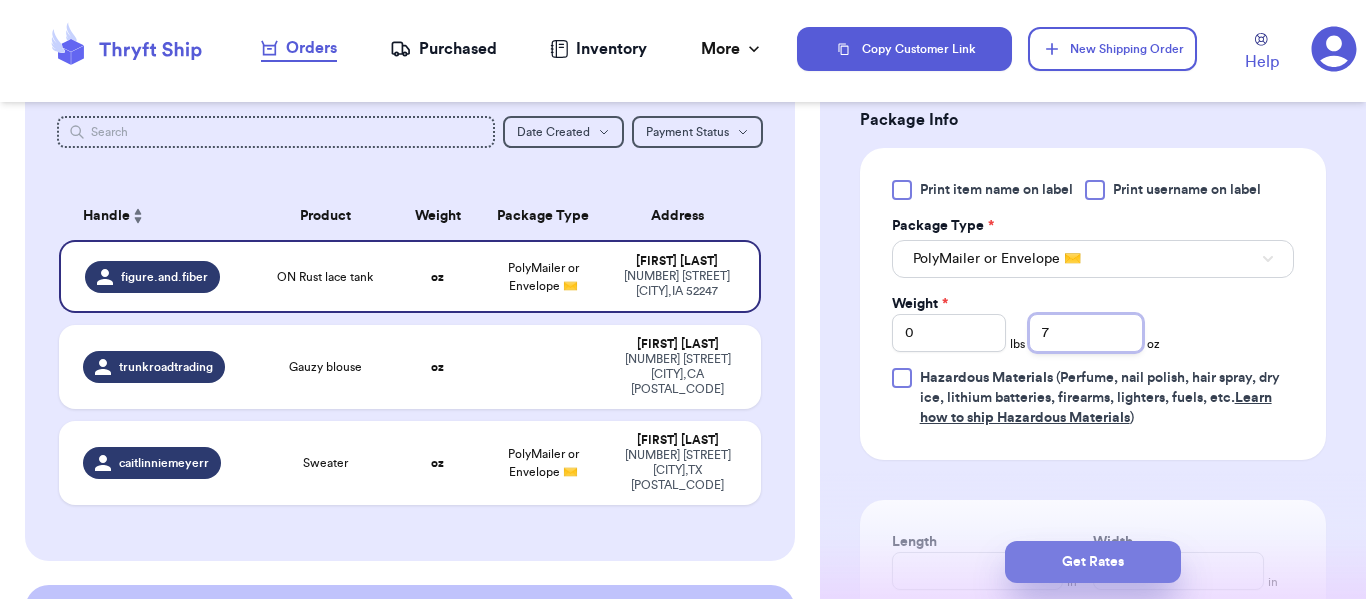 type on "7" 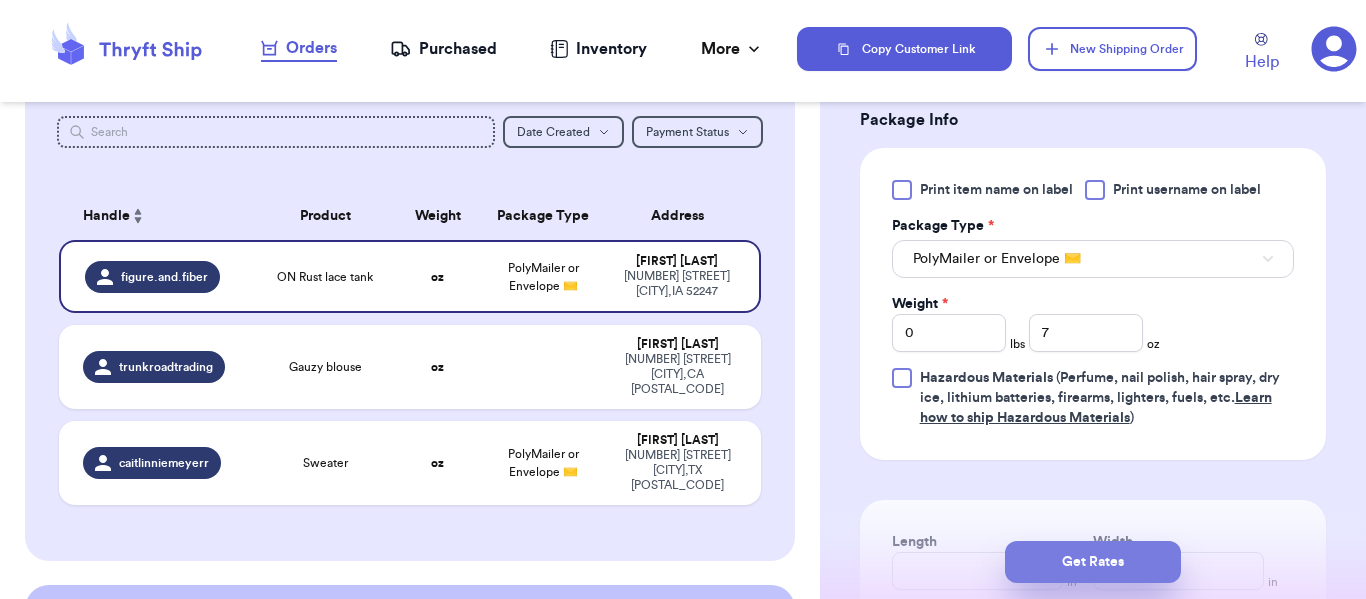 click on "Get Rates" at bounding box center (1093, 562) 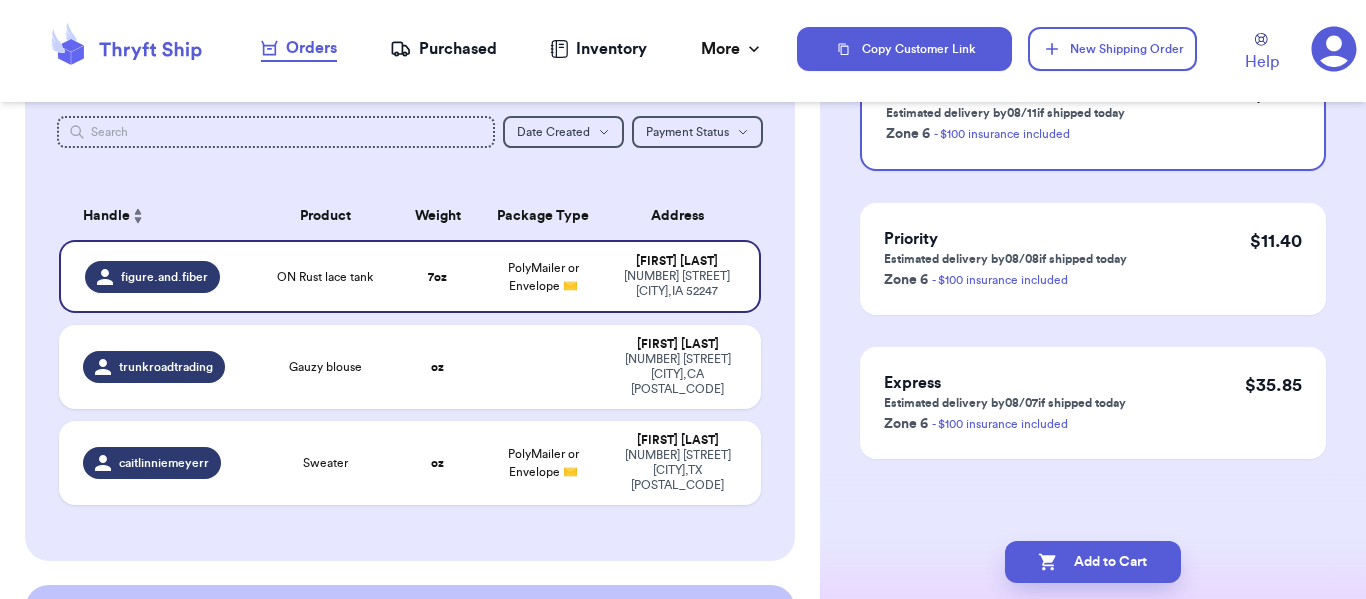 scroll, scrollTop: 0, scrollLeft: 0, axis: both 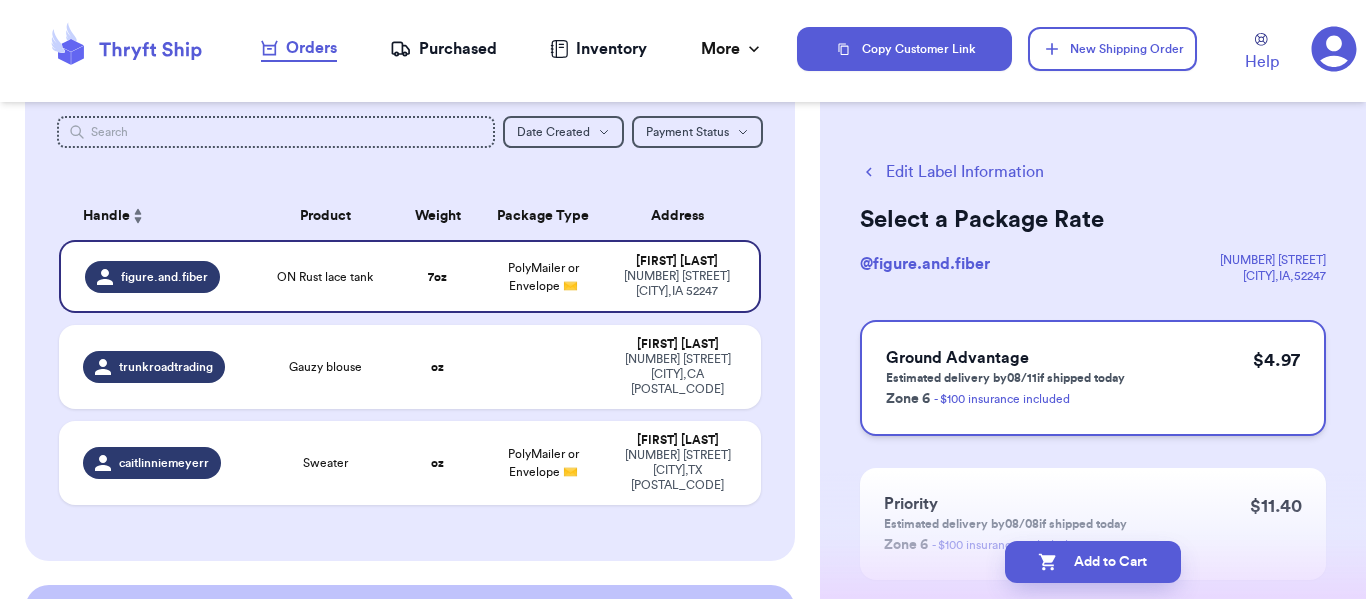 click on "Estimated delivery by  08/11  if shipped today" at bounding box center (1005, 378) 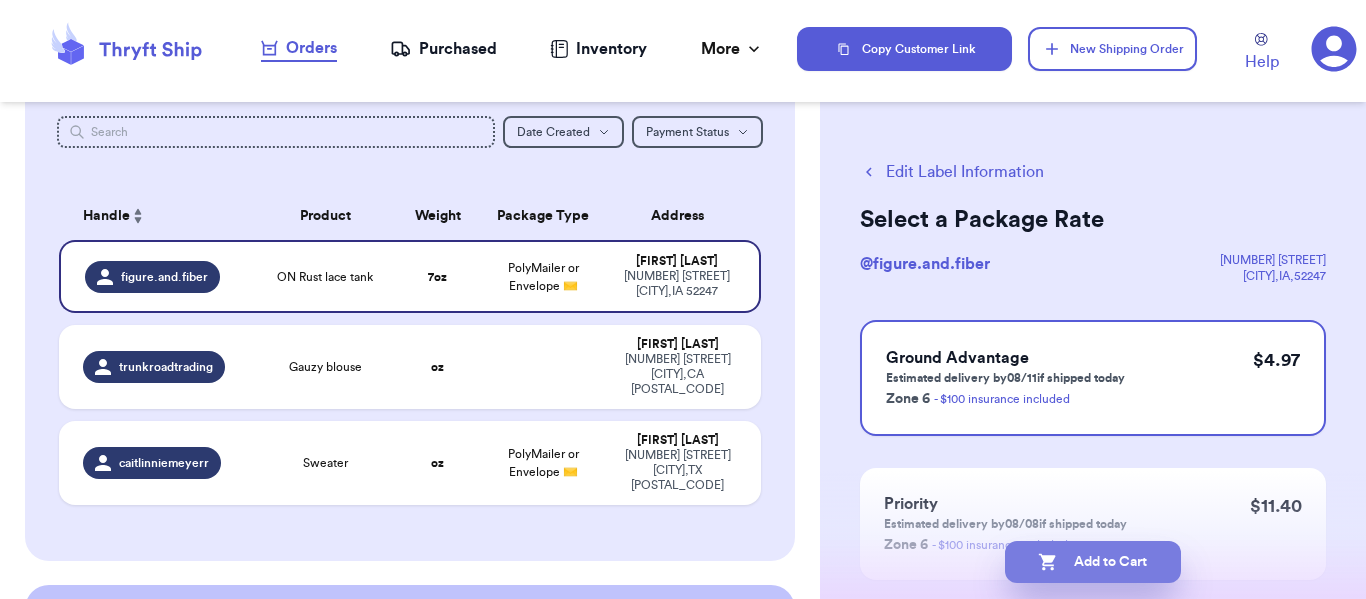 click on "Add to Cart" at bounding box center [1093, 562] 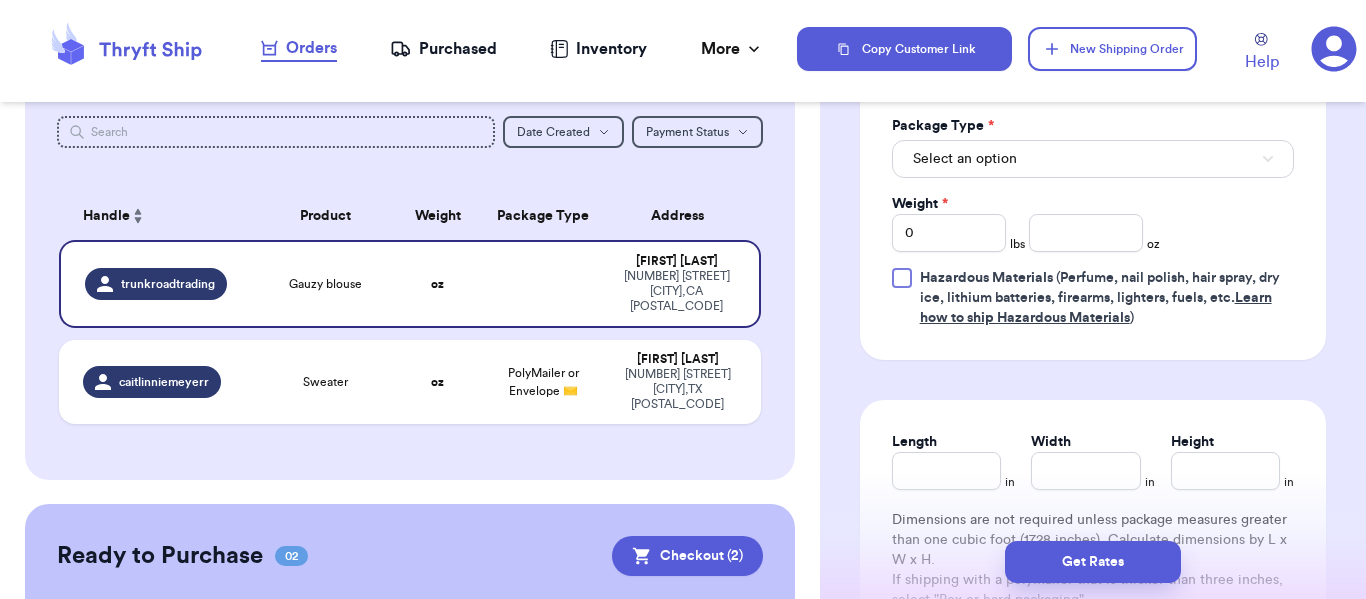 scroll, scrollTop: 800, scrollLeft: 0, axis: vertical 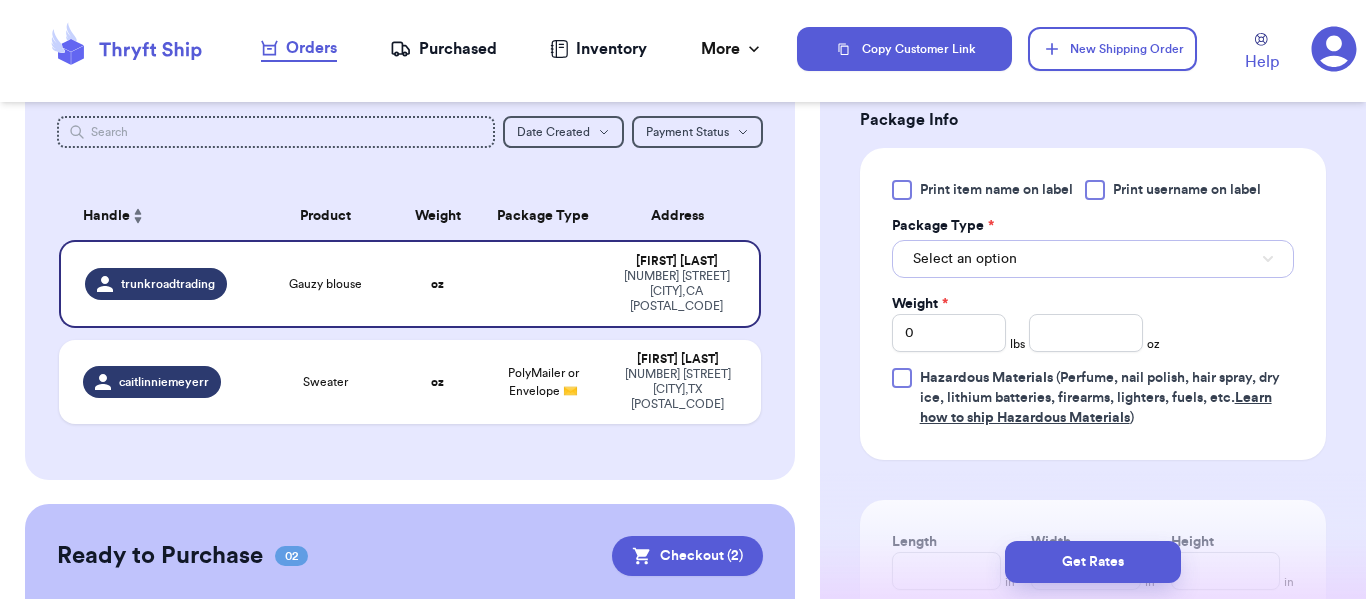 click on "Select an option" at bounding box center (965, 259) 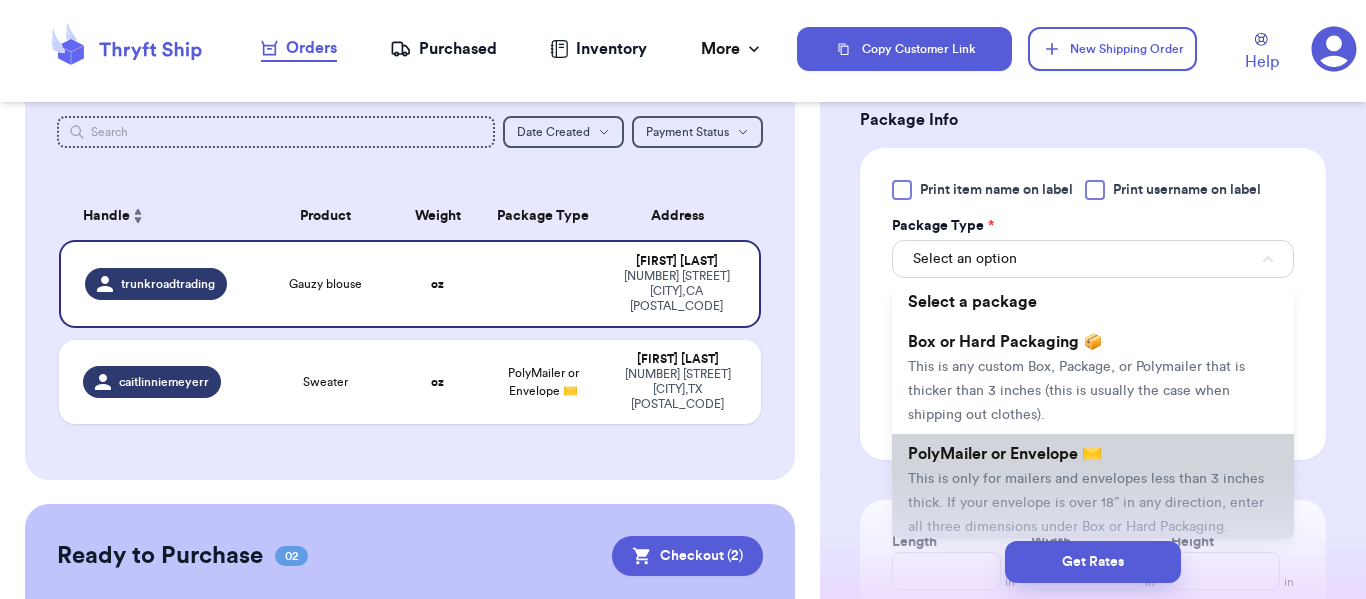 click on "This is only for mailers and envelopes less than 3 inches thick. If your envelope is over 18” in any direction, enter all three dimensions under Box or Hard Packaging." at bounding box center [1086, 503] 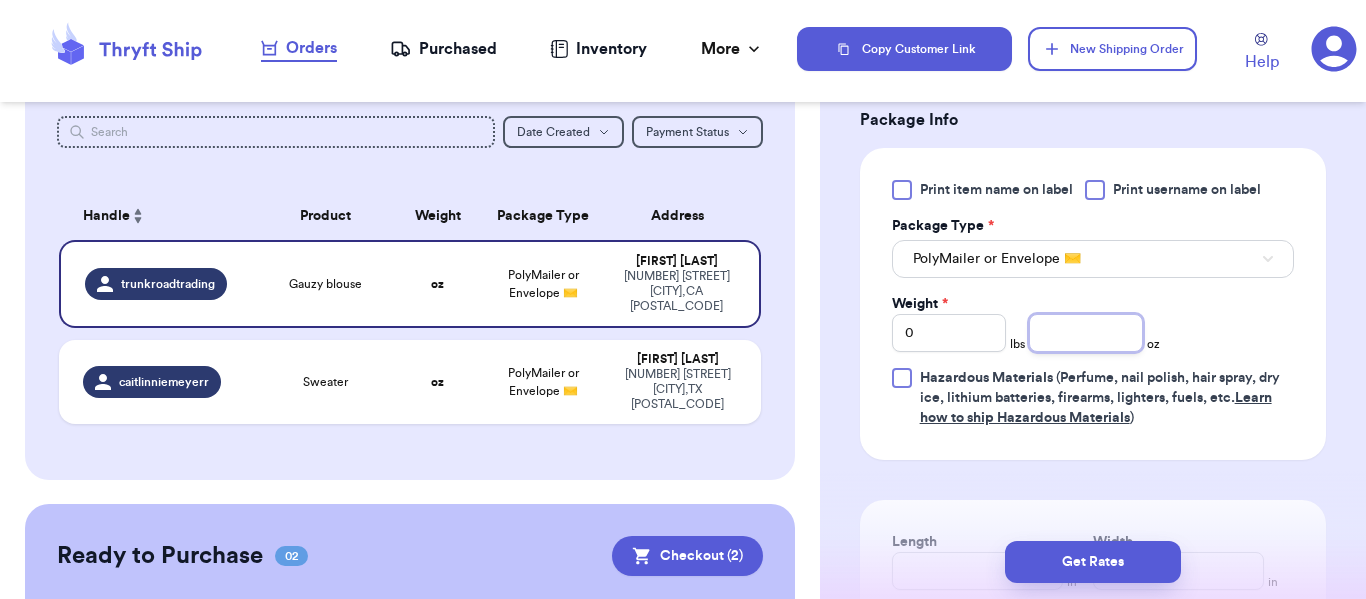 click at bounding box center [1086, 333] 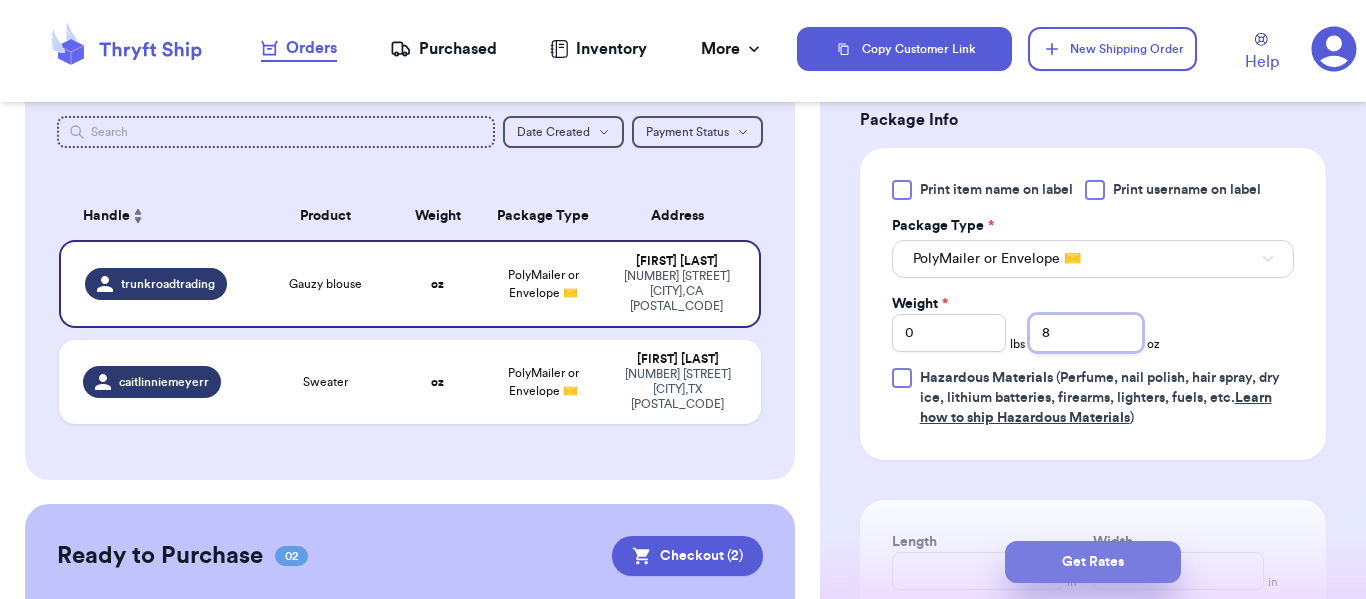type on "8" 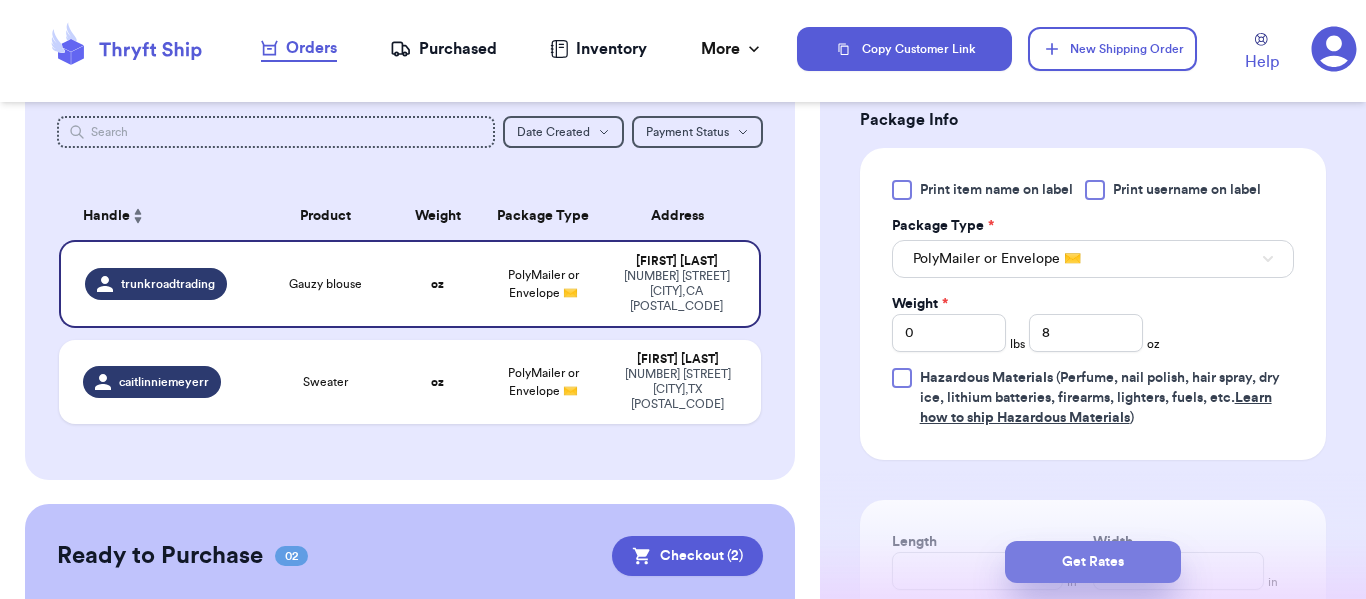 click on "Get Rates" at bounding box center (1093, 562) 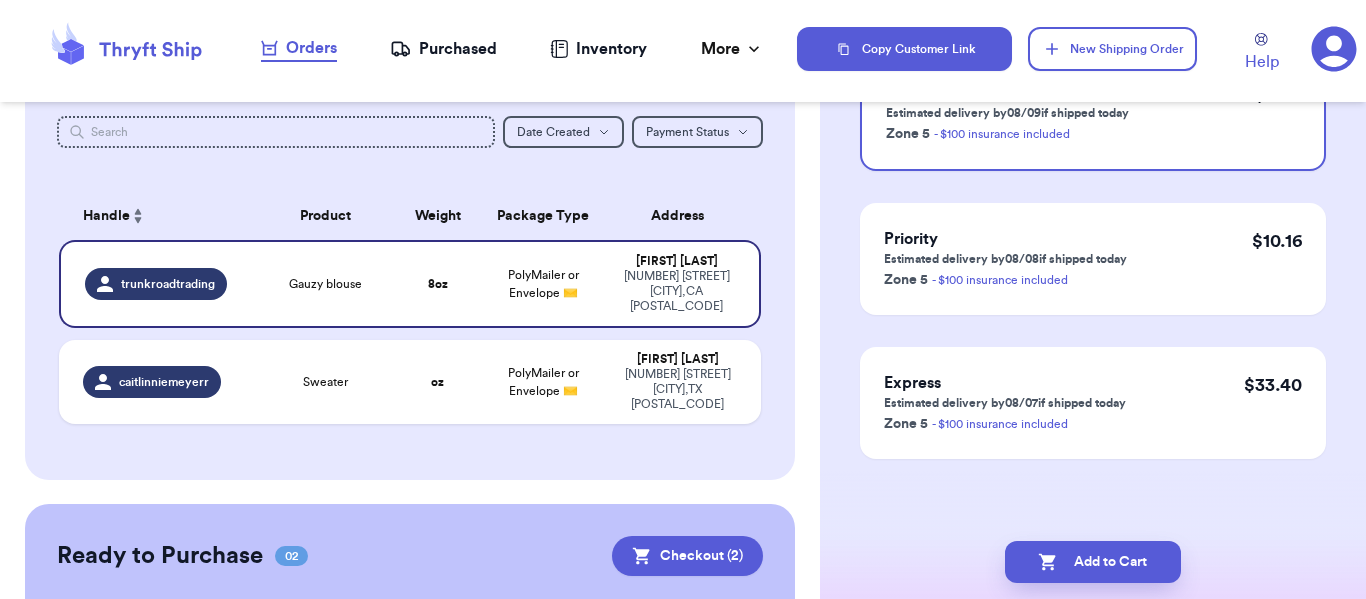 scroll, scrollTop: 0, scrollLeft: 0, axis: both 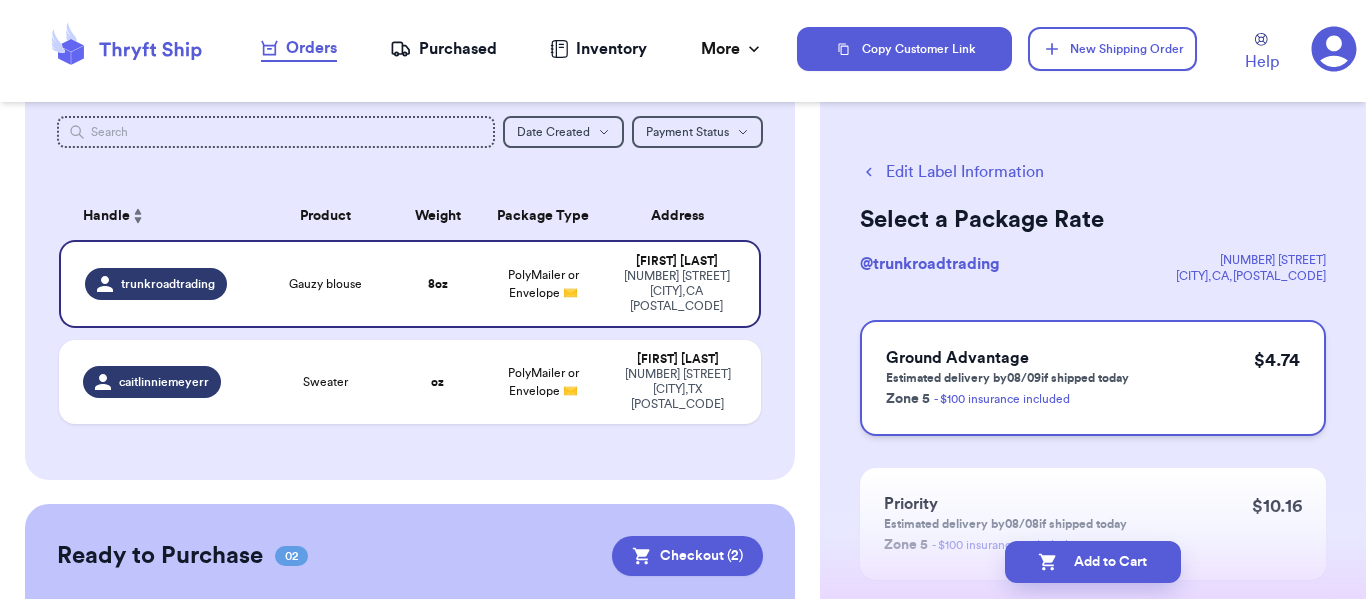 click on "Zone 5 - $100 insurance included" at bounding box center (1007, 398) 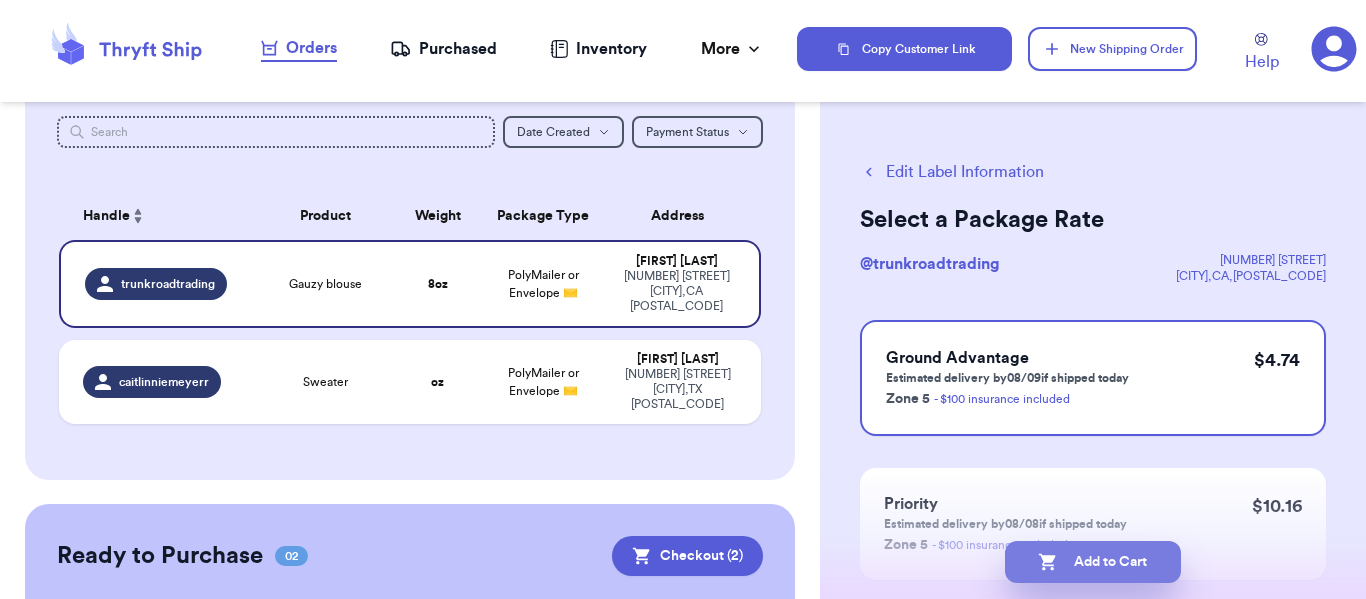 click on "Add to Cart" at bounding box center (1093, 562) 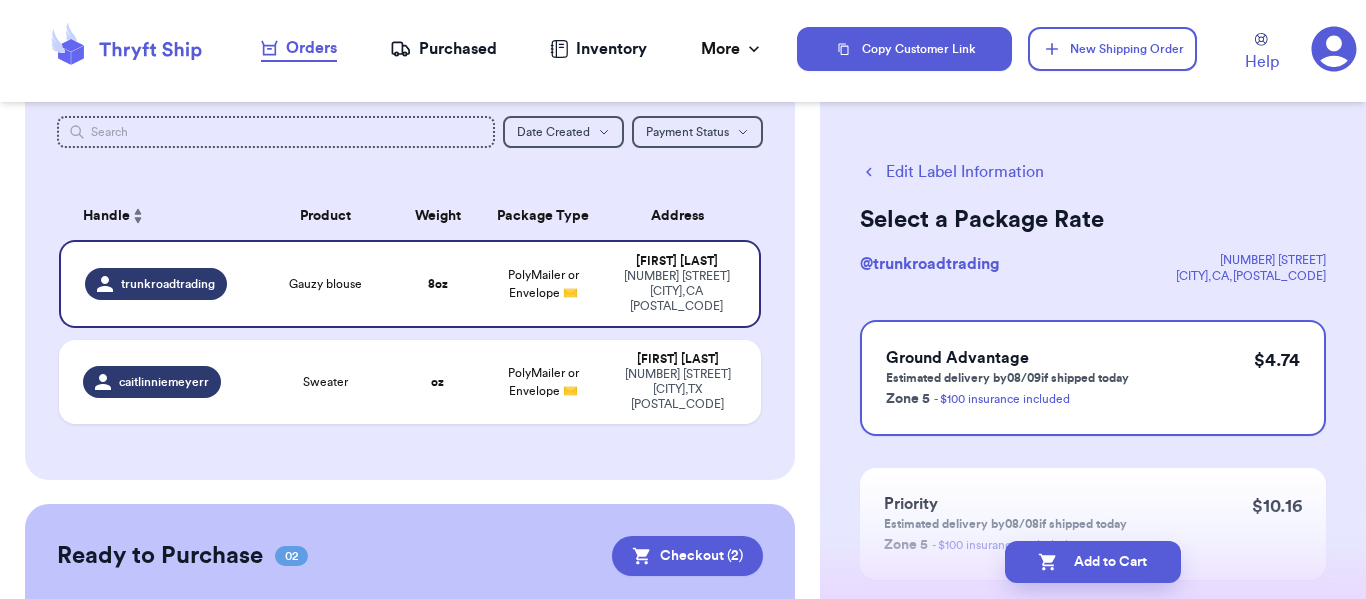 checkbox on "true" 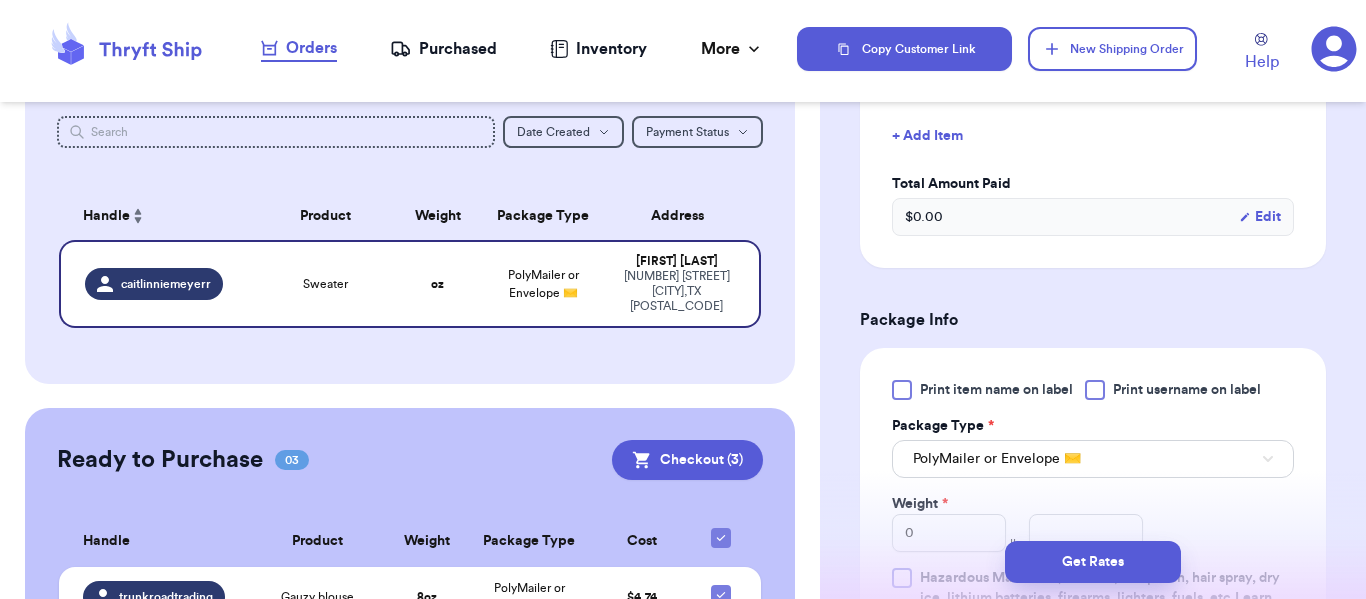 scroll, scrollTop: 700, scrollLeft: 0, axis: vertical 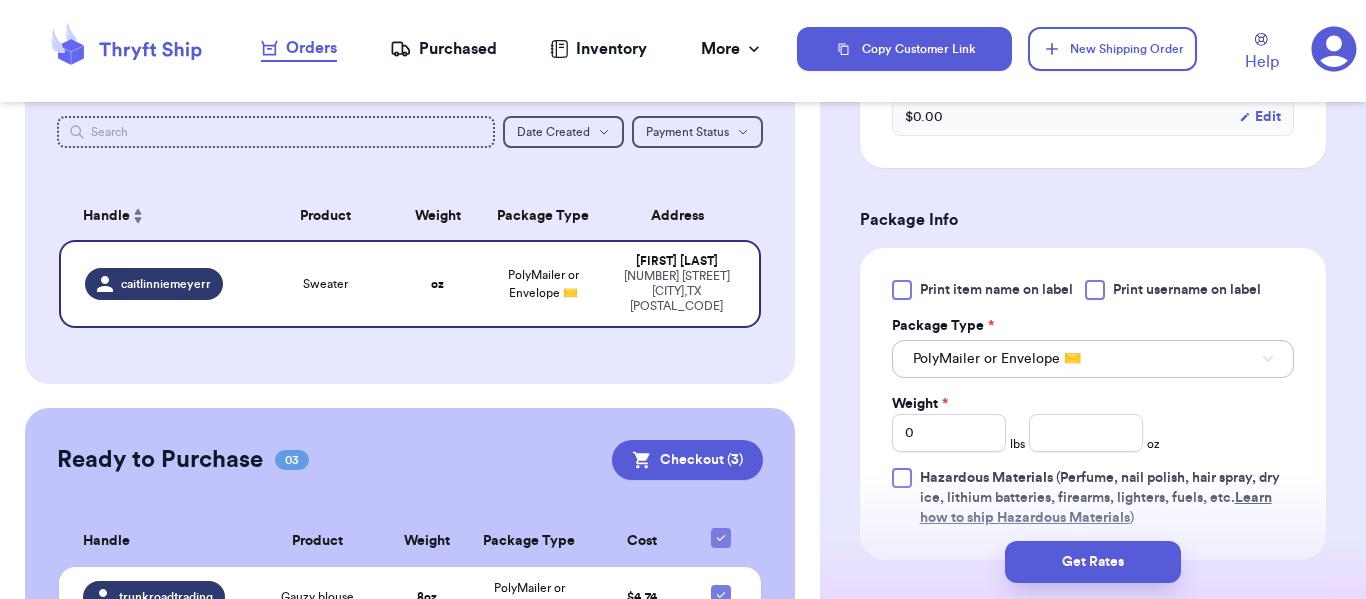 click on "PolyMailer or Envelope ✉️" at bounding box center (1093, 359) 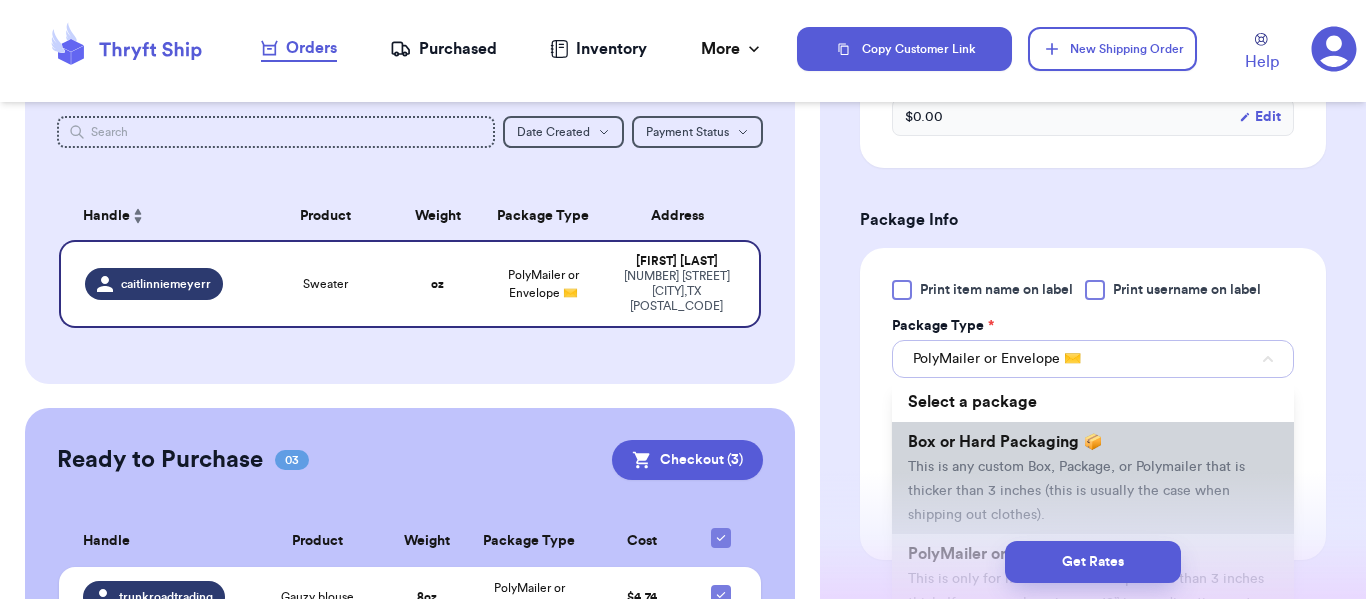 type 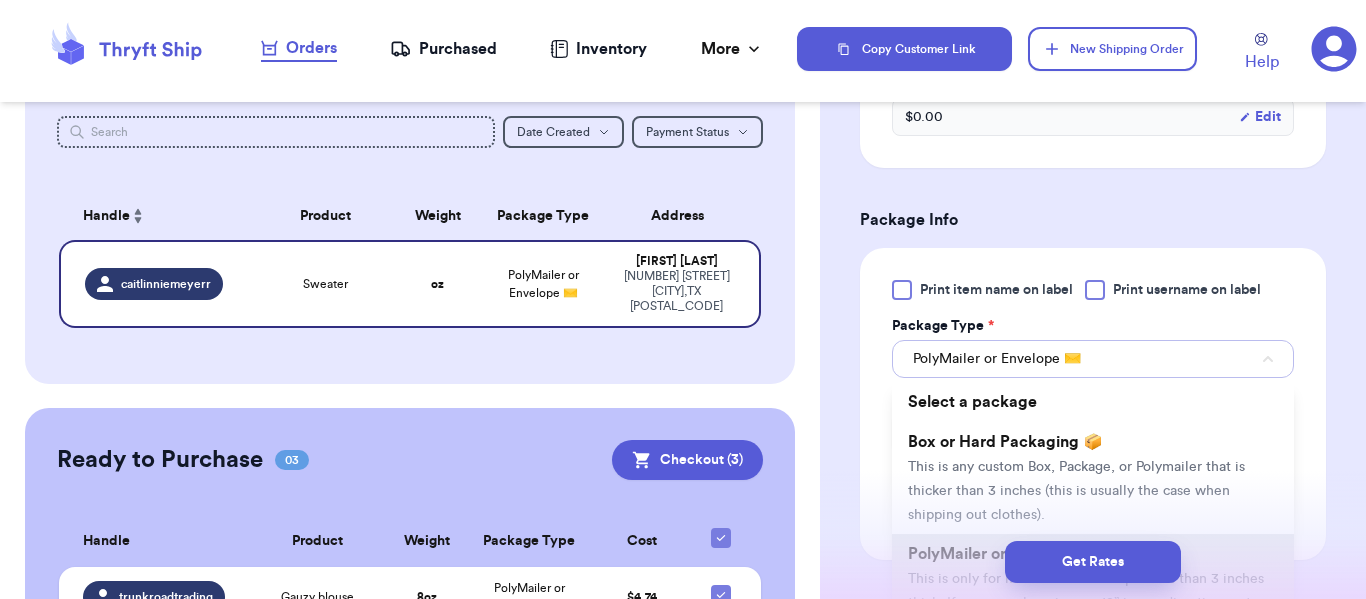 click on "PolyMailer or Envelope ✉️" at bounding box center [997, 359] 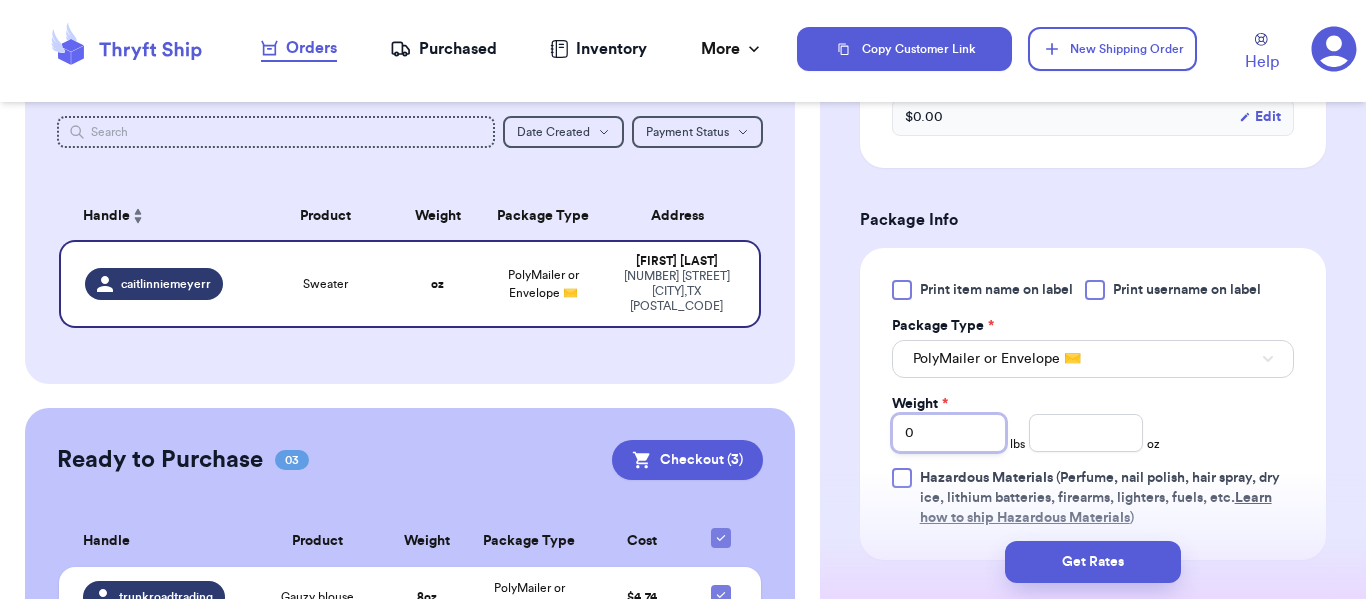 click on "0" at bounding box center (949, 433) 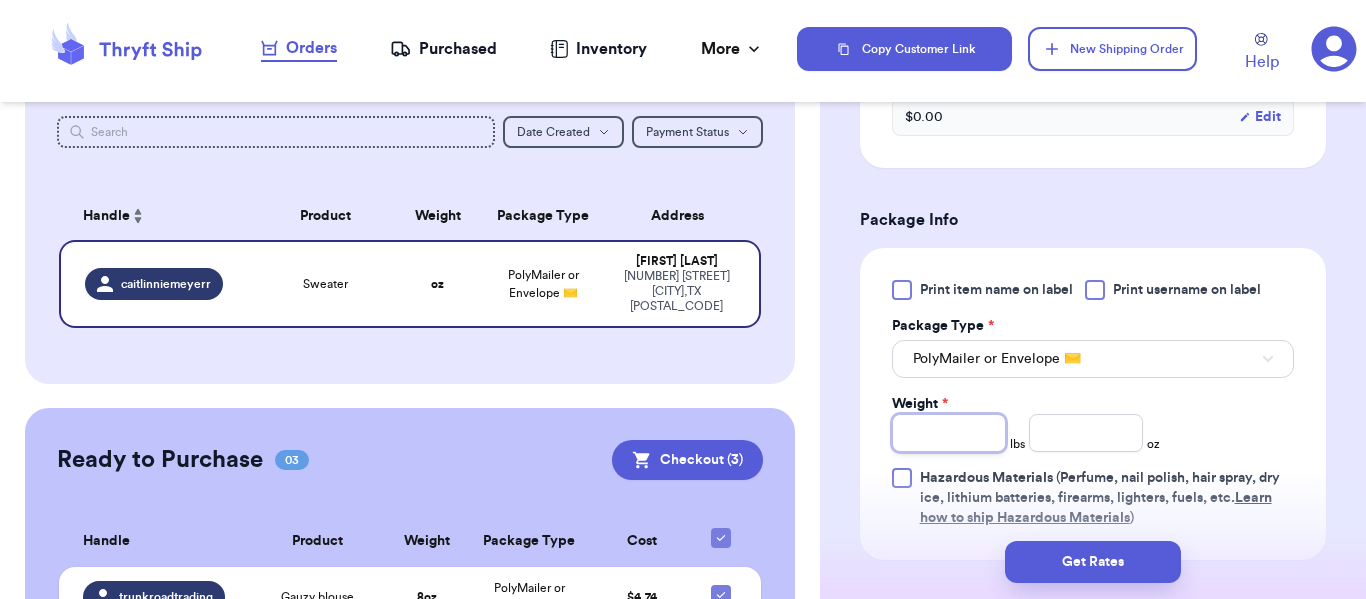 type on "1" 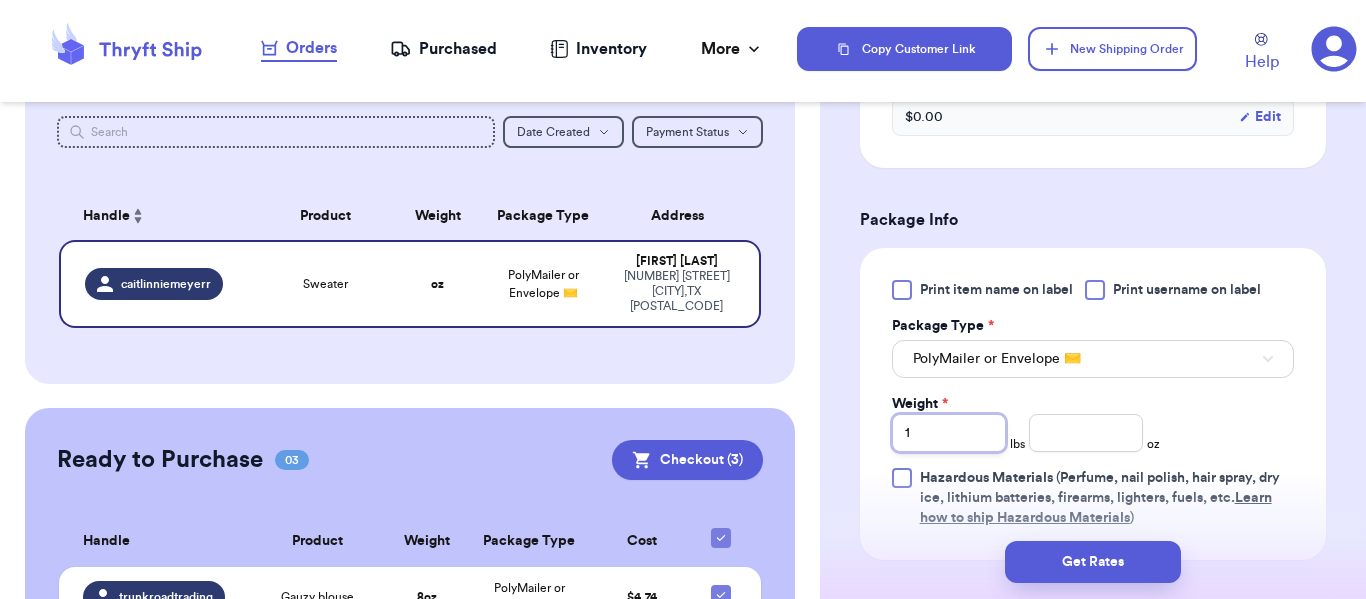type 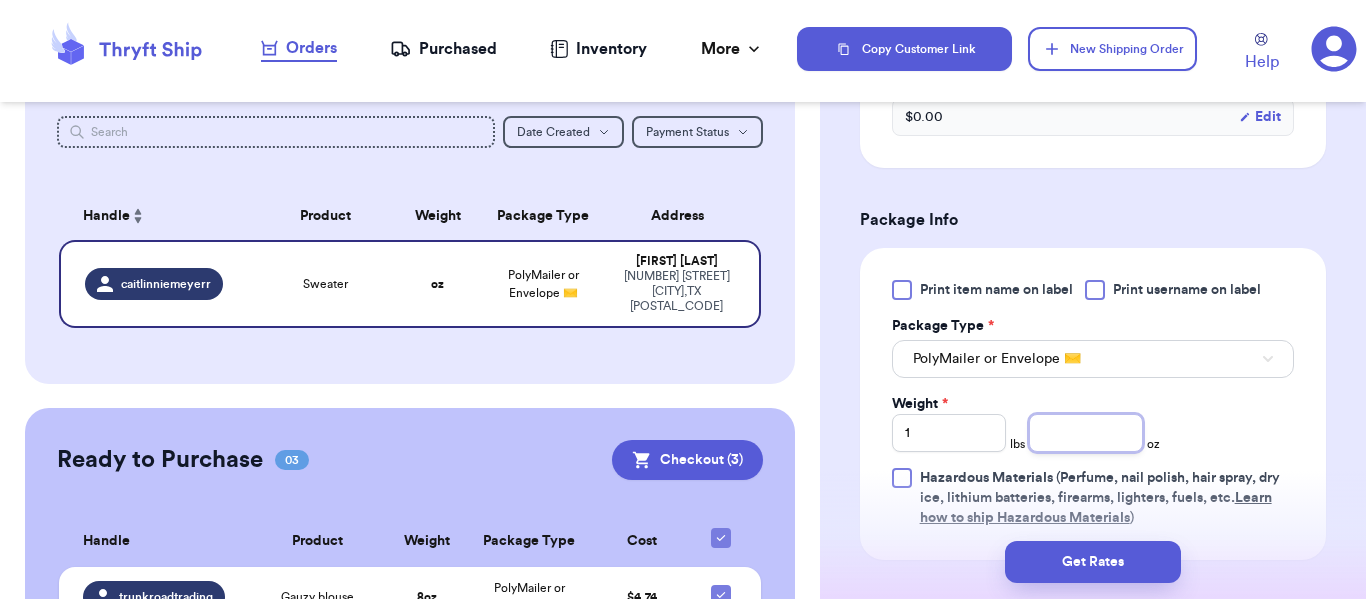 click at bounding box center [1086, 433] 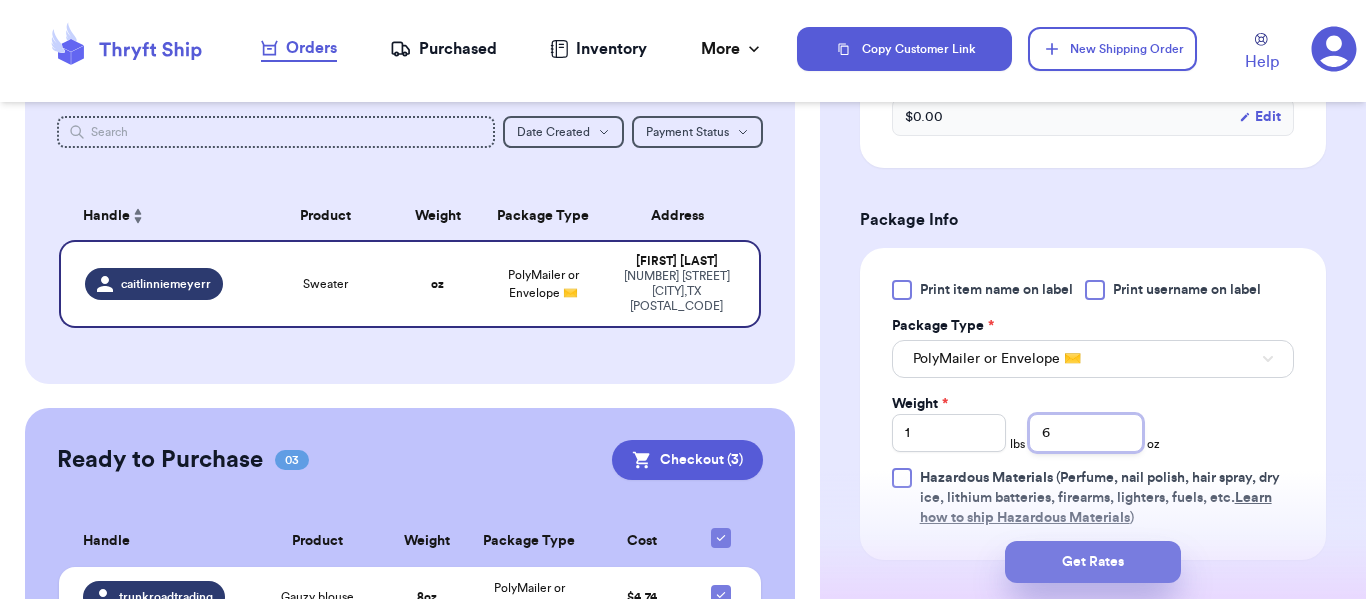 type on "6" 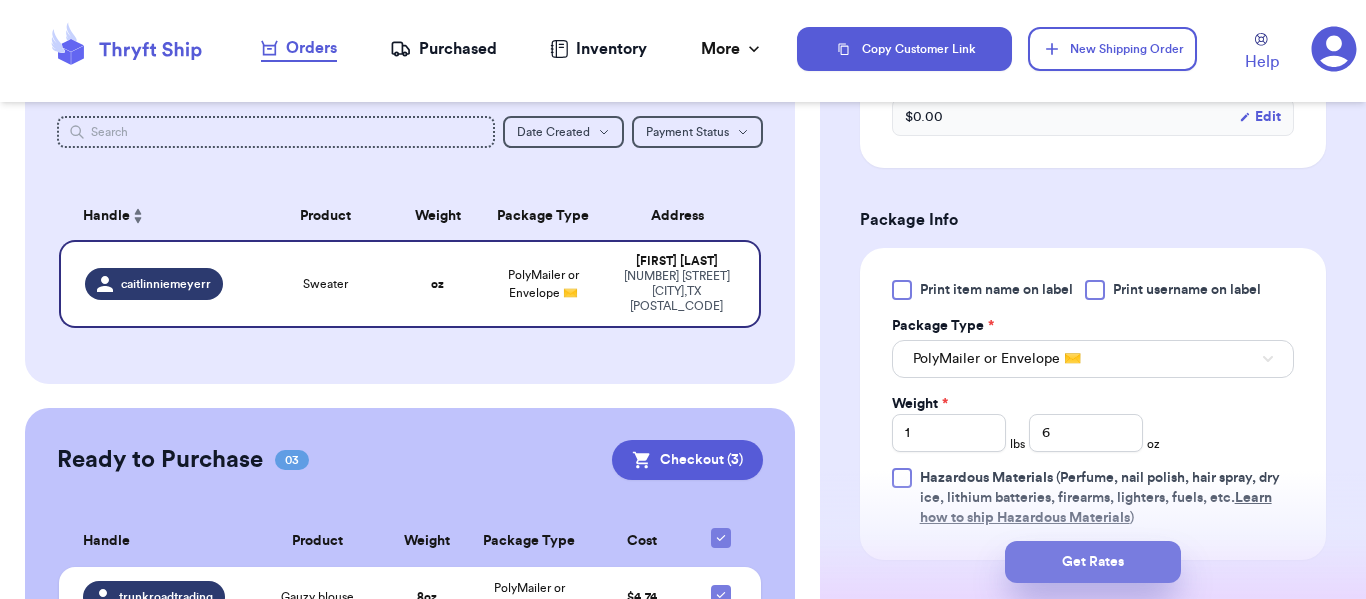 click on "Get Rates" at bounding box center [1093, 562] 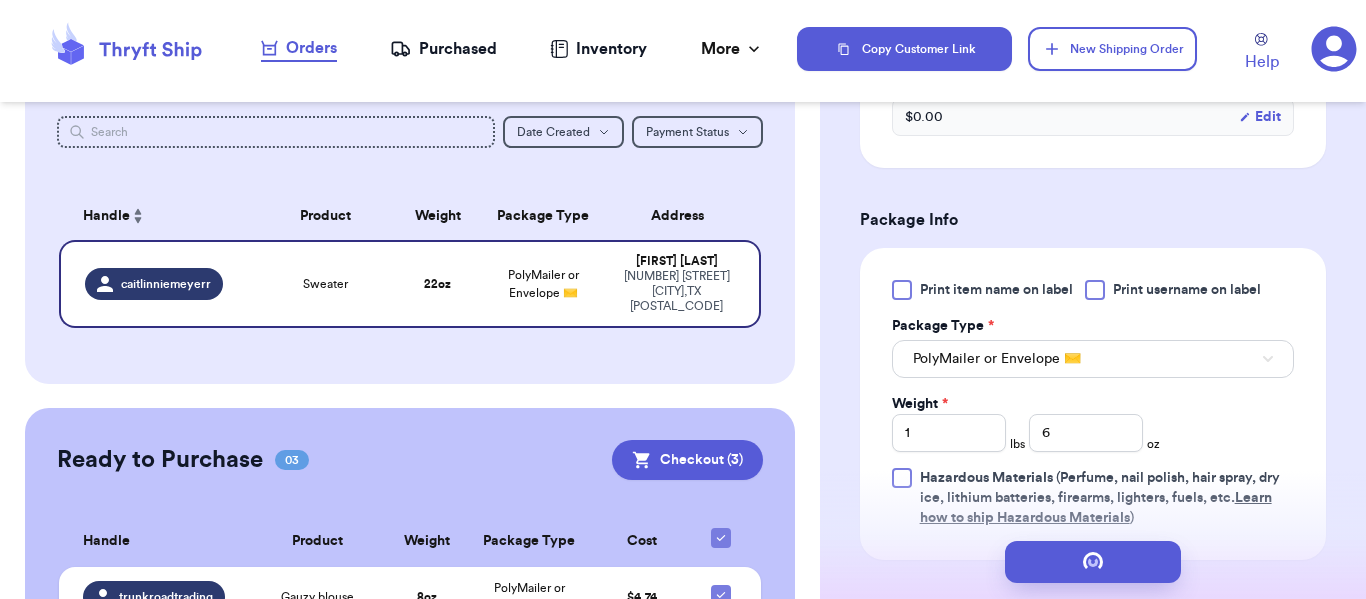 scroll, scrollTop: 0, scrollLeft: 0, axis: both 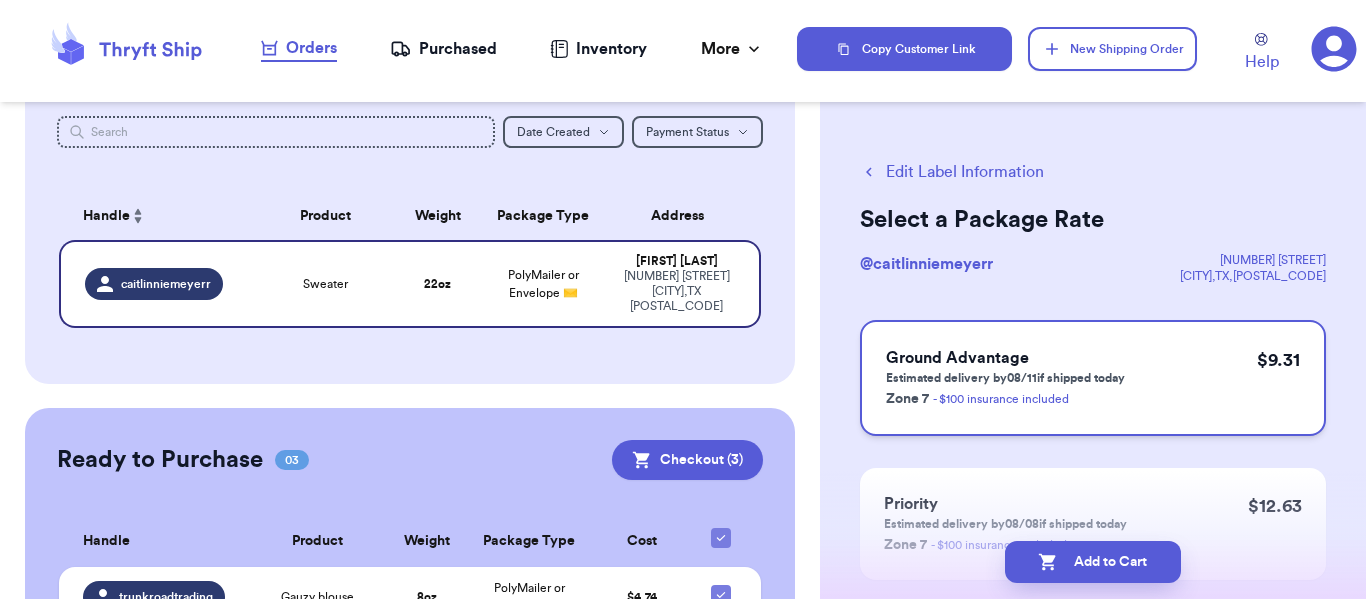 click on "- $100 insurance included" at bounding box center (1001, 399) 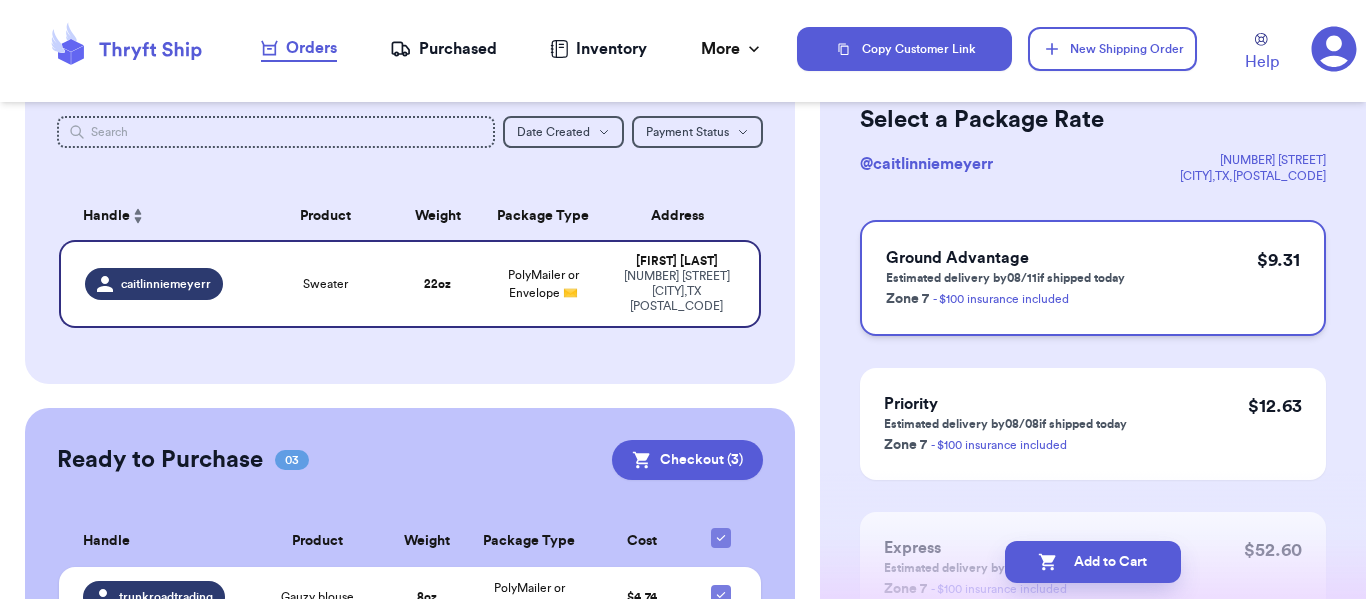 click on "Ground Advantage Estimated delivery by  08/11  if shipped today Zone 7 - $100 insurance included $ 9.31" at bounding box center [1093, 278] 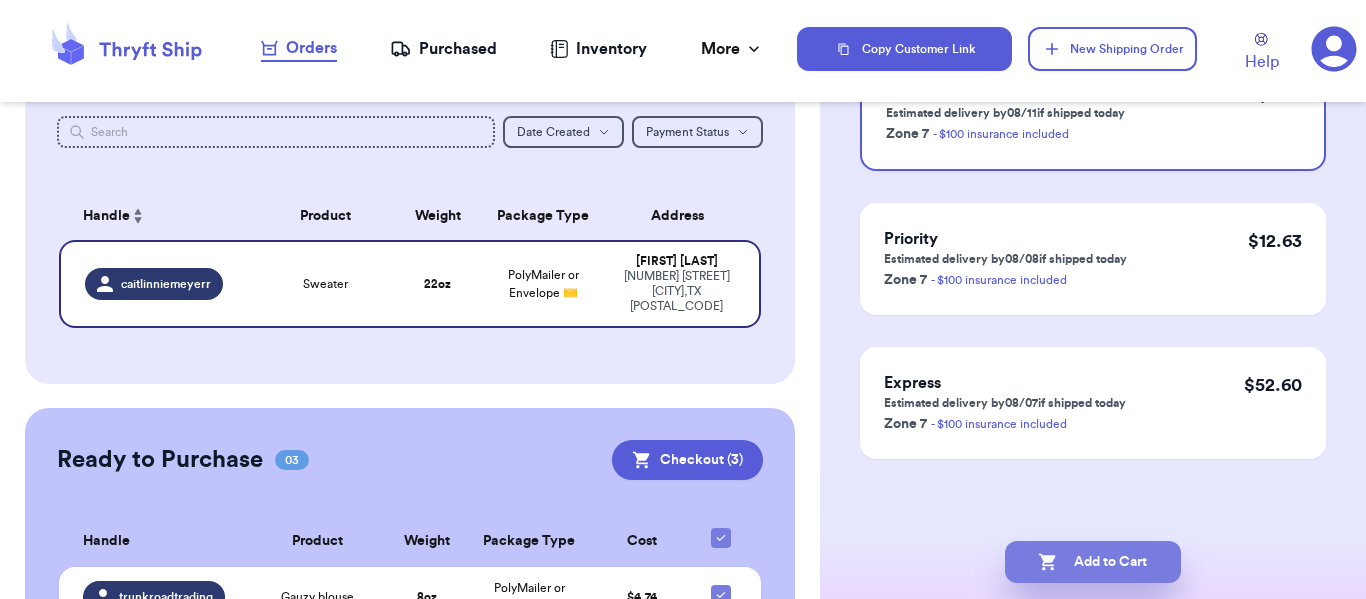 click on "Add to Cart" at bounding box center [1093, 562] 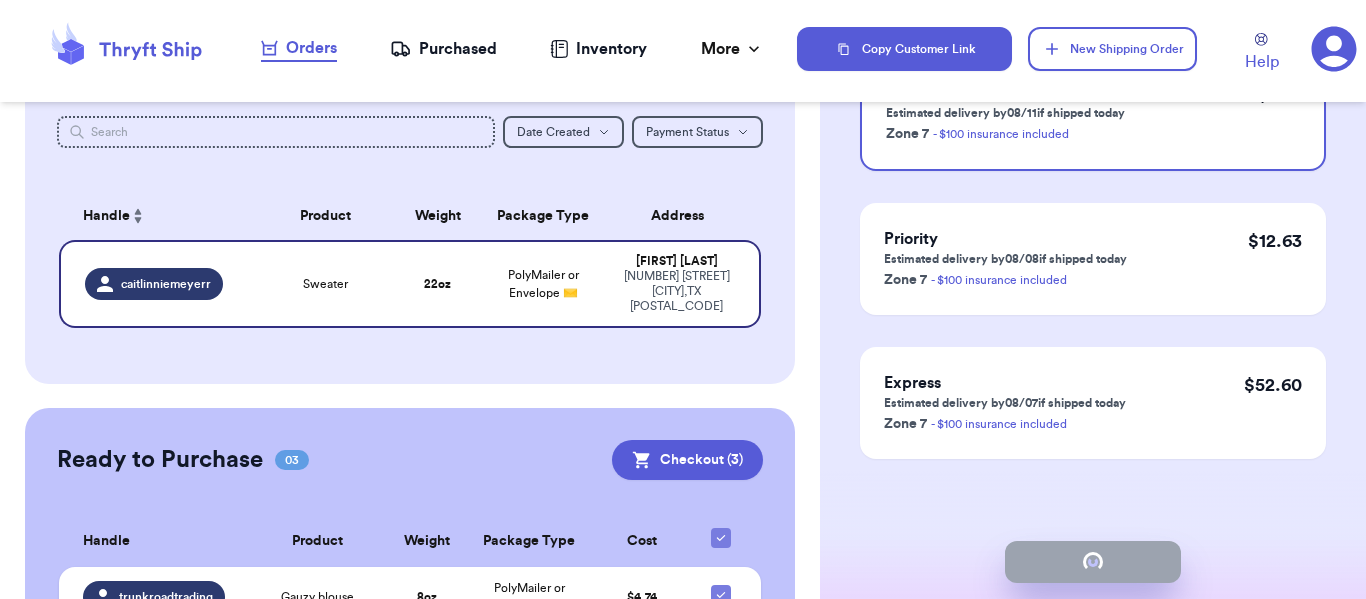 checkbox on "true" 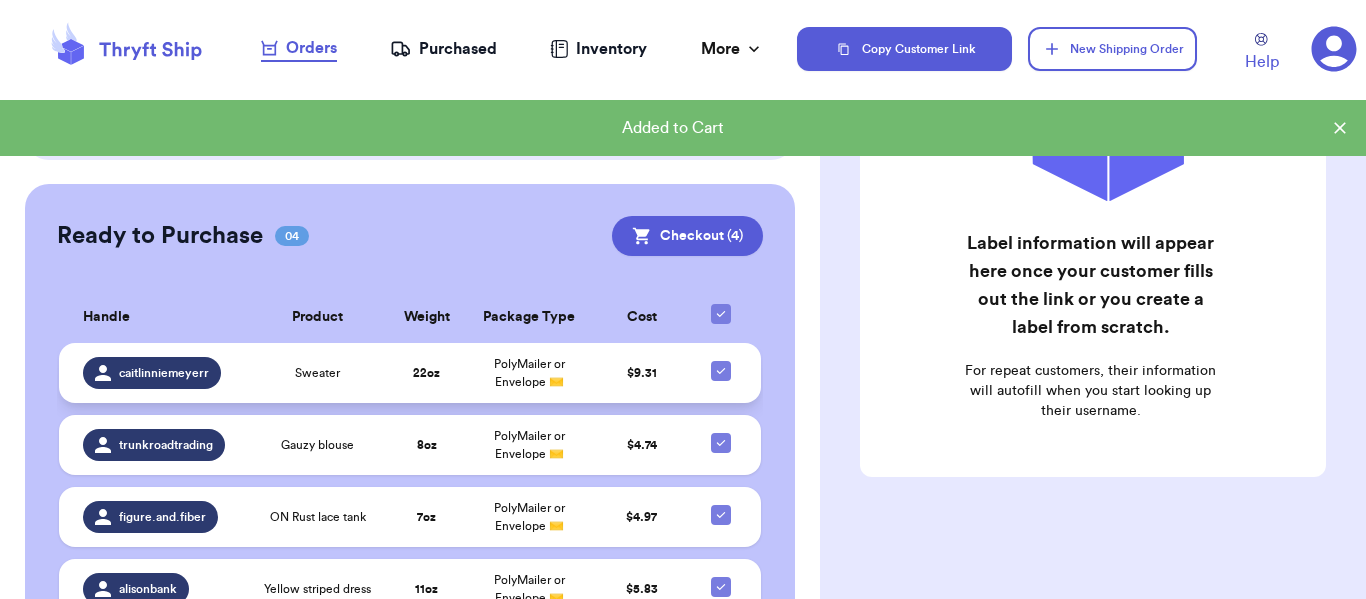 scroll, scrollTop: 192, scrollLeft: 0, axis: vertical 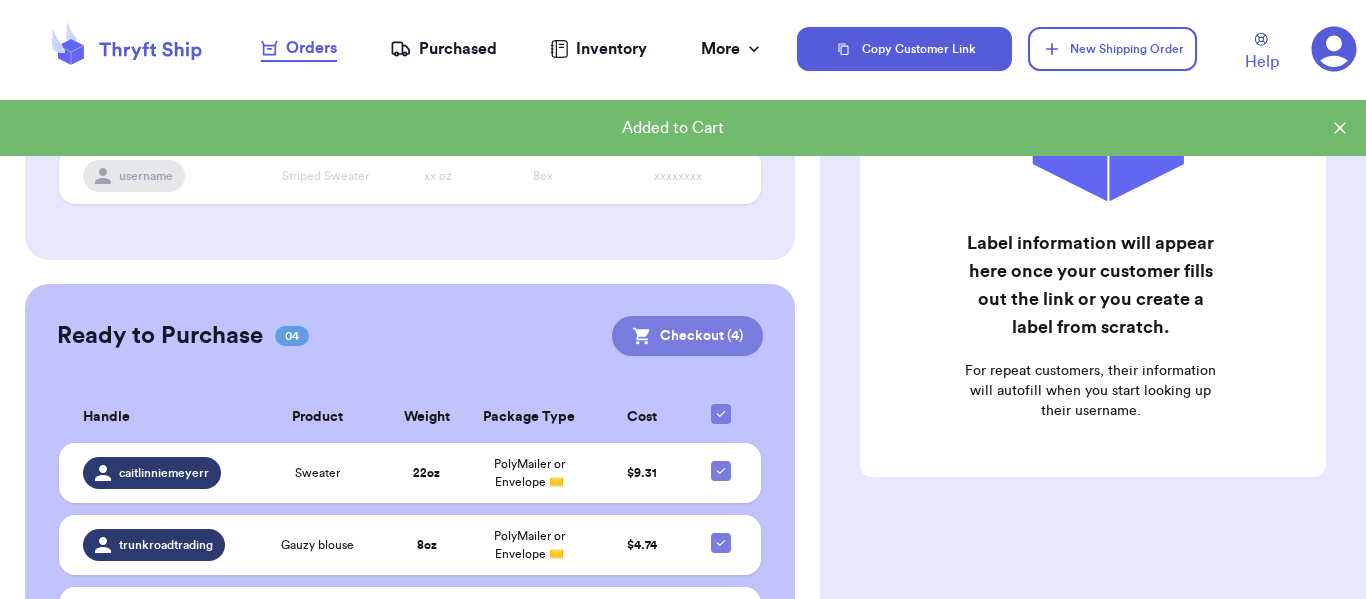 click on "Checkout ( 4 )" at bounding box center [687, 336] 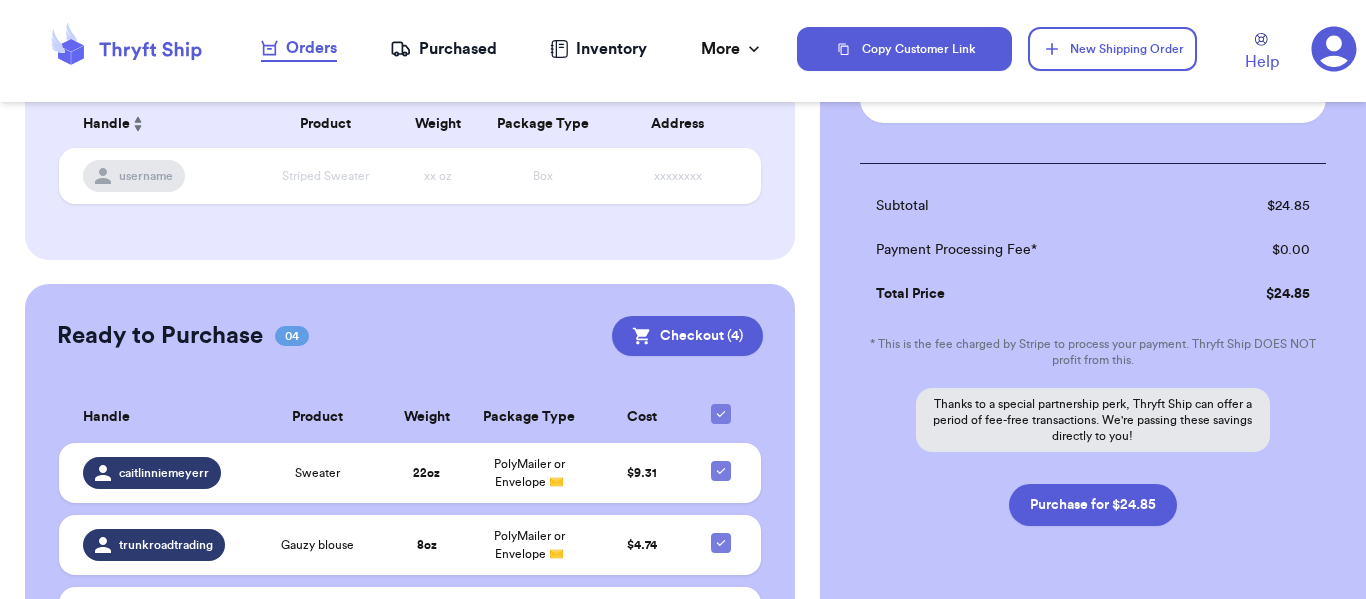 scroll, scrollTop: 732, scrollLeft: 0, axis: vertical 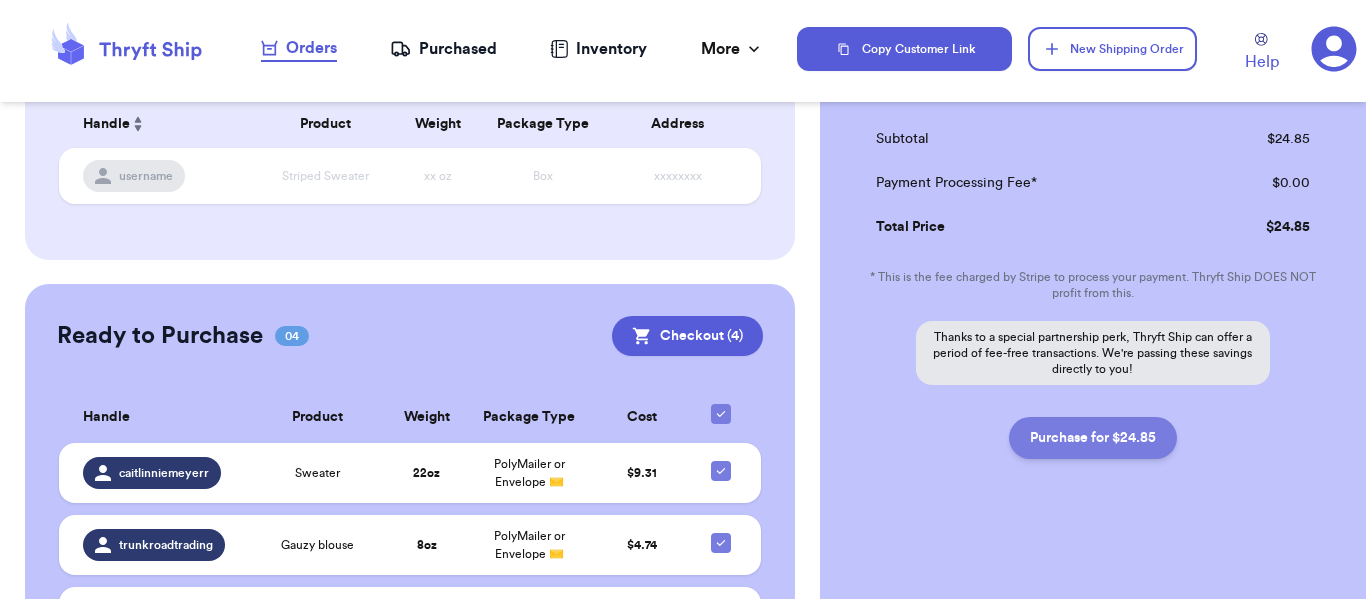 click on "Purchase for $24.85" at bounding box center [1093, 438] 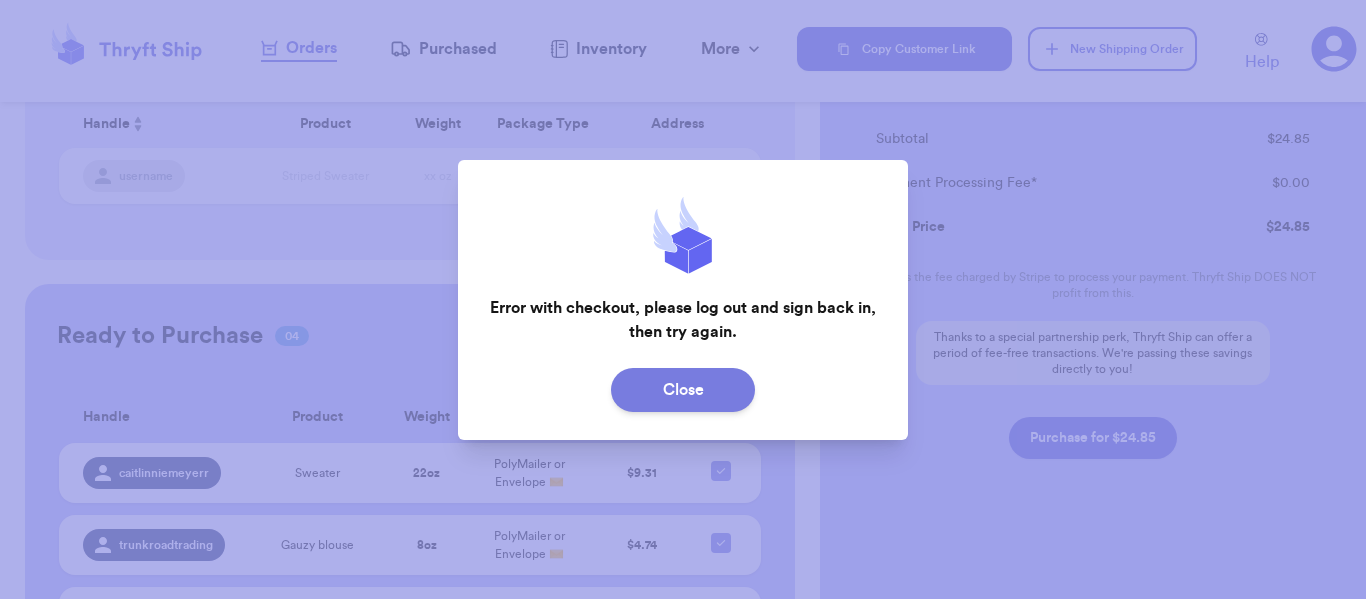 click on "Close" at bounding box center [683, 390] 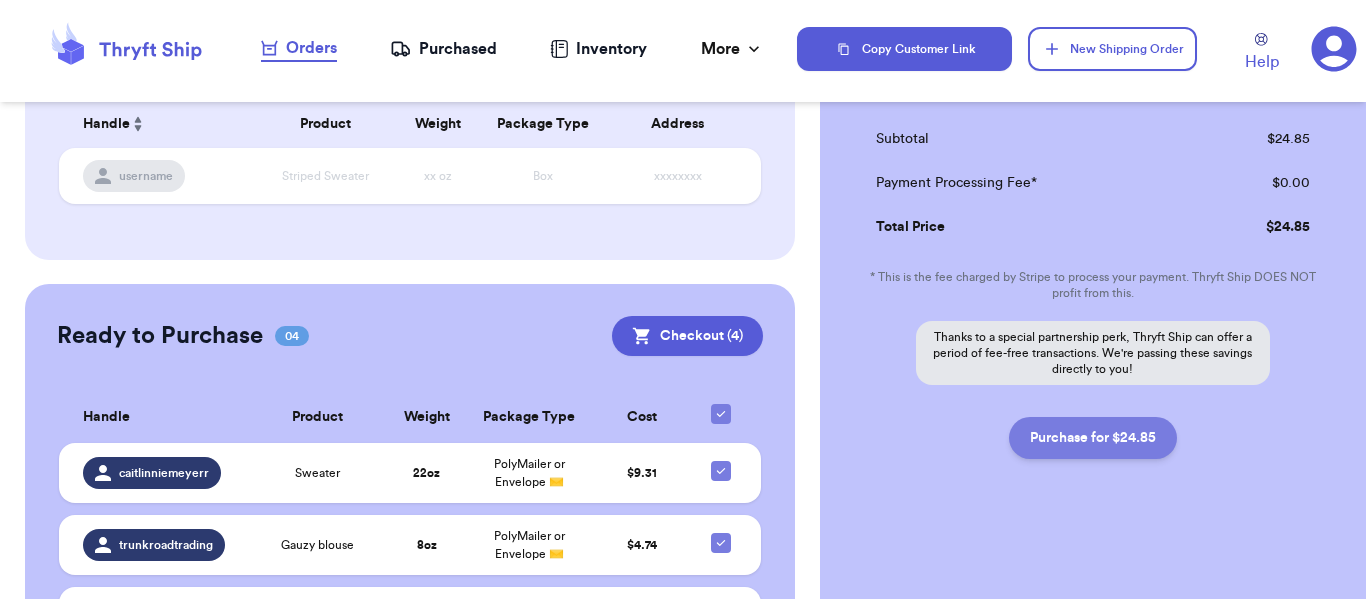 click on "Purchase for $24.85" at bounding box center [1093, 438] 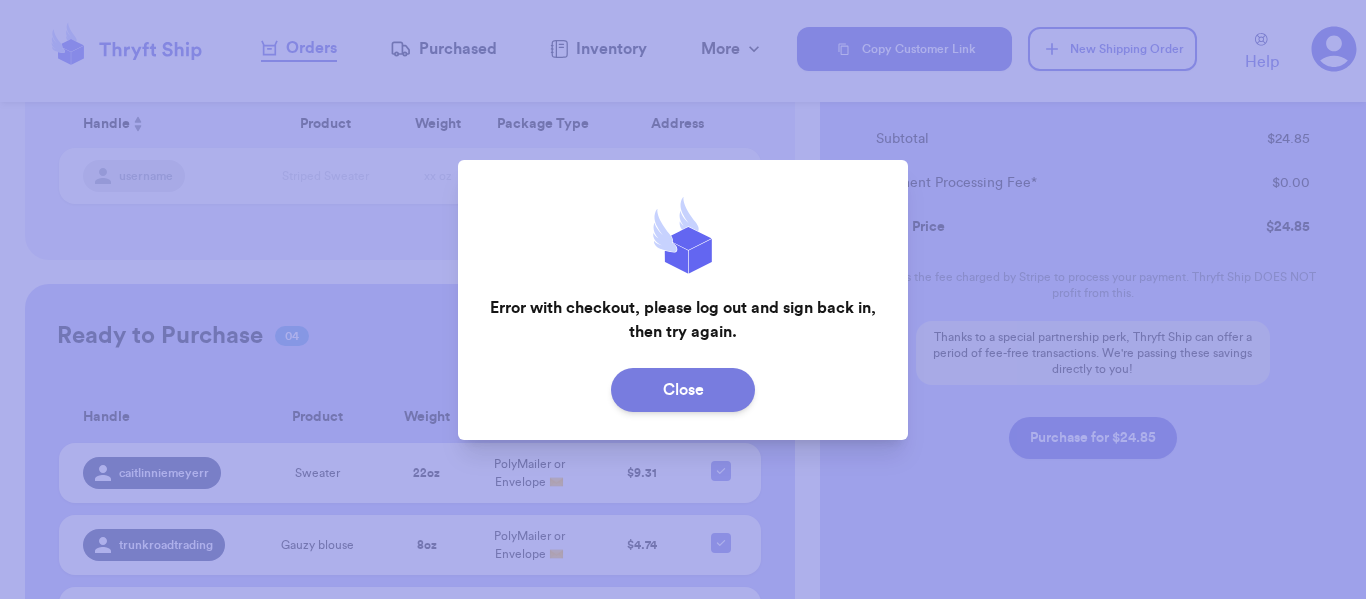 click on "Close" at bounding box center (683, 390) 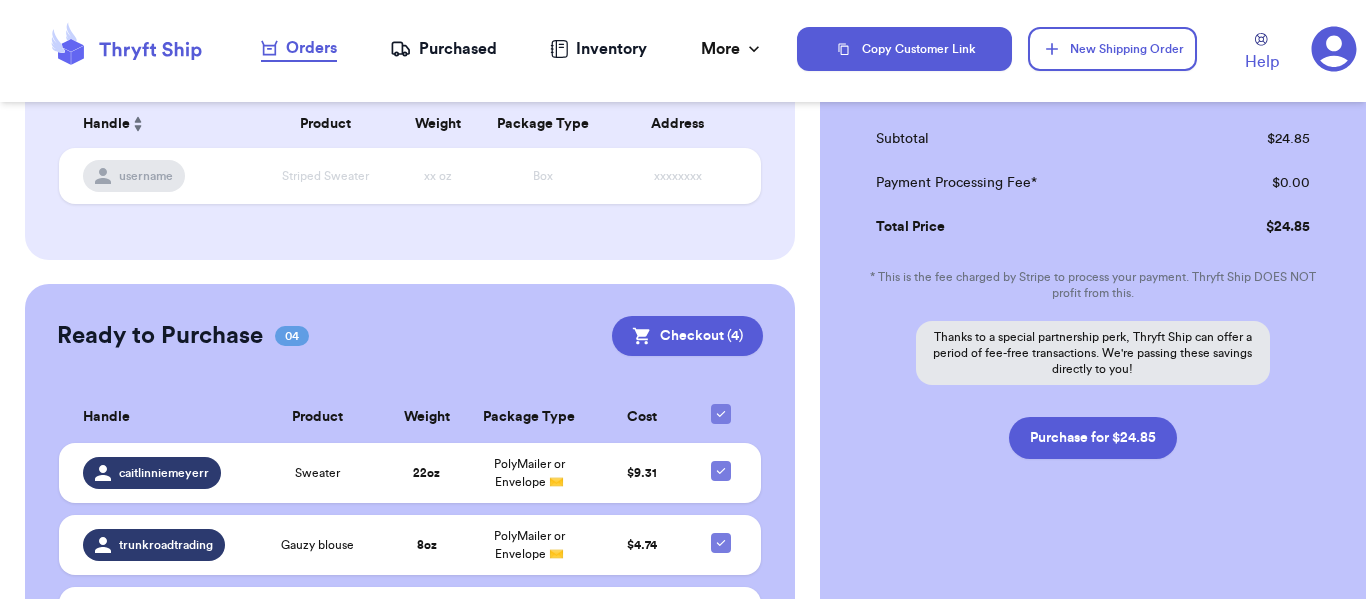 scroll, scrollTop: 0, scrollLeft: 0, axis: both 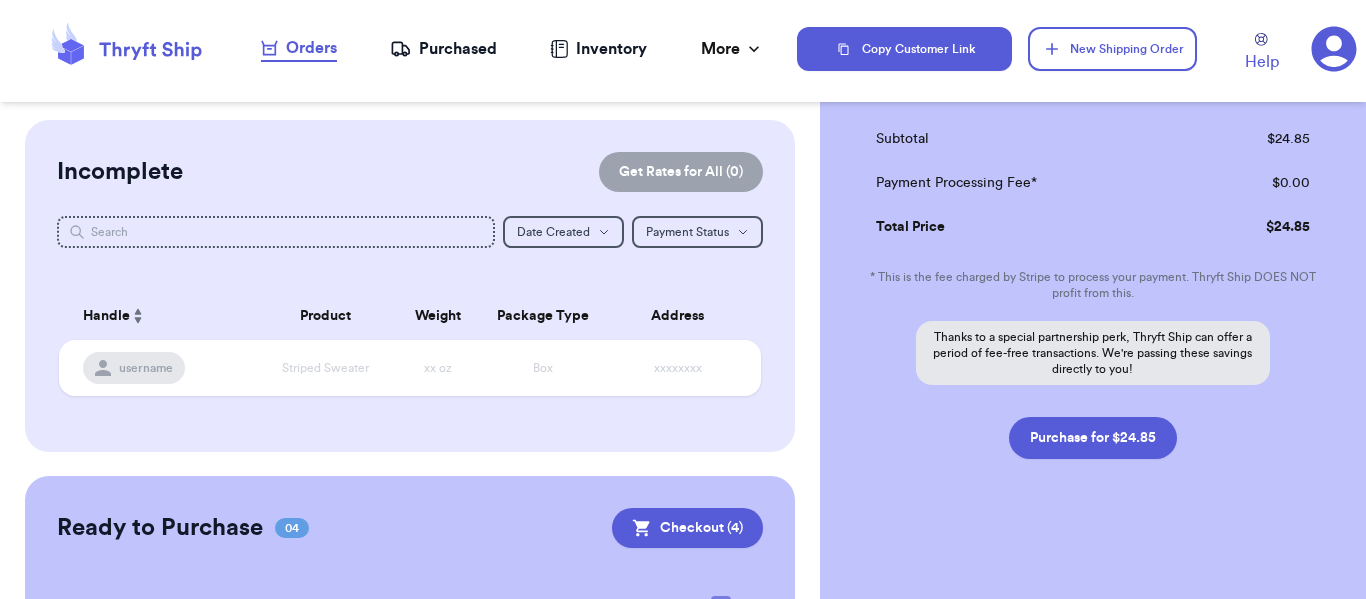 click 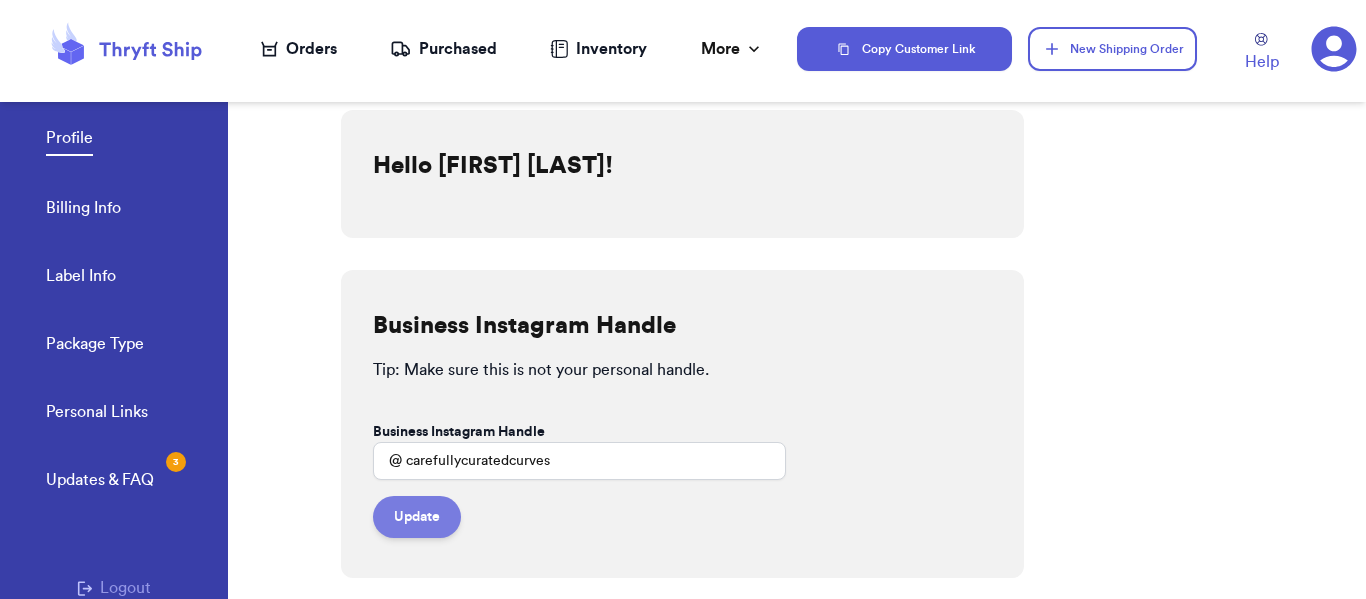 click on "Update" at bounding box center (417, 517) 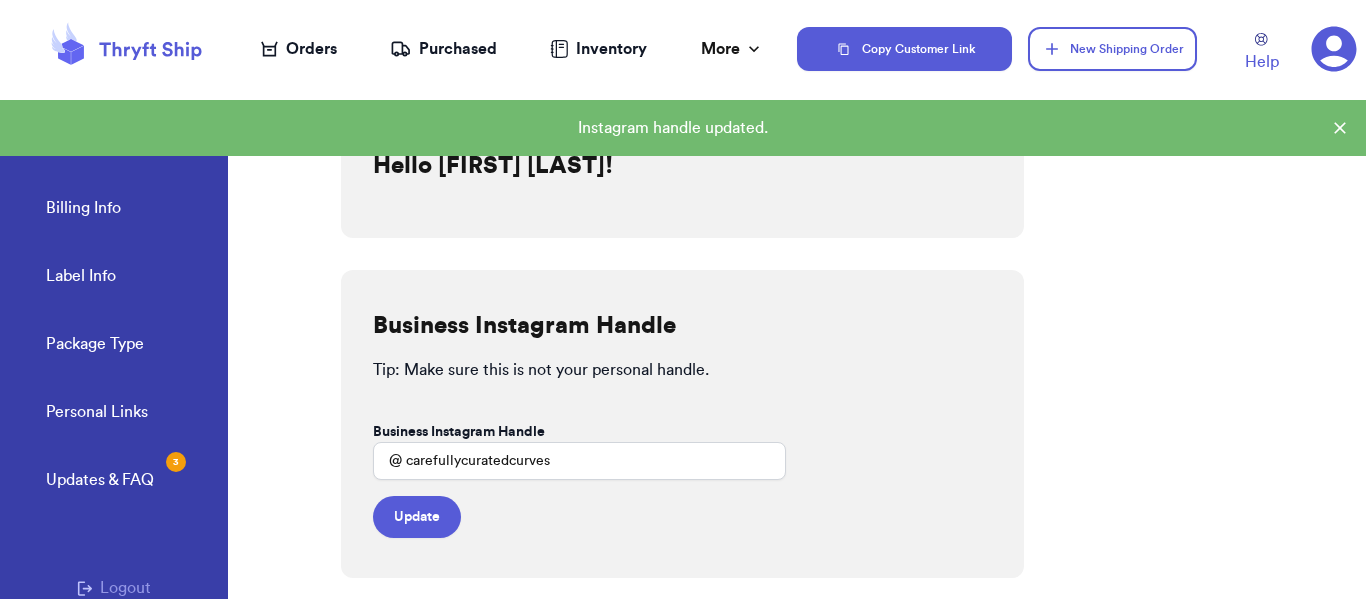 click on "Orders" at bounding box center (299, 49) 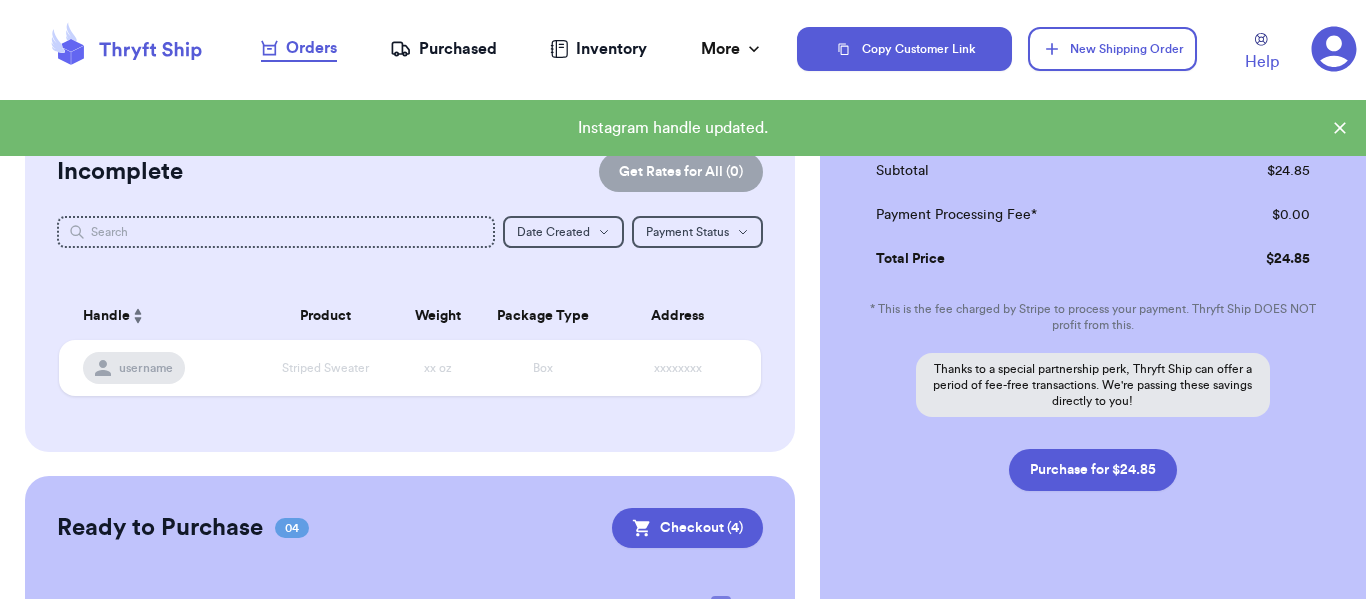 scroll, scrollTop: 732, scrollLeft: 0, axis: vertical 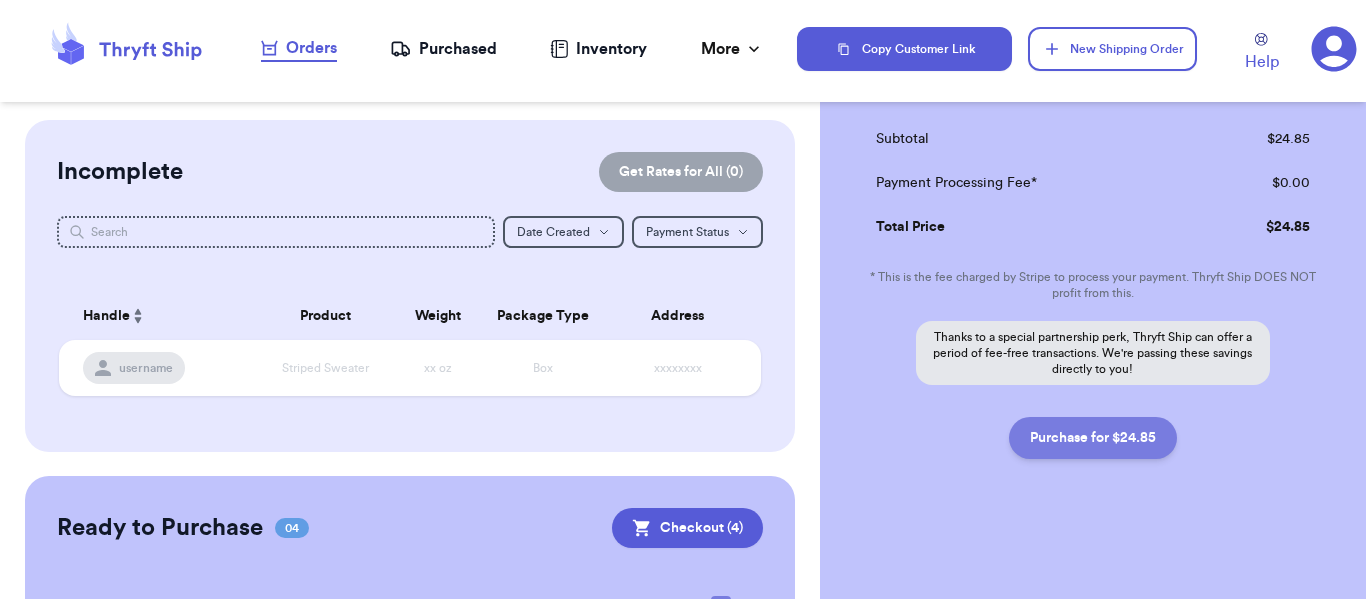 click on "Purchase for $24.85" at bounding box center [1093, 438] 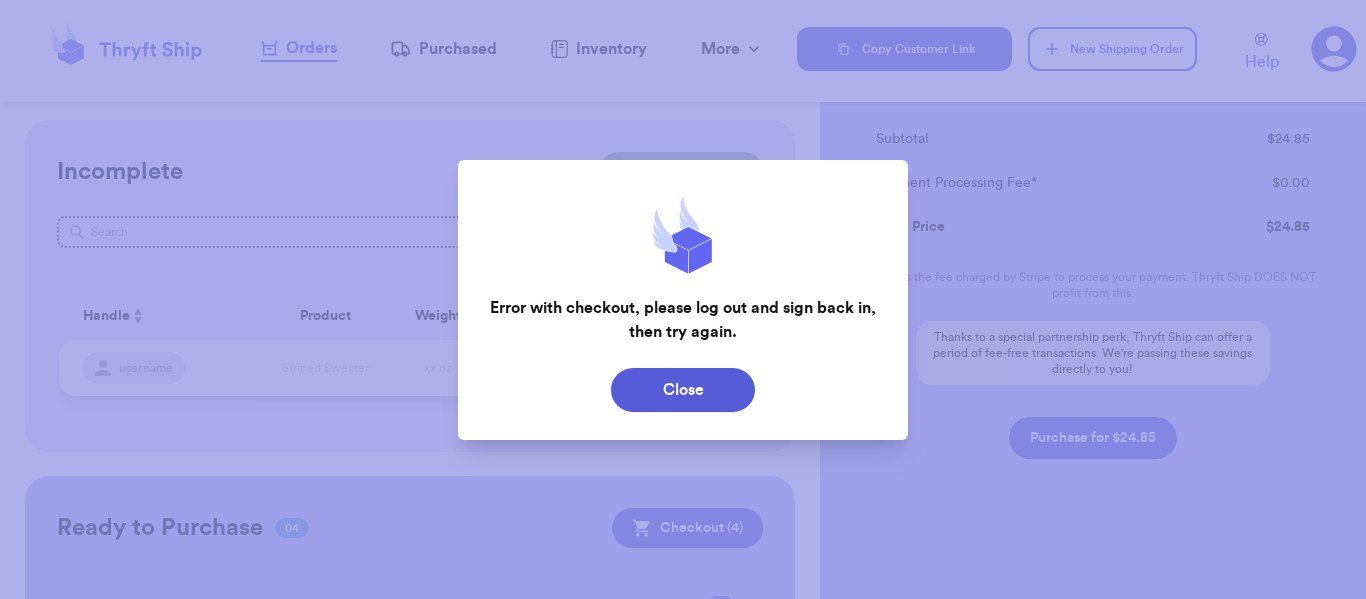 click on "Close" at bounding box center [683, 390] 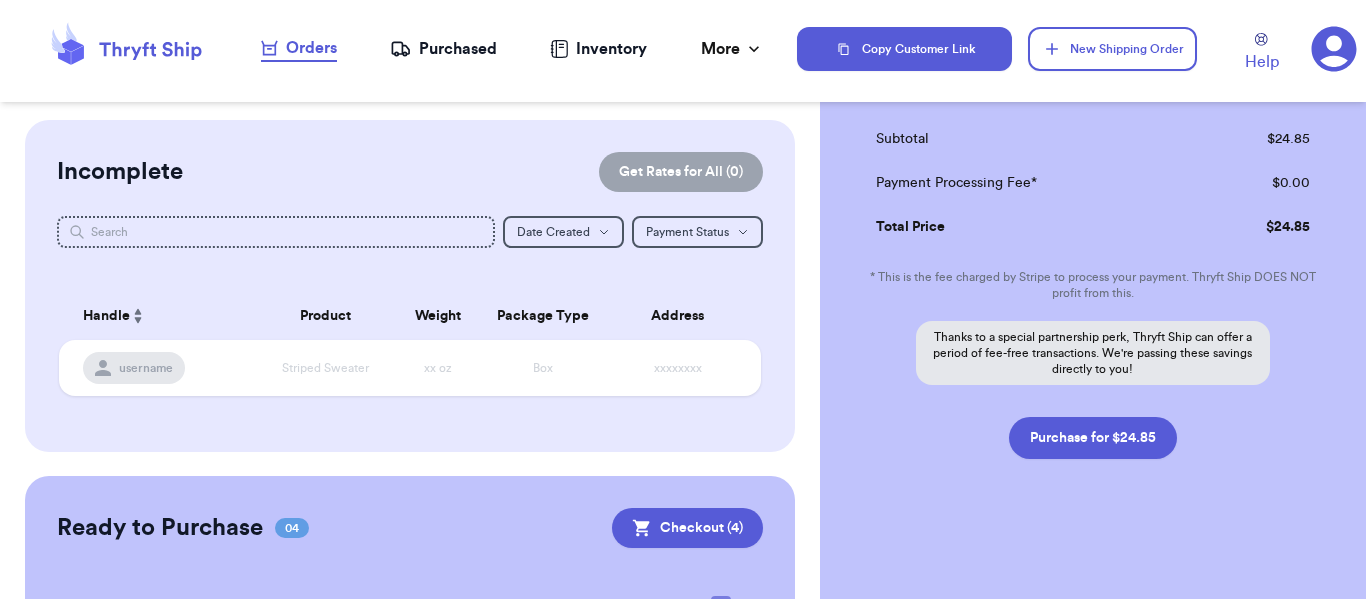 scroll, scrollTop: 532, scrollLeft: 0, axis: vertical 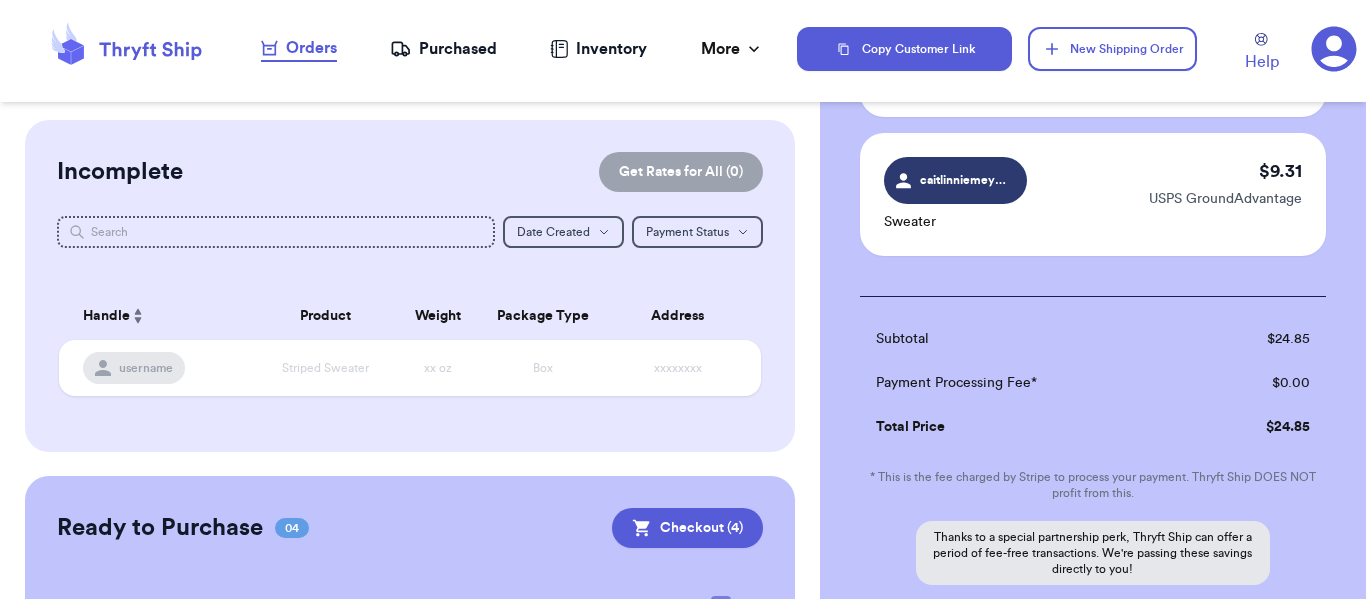 click 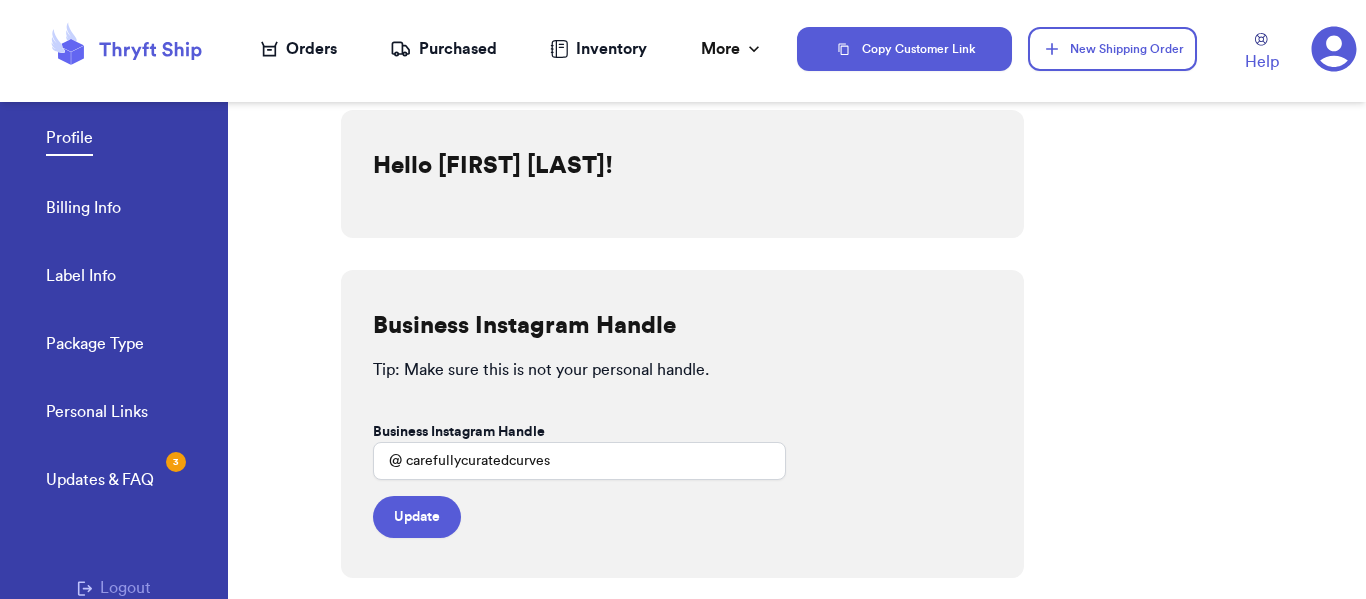 scroll, scrollTop: 145, scrollLeft: 0, axis: vertical 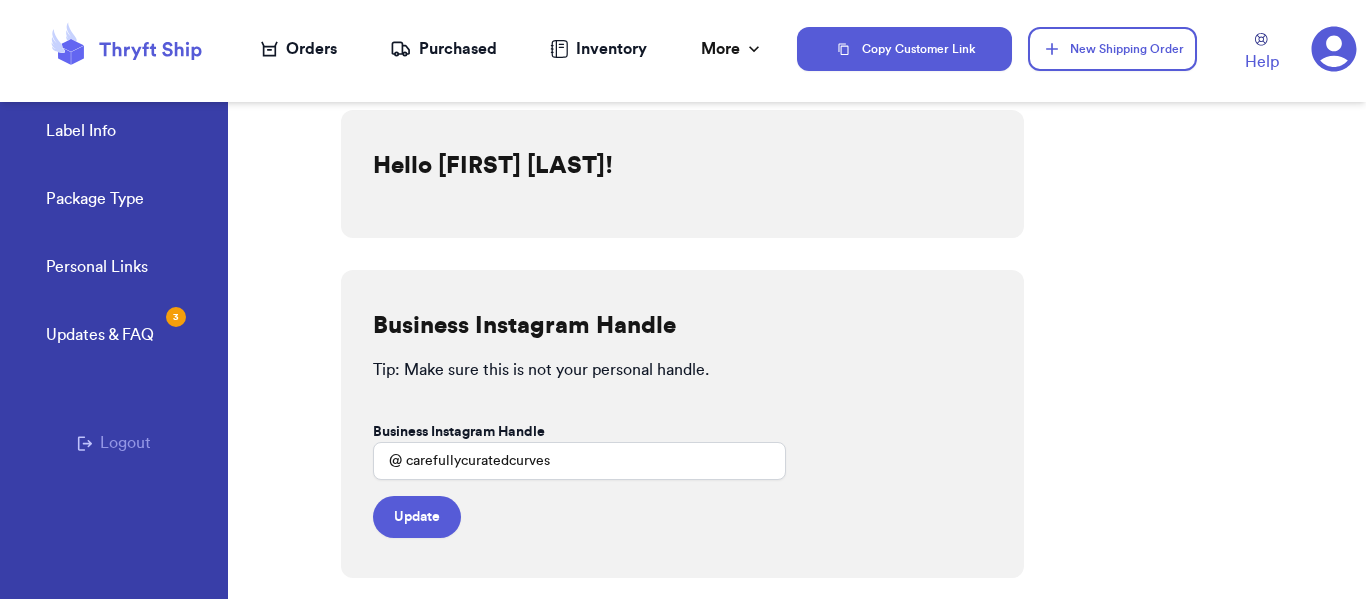 click on "Logout" at bounding box center (114, 443) 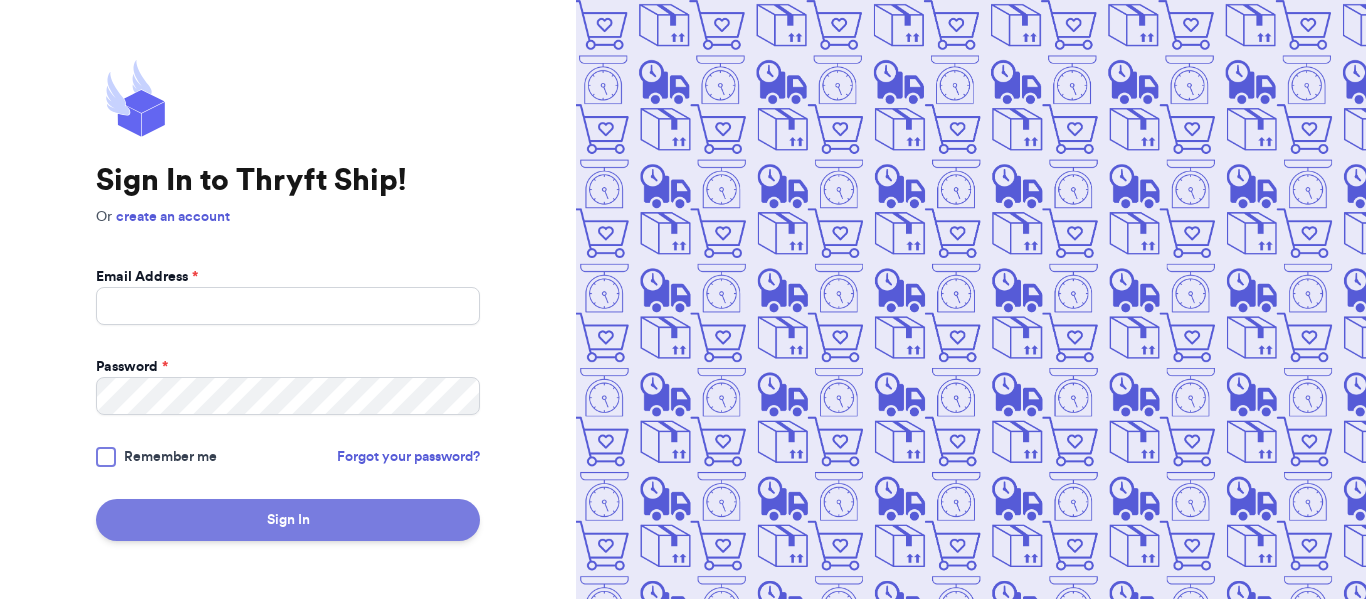 scroll, scrollTop: 0, scrollLeft: 0, axis: both 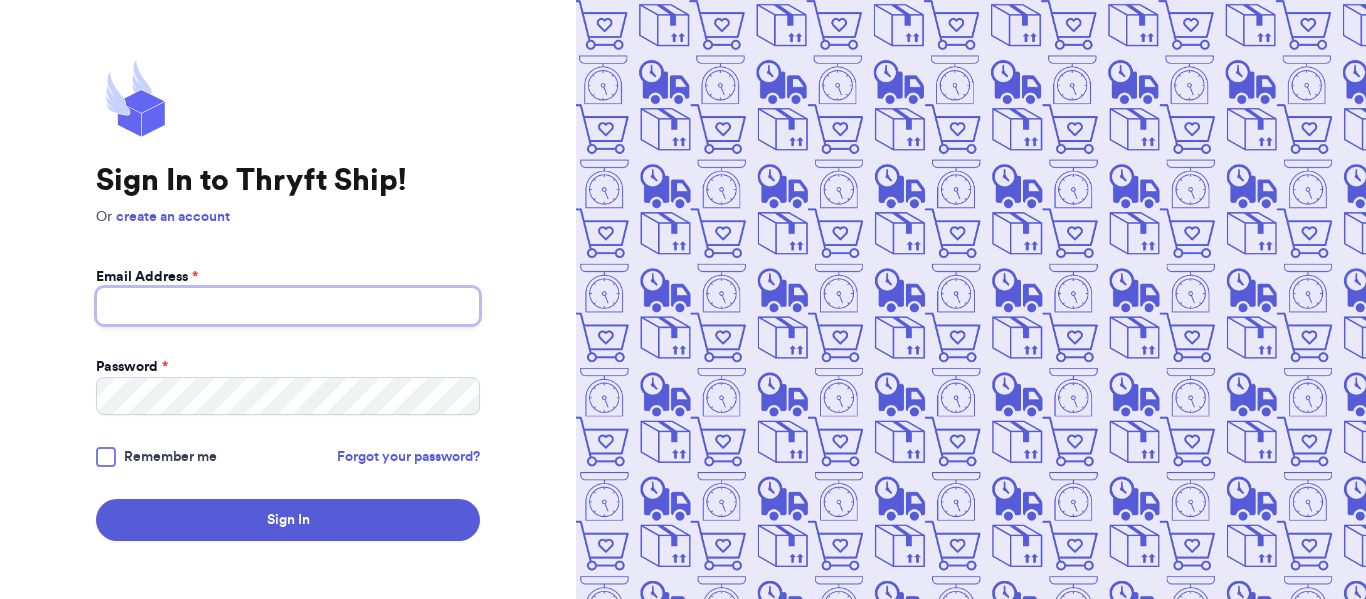 type on "[EMAIL]" 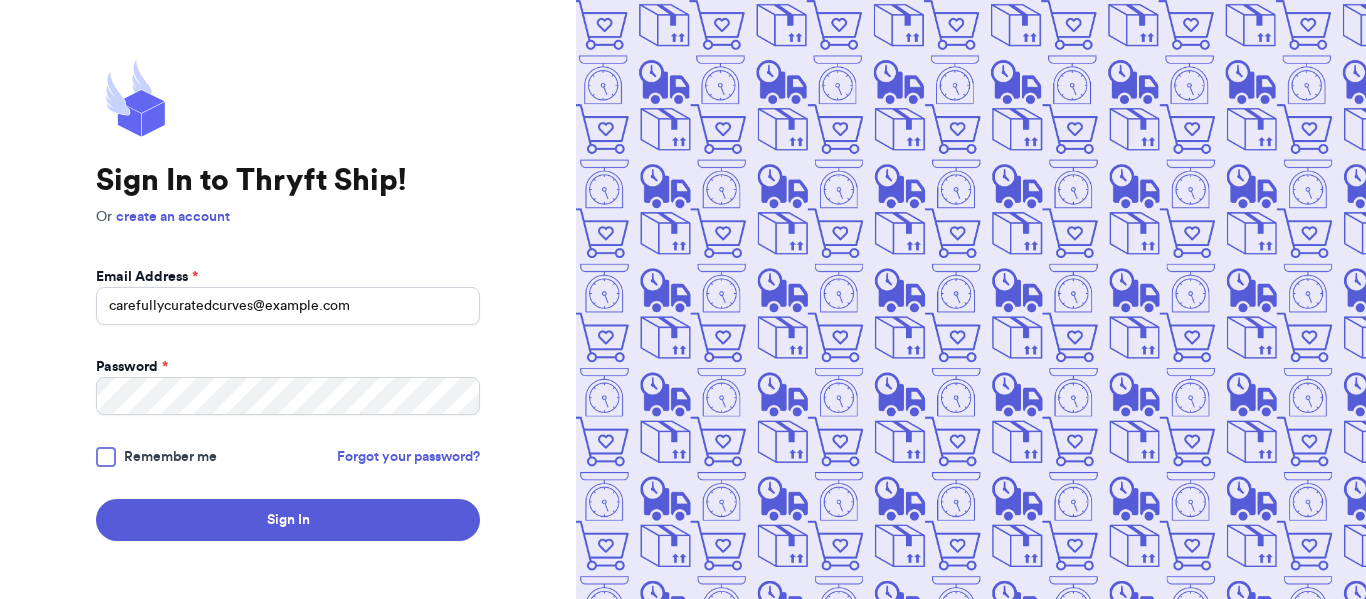 click at bounding box center (106, 457) 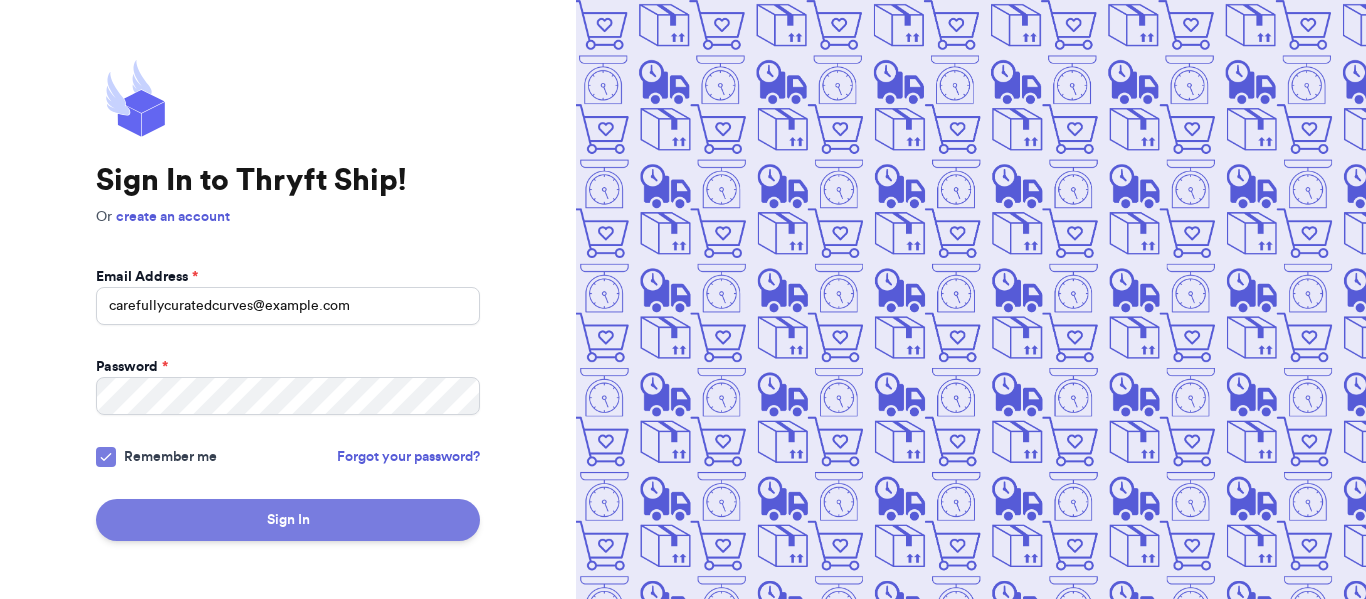 click on "Sign In" at bounding box center [288, 520] 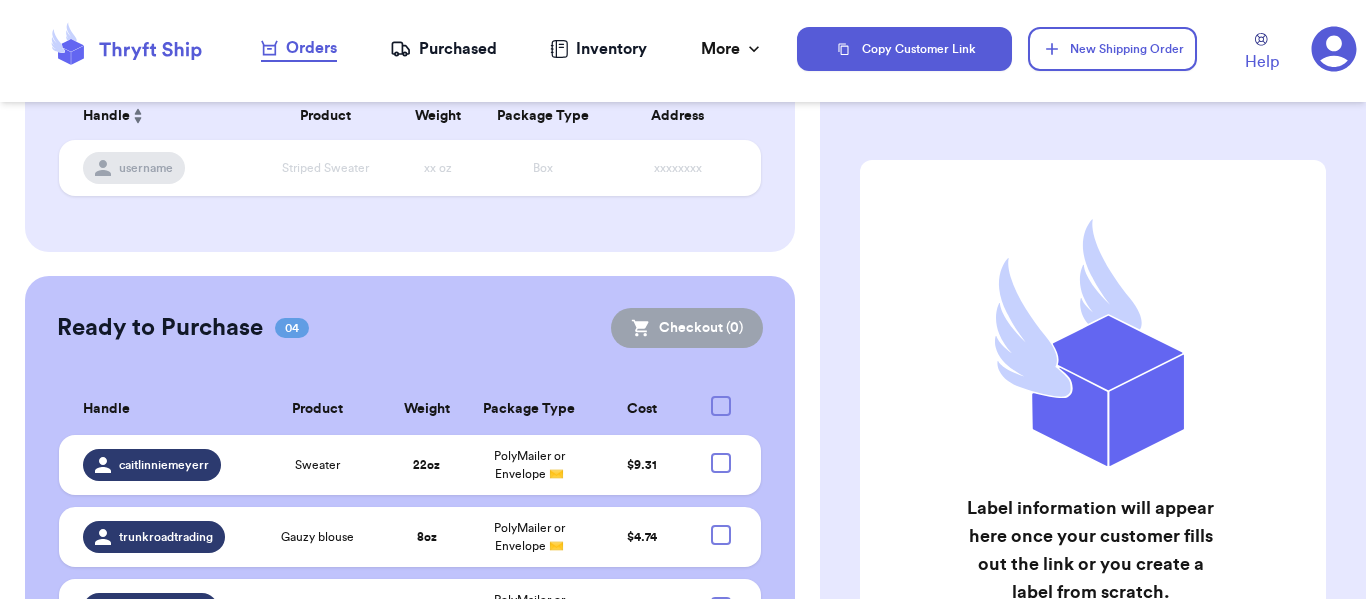 scroll, scrollTop: 392, scrollLeft: 0, axis: vertical 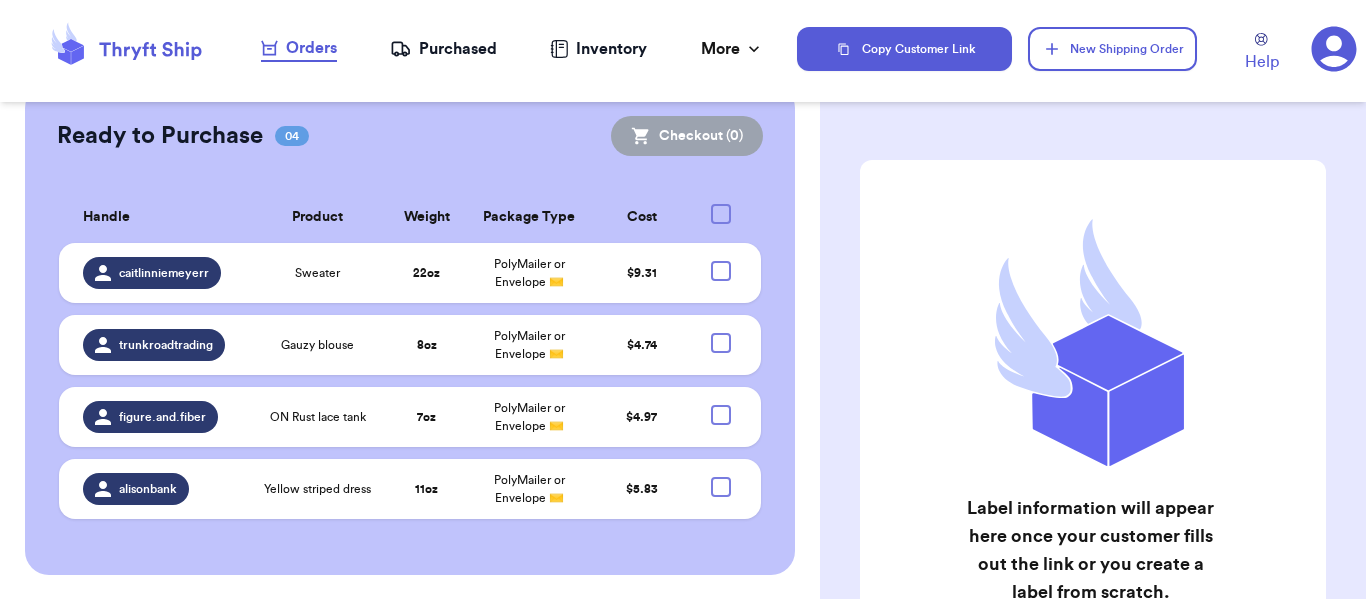 click at bounding box center (721, 214) 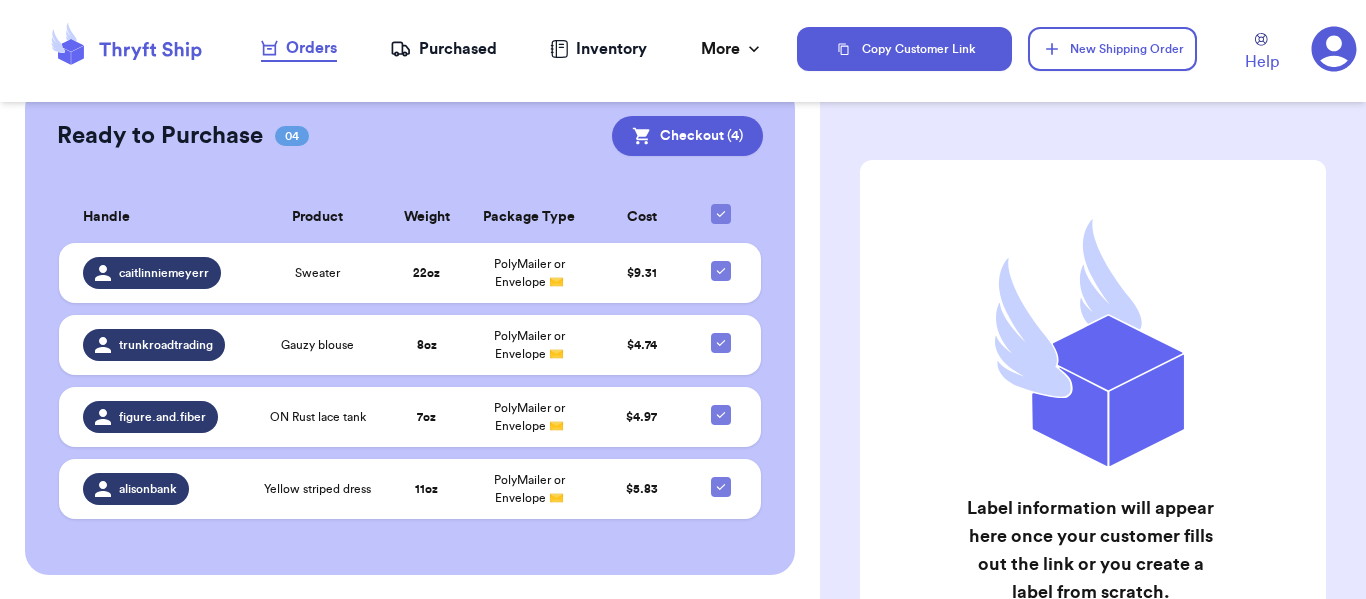 checkbox on "true" 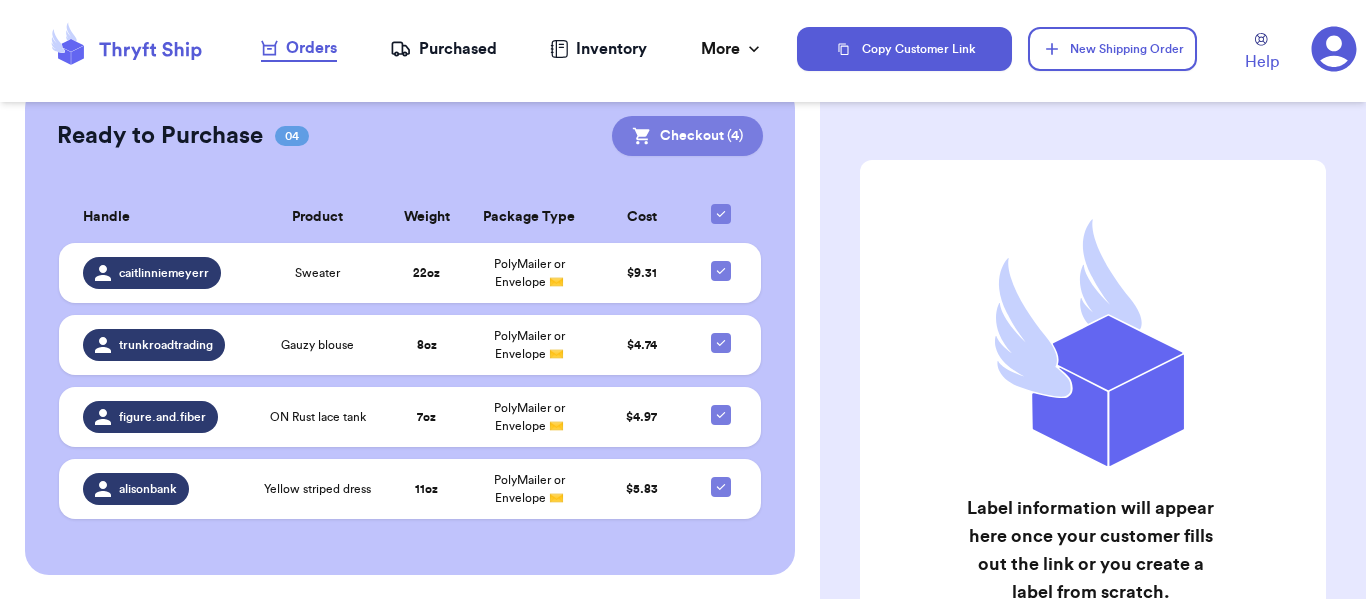 click on "Checkout ( 4 )" at bounding box center (687, 136) 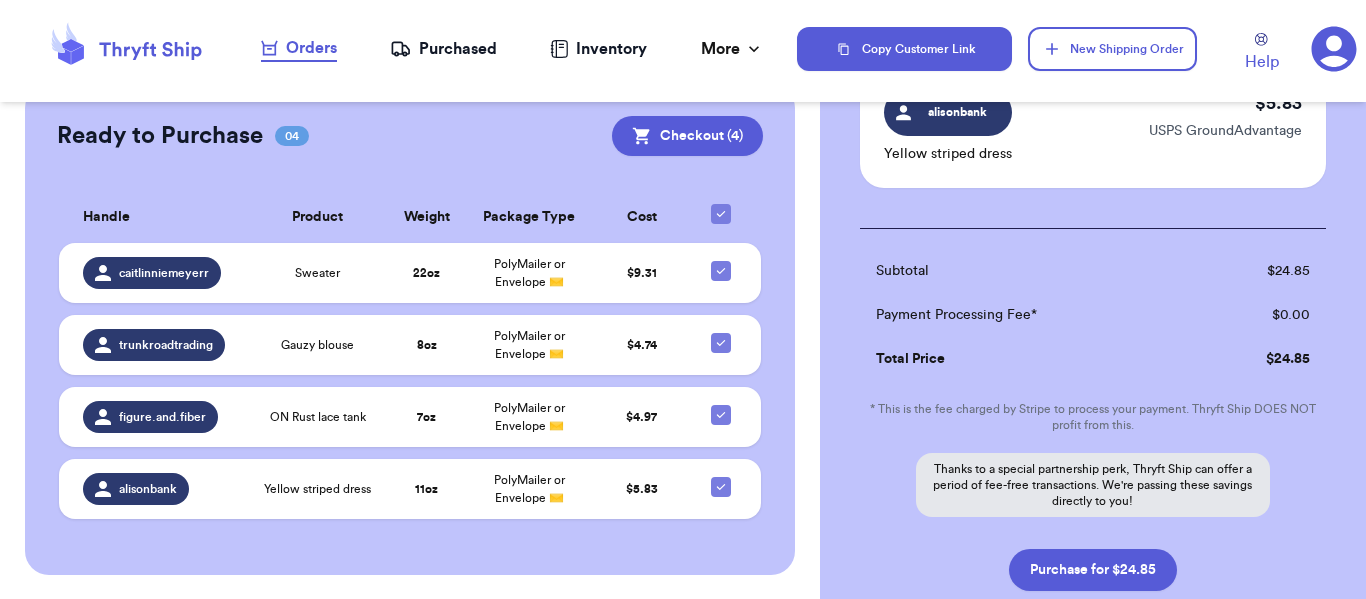 scroll, scrollTop: 732, scrollLeft: 0, axis: vertical 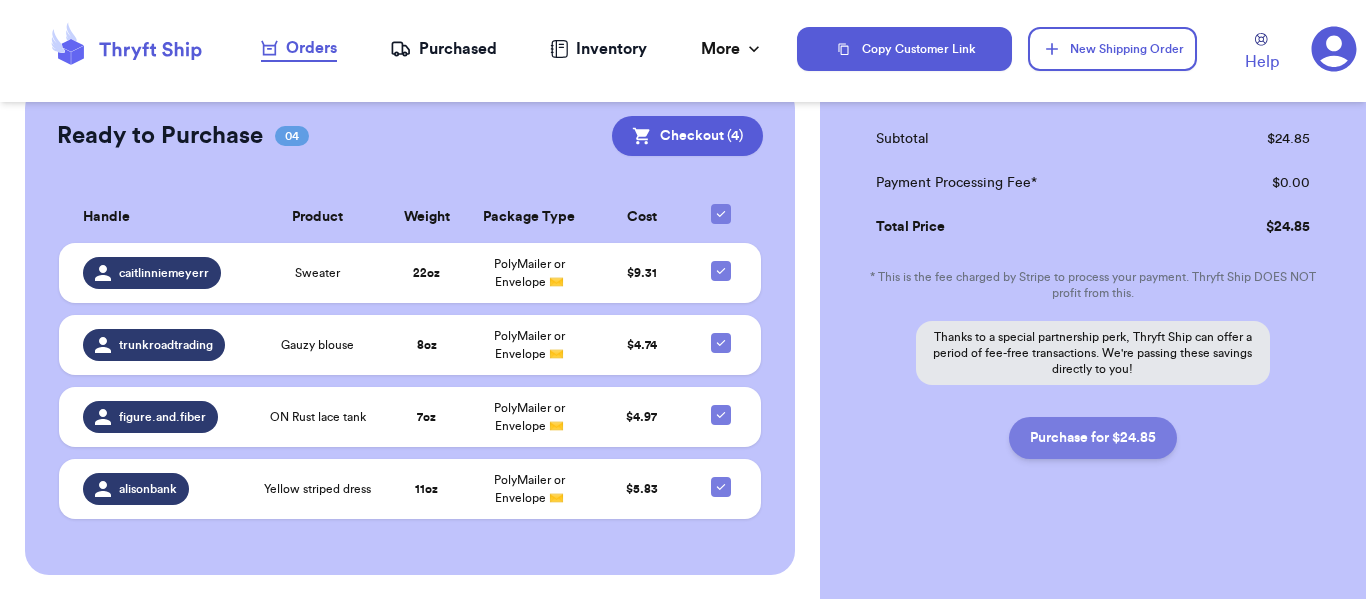 click on "Purchase for $24.85" at bounding box center (1093, 438) 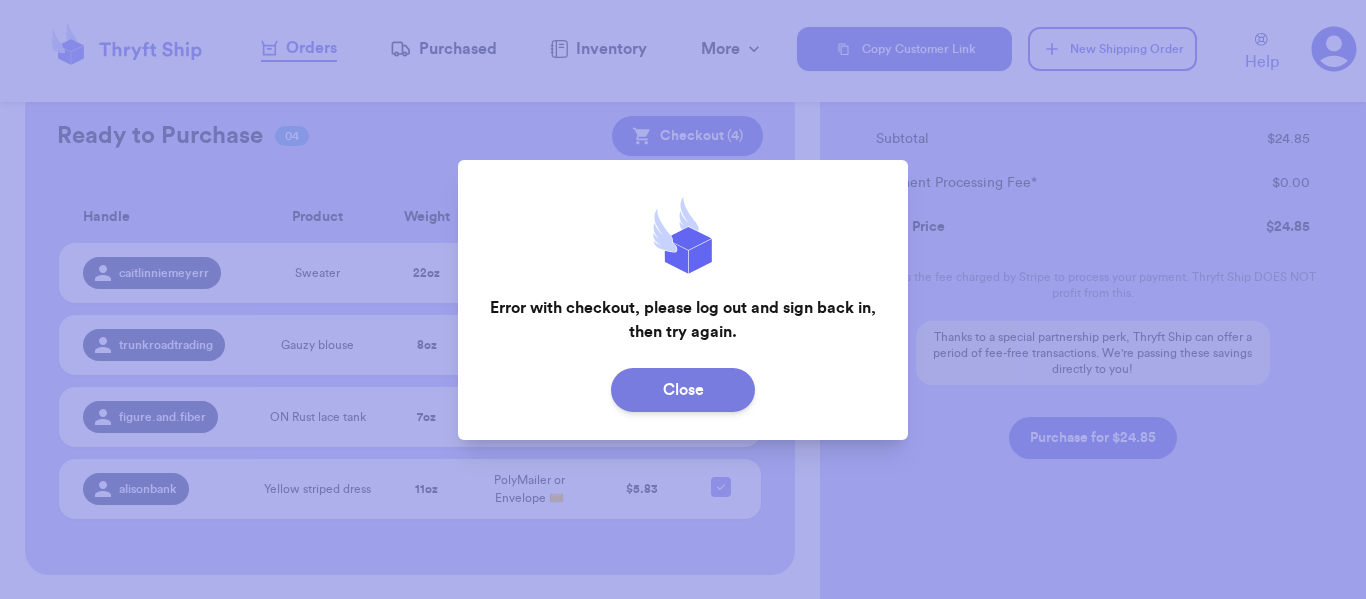 click on "Close" at bounding box center [683, 390] 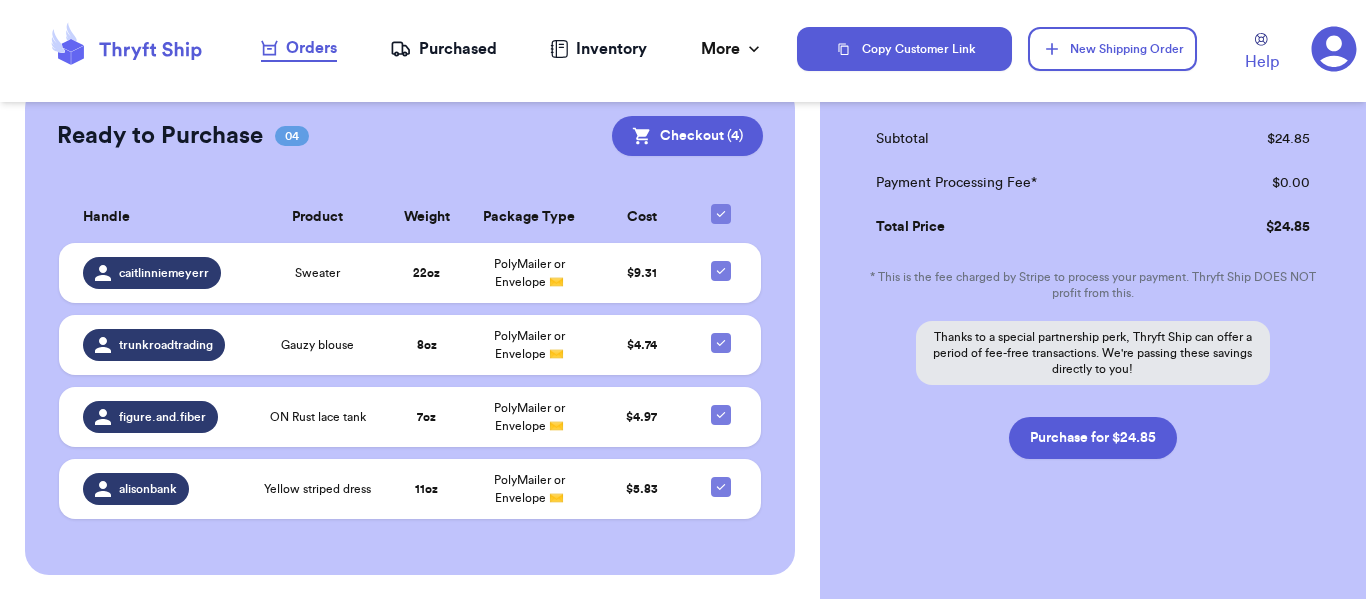 scroll, scrollTop: 732, scrollLeft: 0, axis: vertical 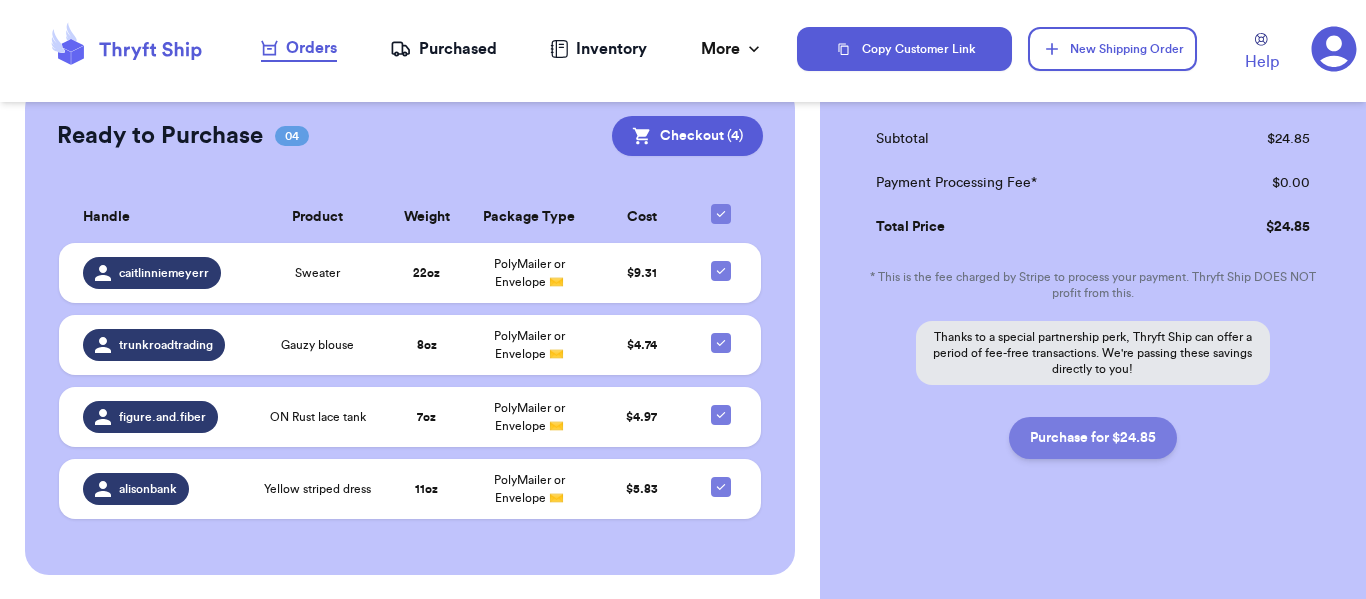 click on "Purchase for $24.85" at bounding box center [1093, 438] 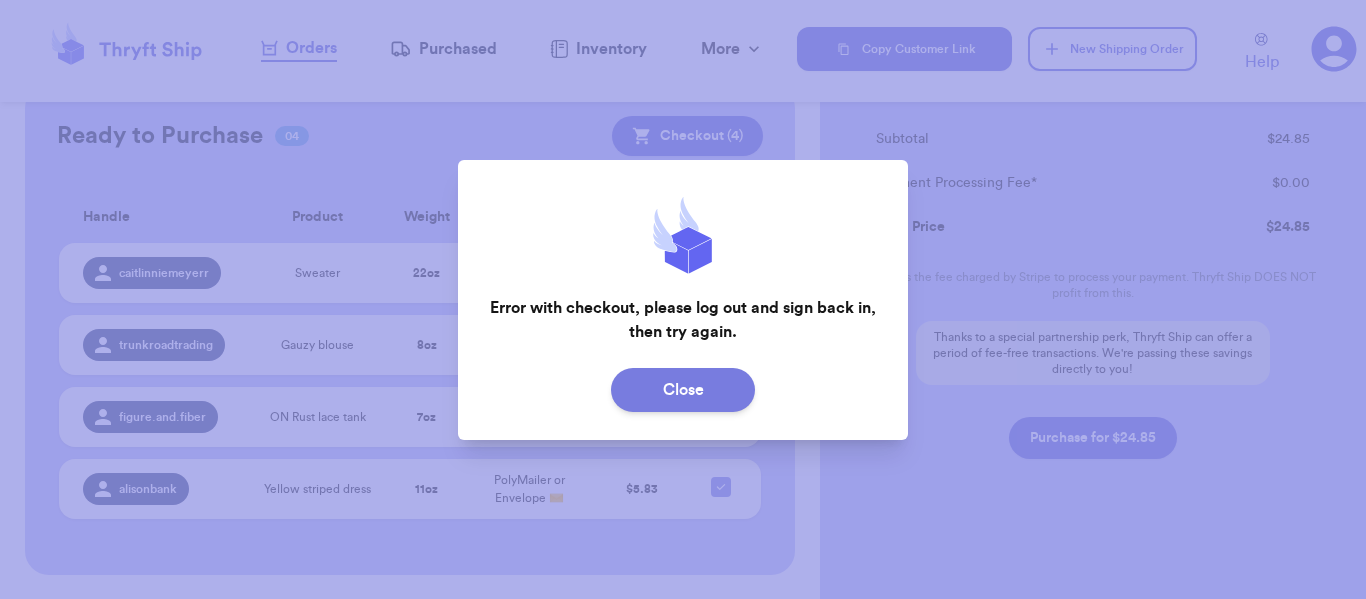 click on "Close" at bounding box center [683, 390] 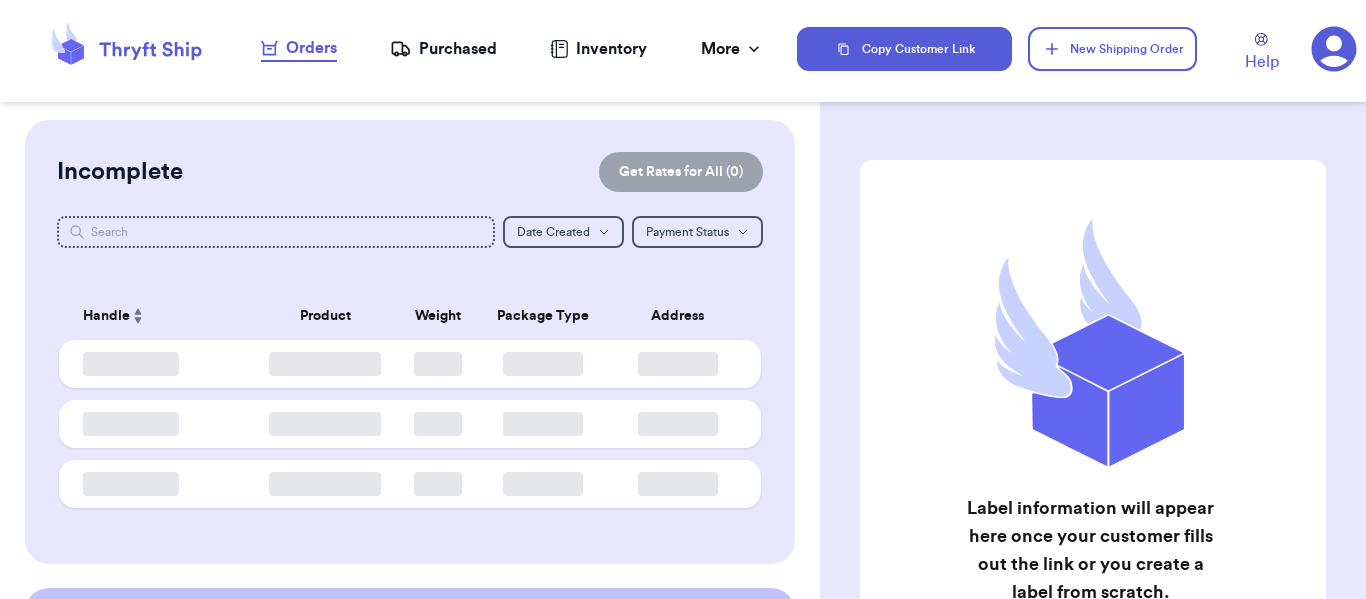 scroll, scrollTop: 0, scrollLeft: 0, axis: both 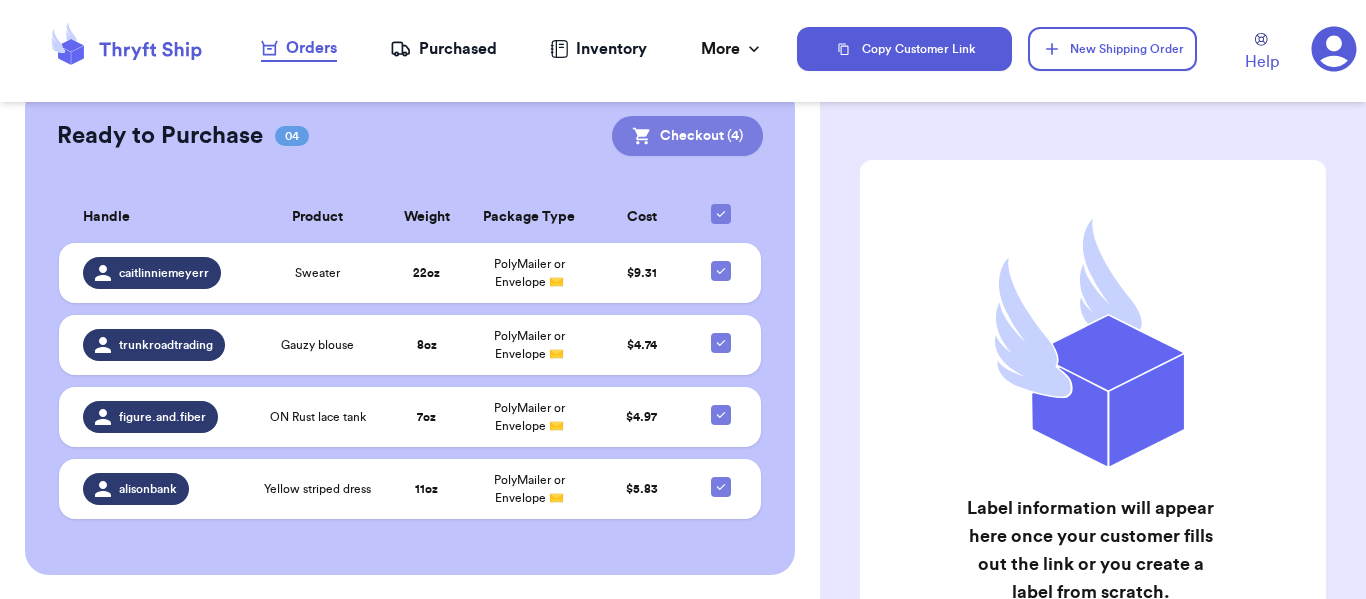 click on "Checkout ( 4 )" at bounding box center [687, 136] 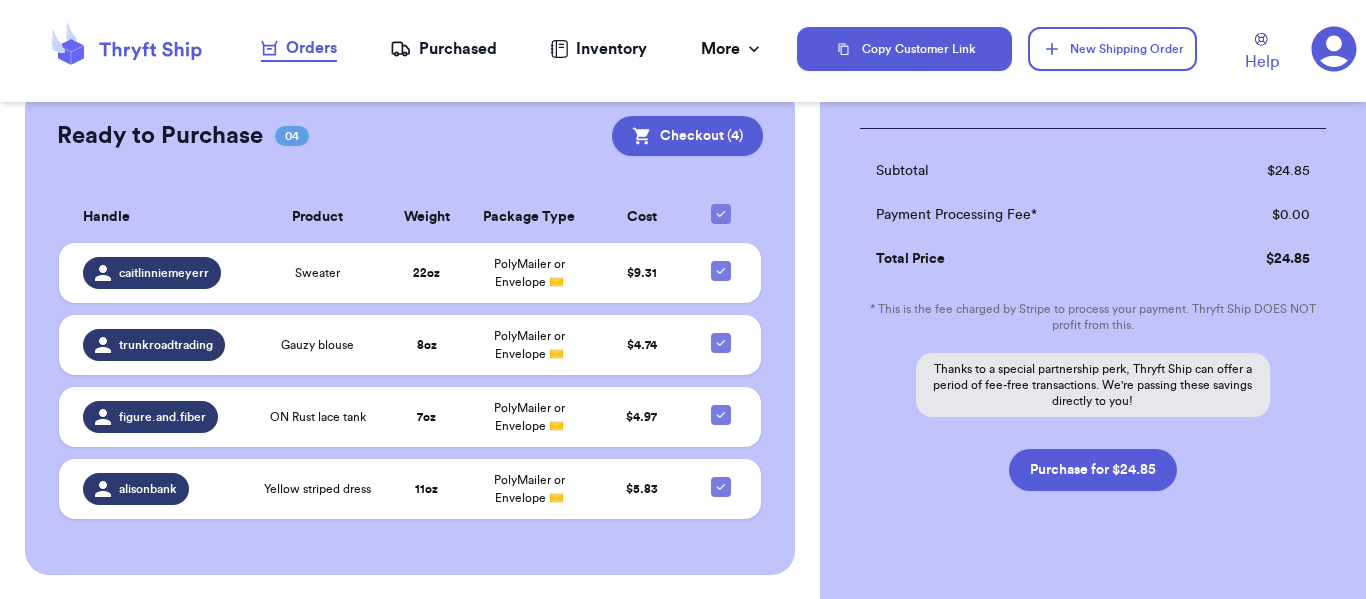 scroll, scrollTop: 732, scrollLeft: 0, axis: vertical 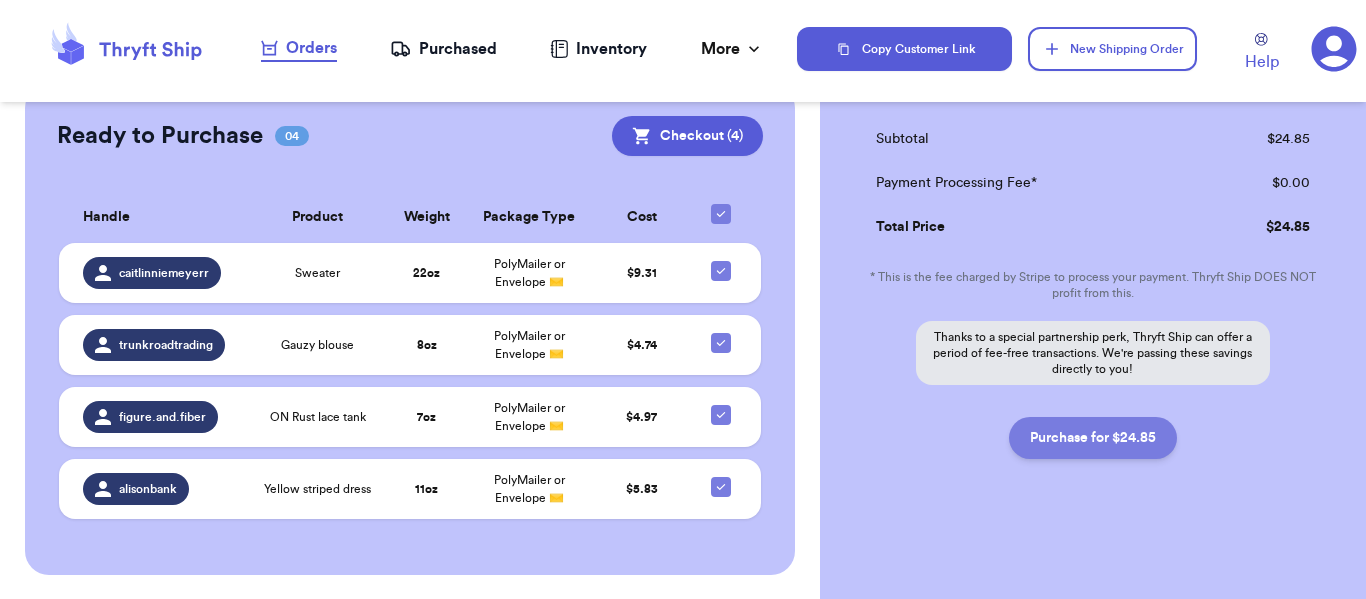 click on "Purchase for $24.85" at bounding box center [1093, 438] 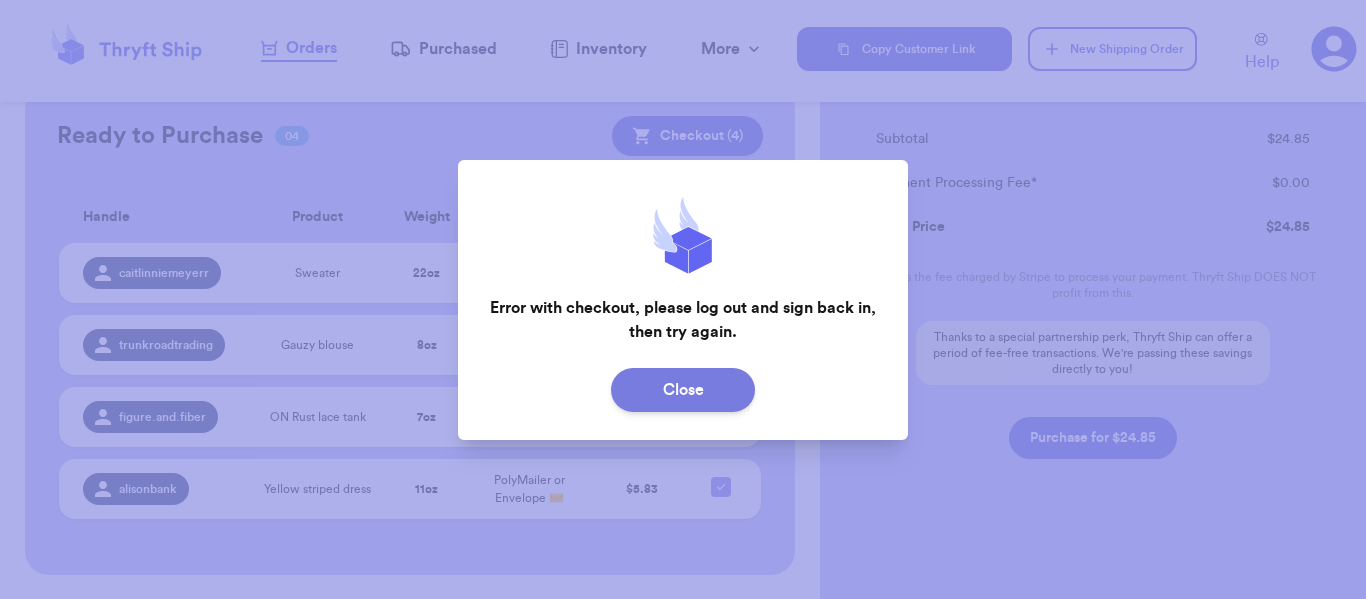 click on "Close" at bounding box center (683, 390) 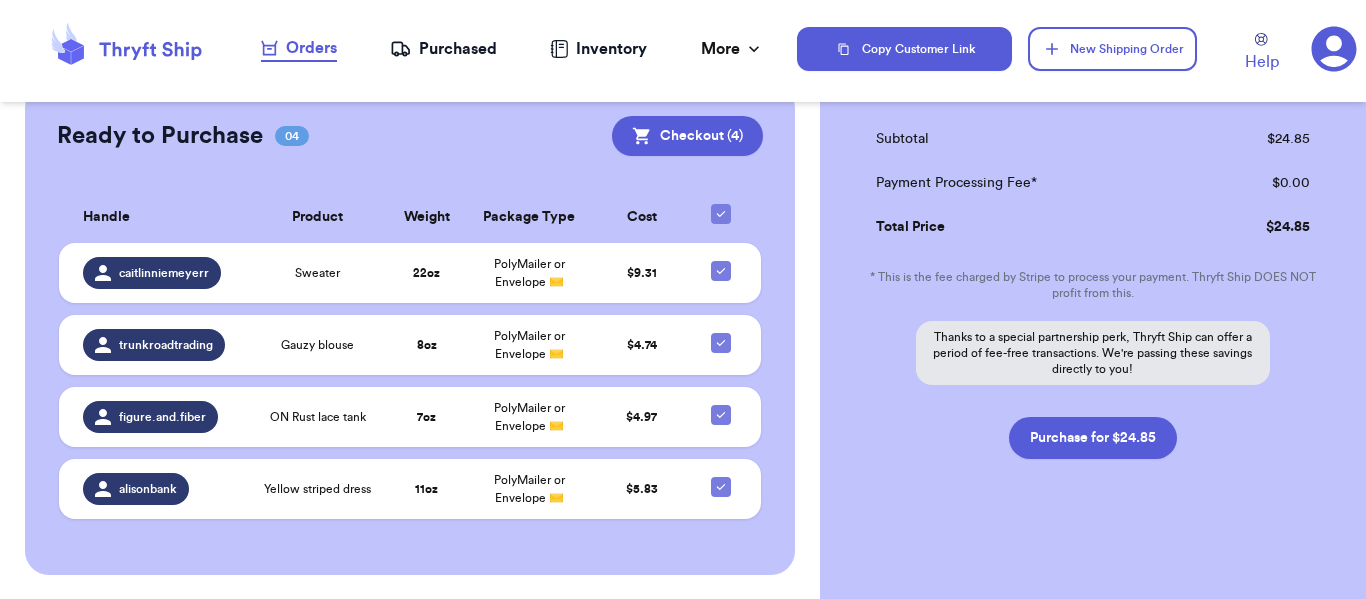 click 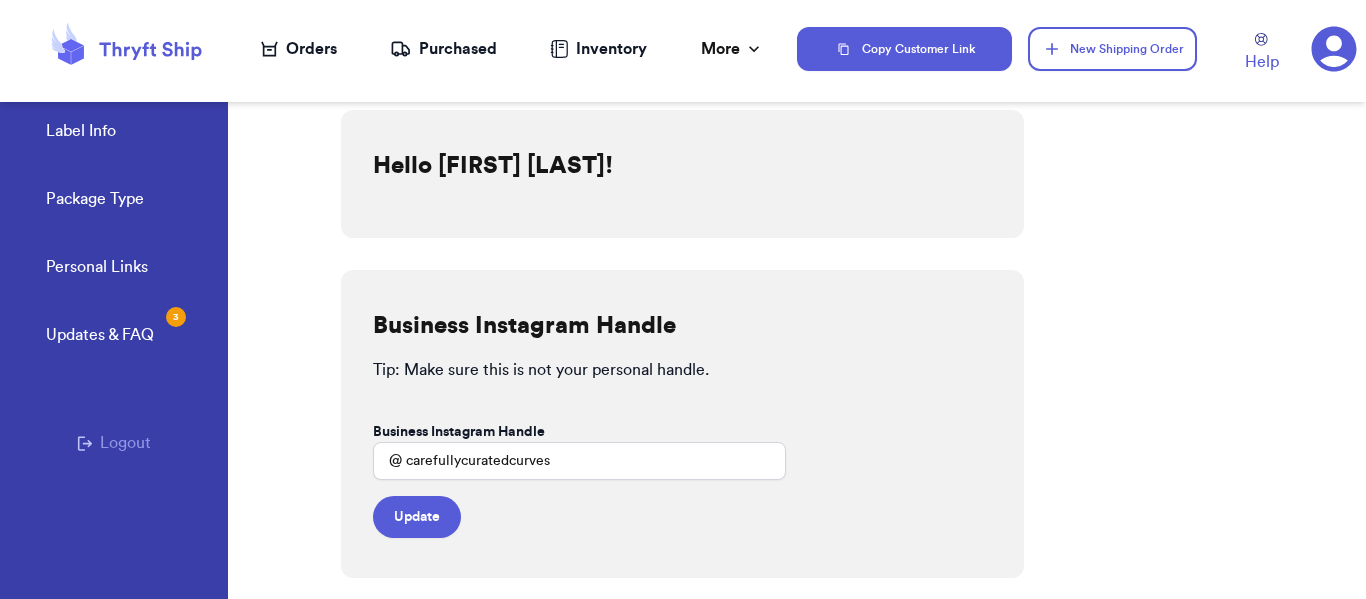 click on "Updates & FAQ 3" at bounding box center (100, 335) 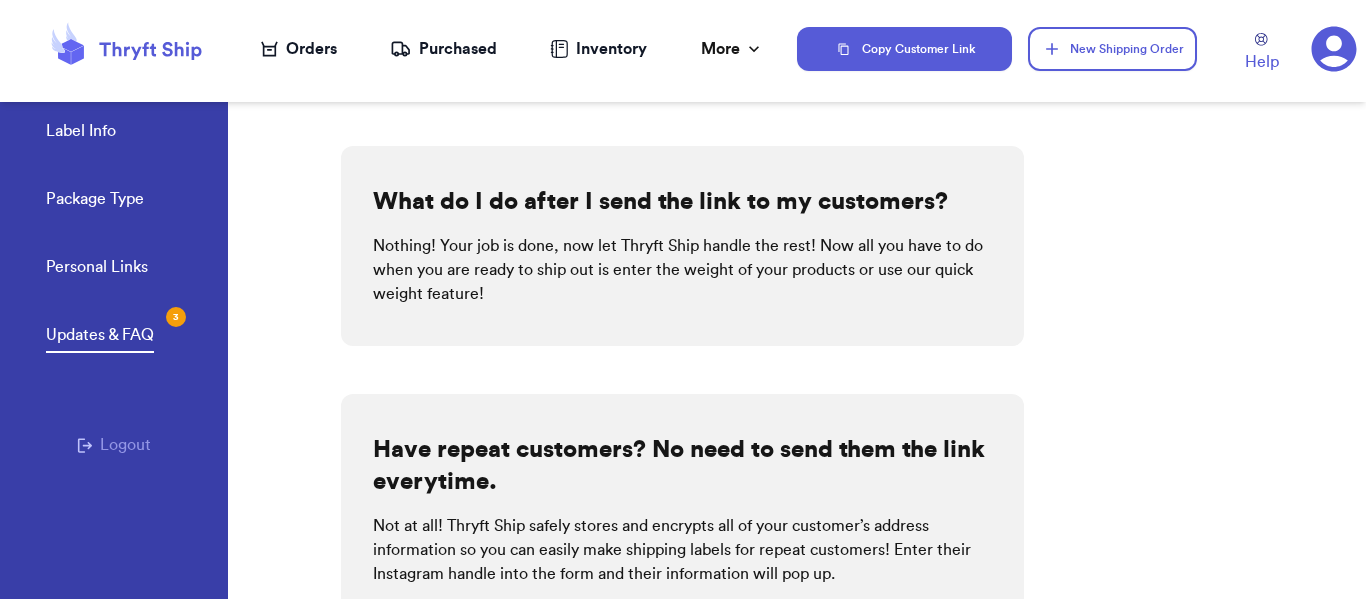 scroll, scrollTop: 783, scrollLeft: 0, axis: vertical 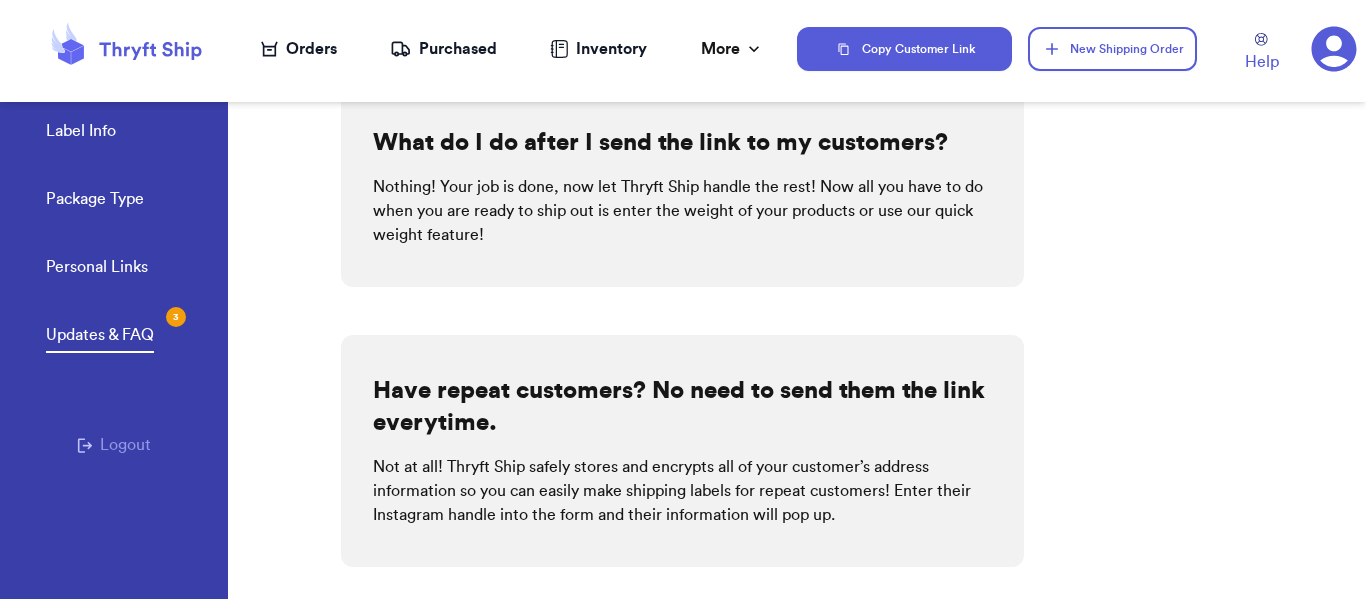 click on "Logout" at bounding box center (114, 445) 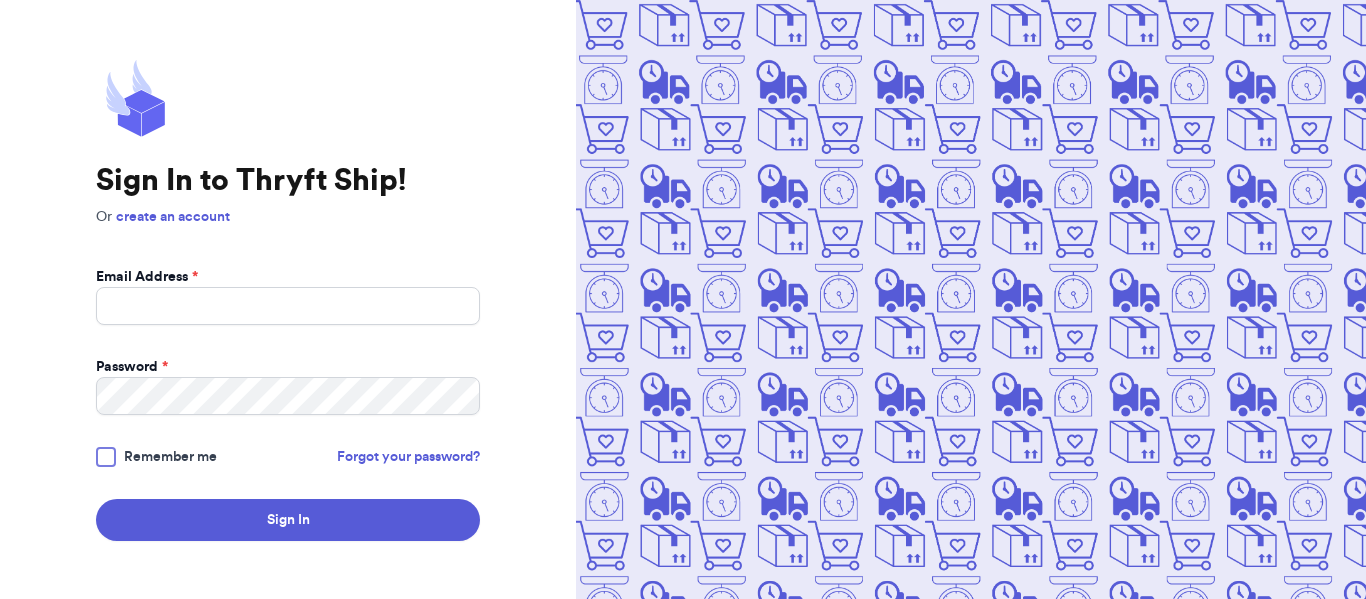 scroll, scrollTop: 0, scrollLeft: 0, axis: both 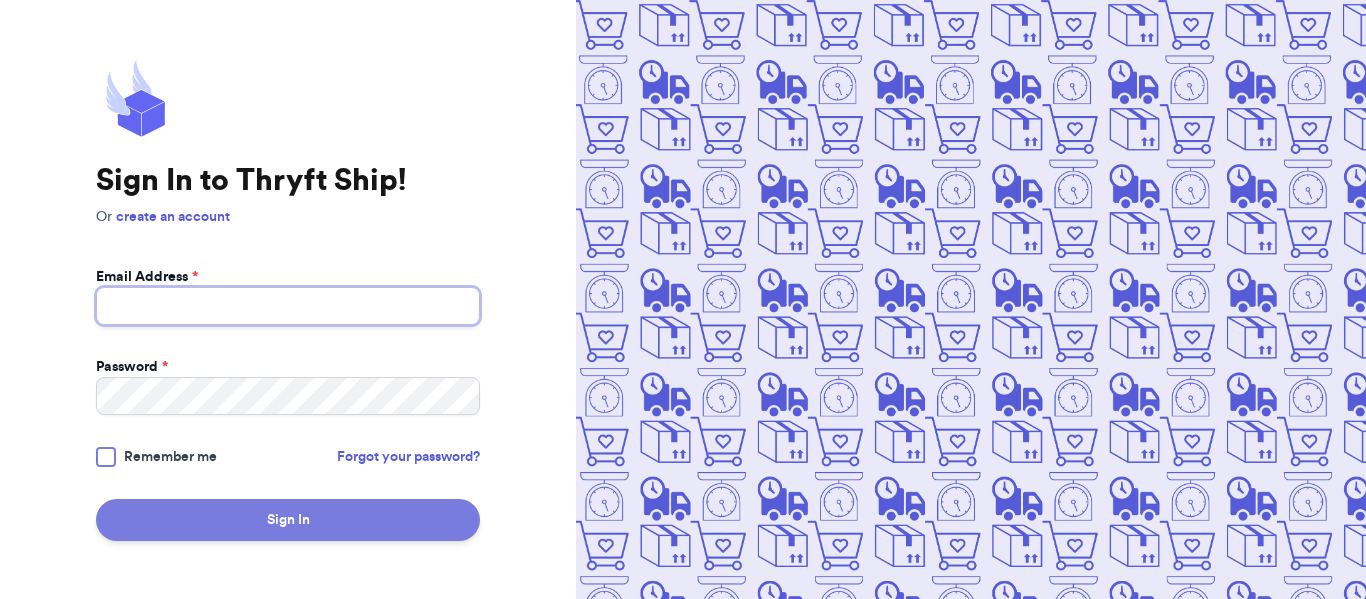 type on "[EMAIL]" 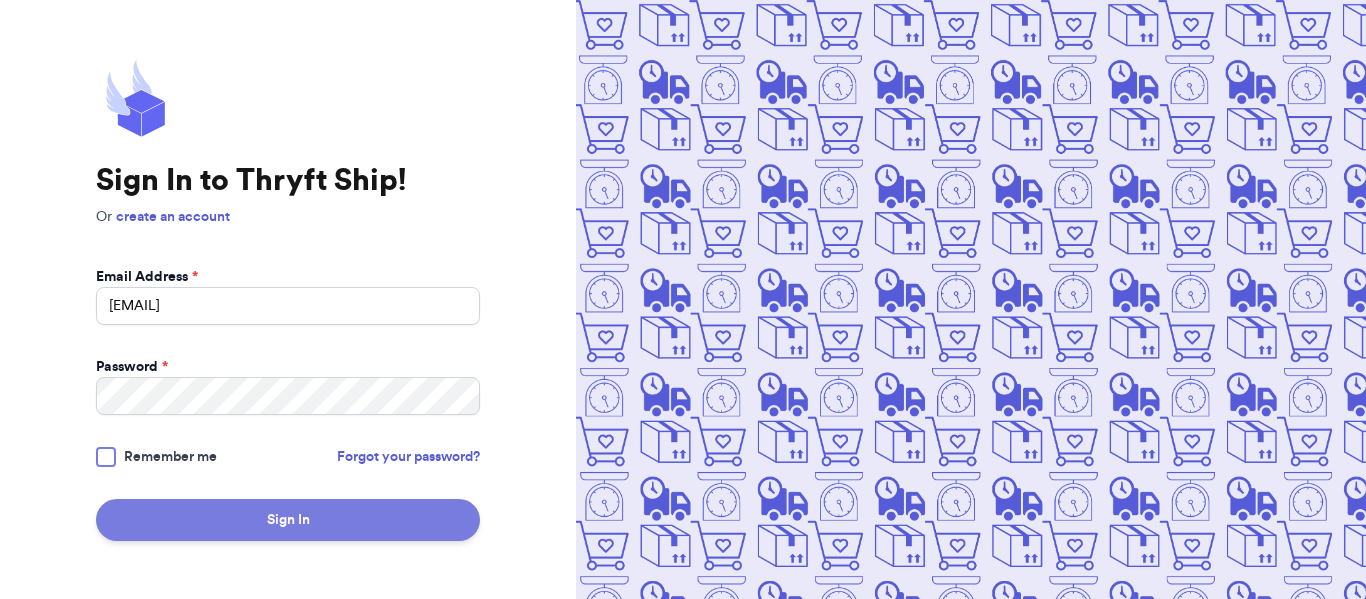 click on "Sign In" at bounding box center (288, 520) 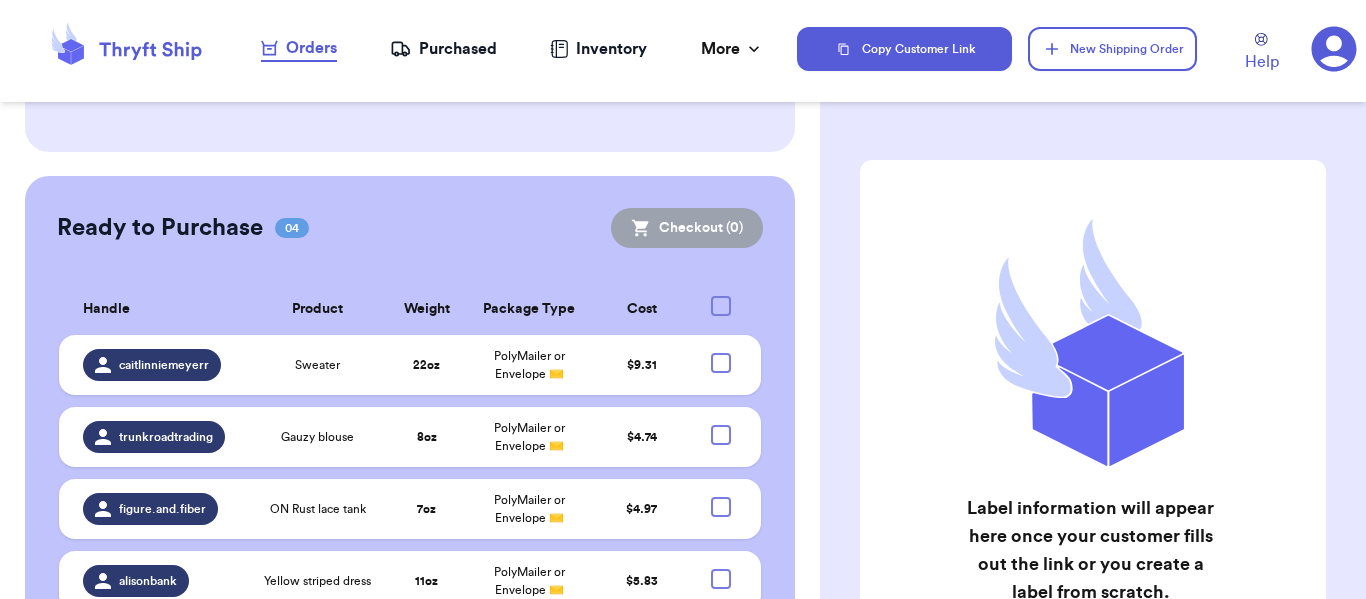 scroll, scrollTop: 392, scrollLeft: 0, axis: vertical 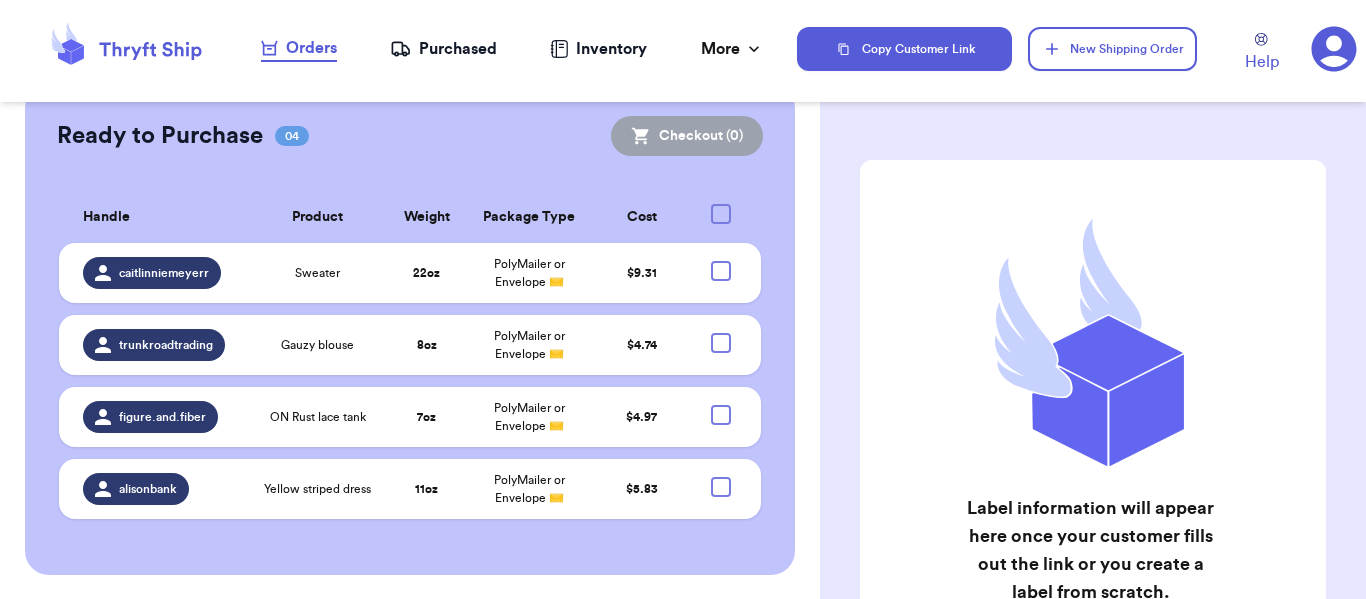 click at bounding box center [721, 214] 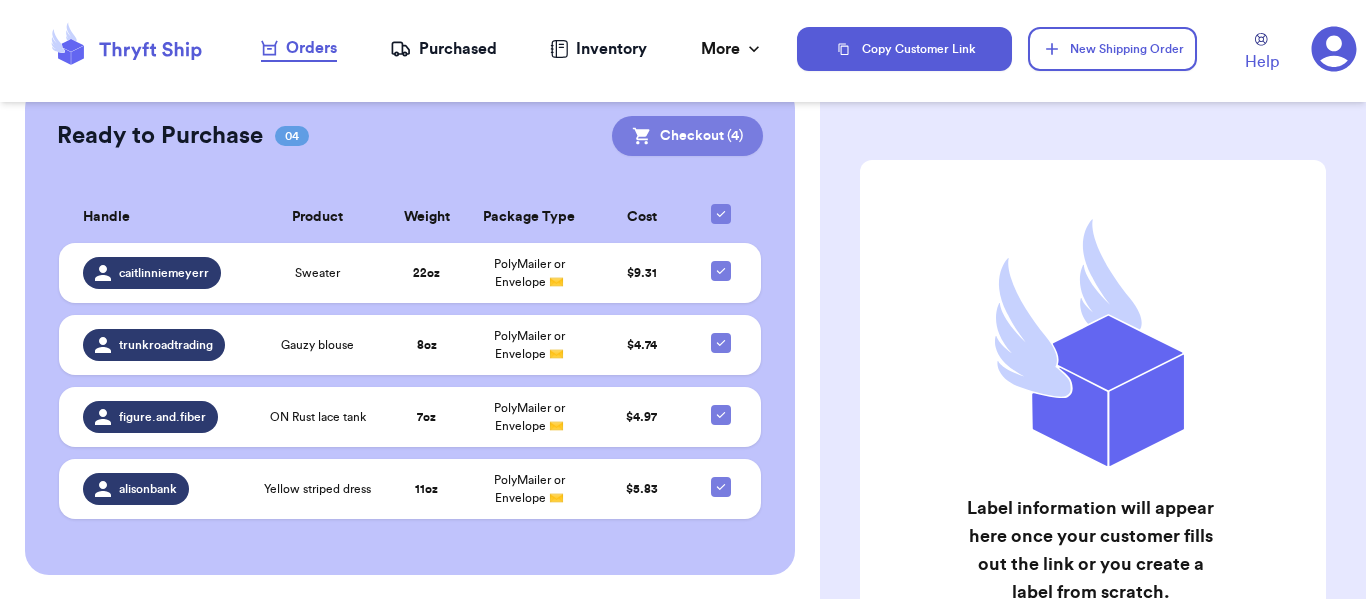 click on "Checkout ( 4 )" at bounding box center (687, 136) 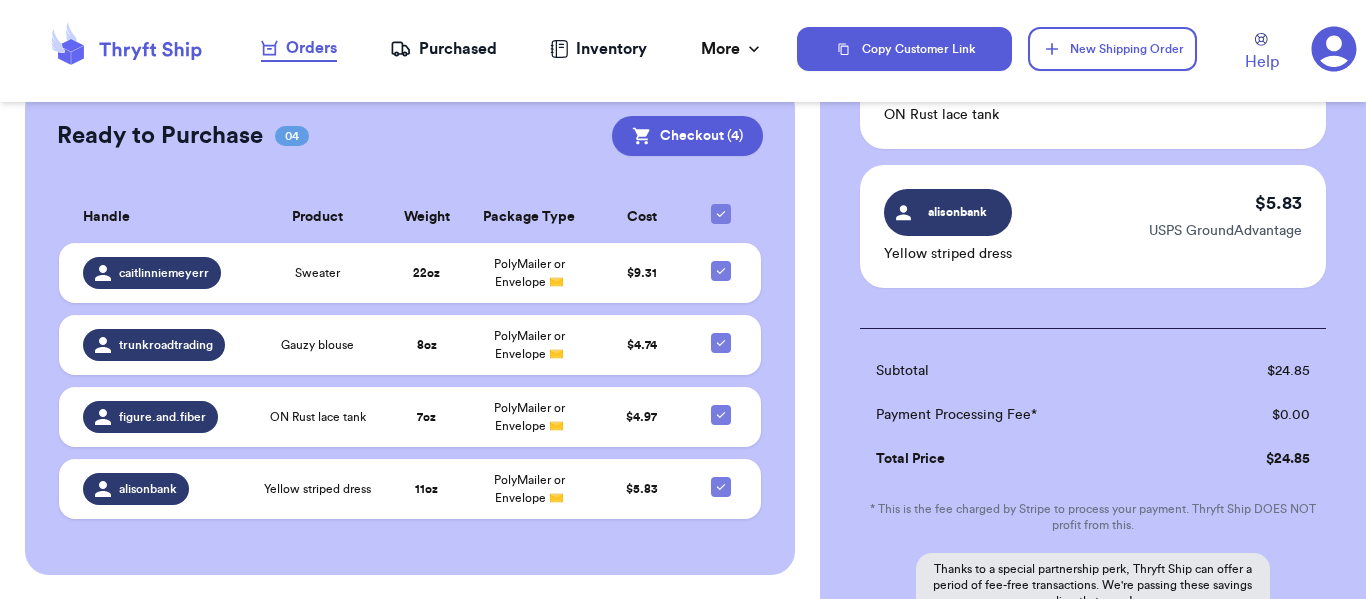 scroll, scrollTop: 700, scrollLeft: 0, axis: vertical 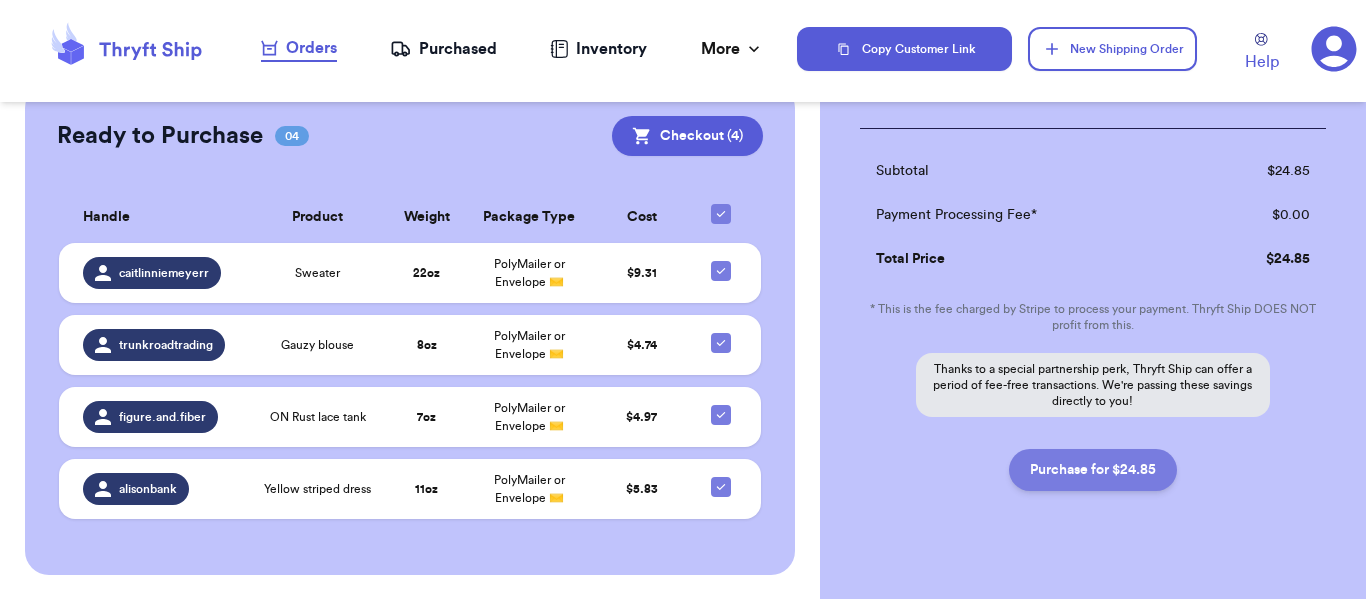 click on "Purchase for $24.85" at bounding box center (1093, 470) 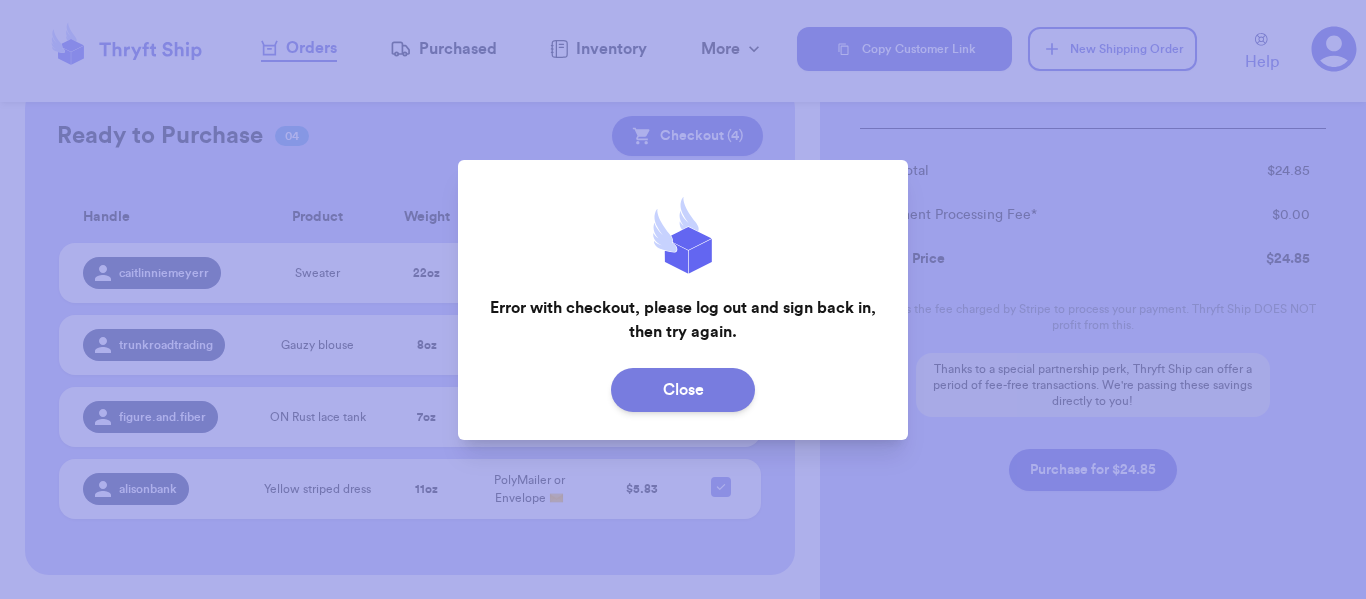 click on "Close" at bounding box center (683, 390) 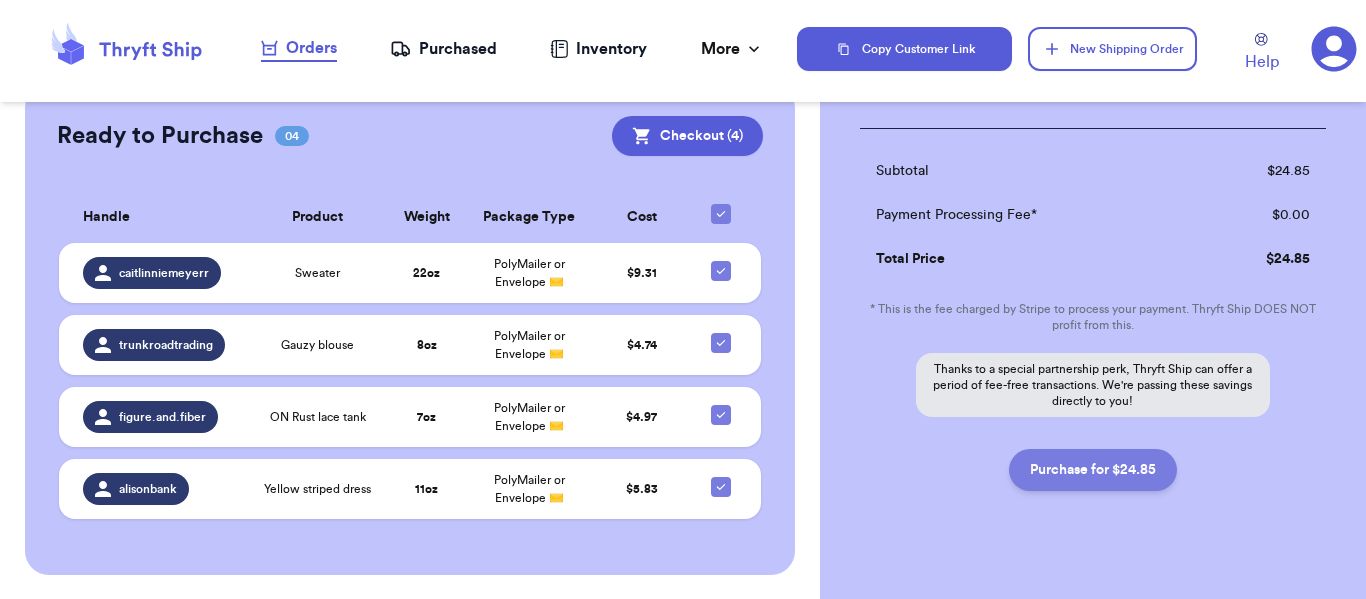 click on "Purchase for $24.85" at bounding box center (1093, 470) 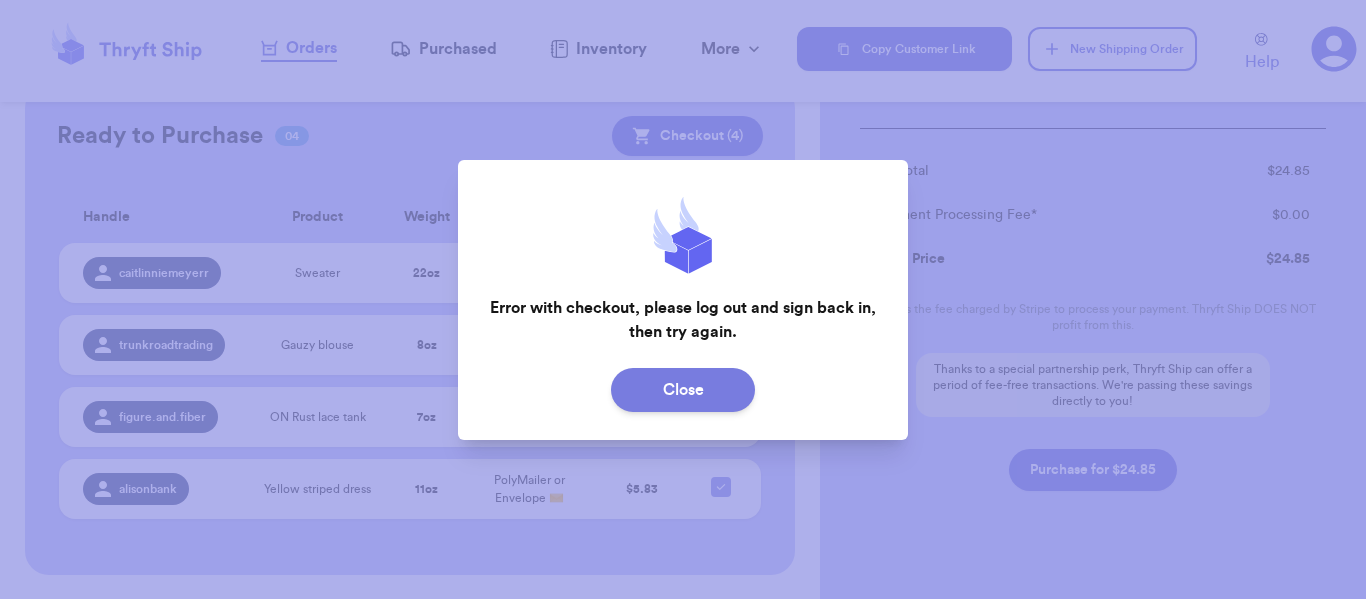 click on "Close" at bounding box center (683, 390) 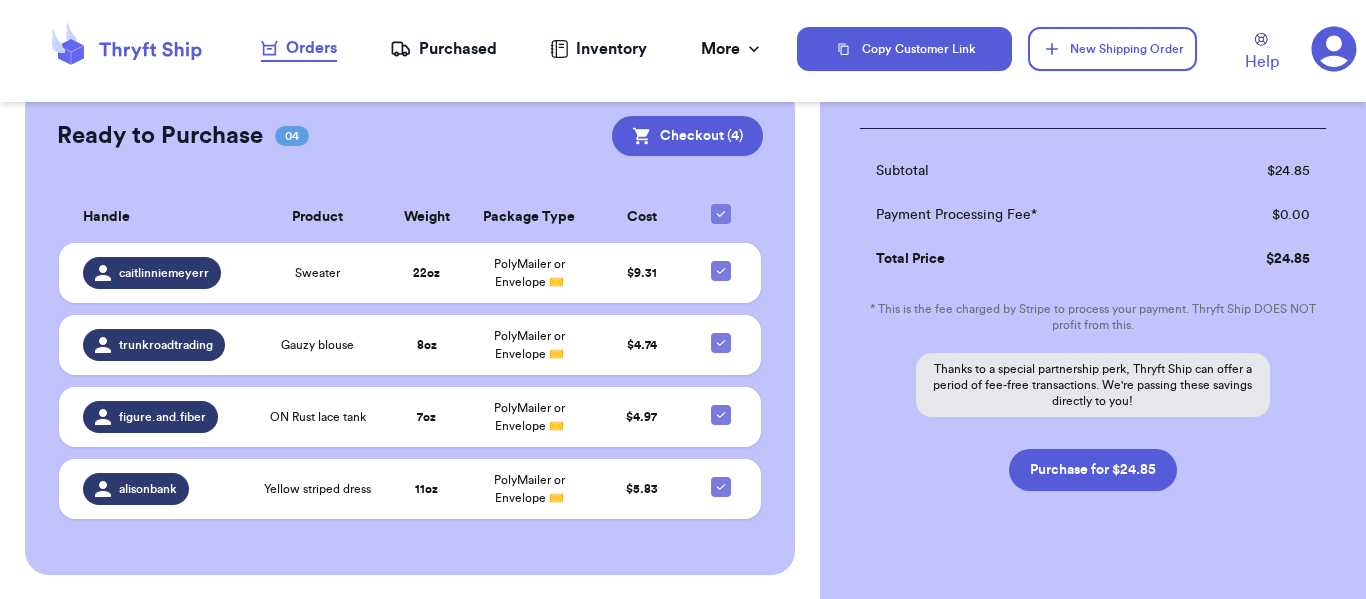 click 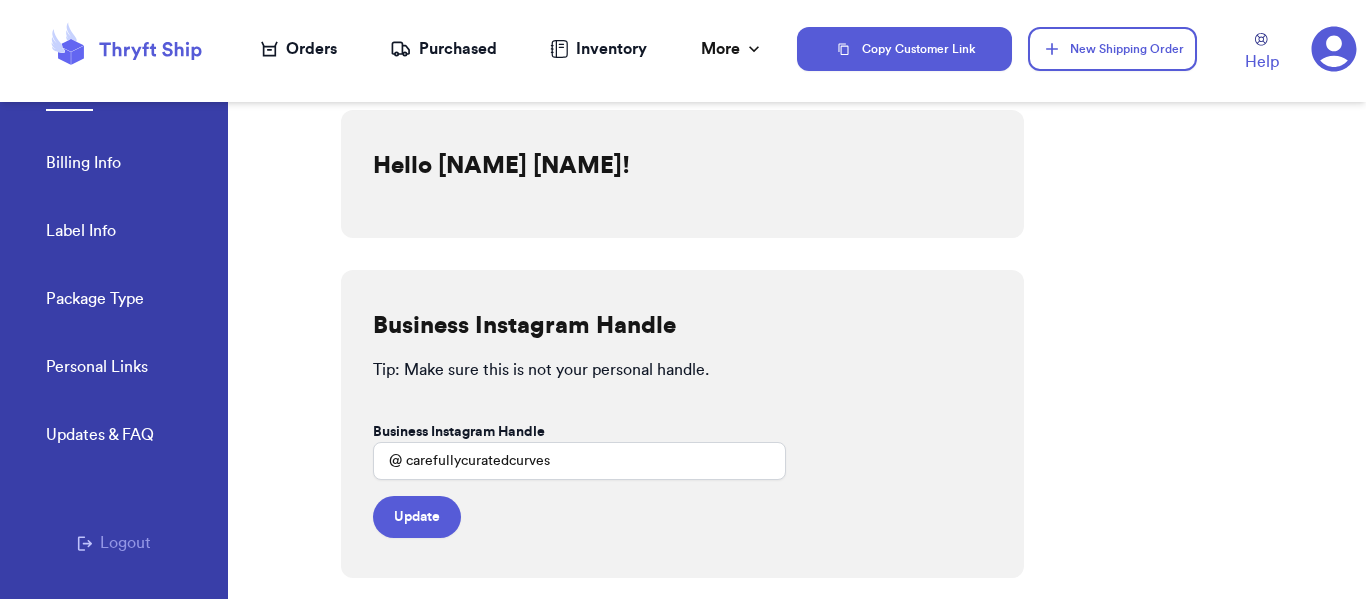 scroll, scrollTop: 0, scrollLeft: 0, axis: both 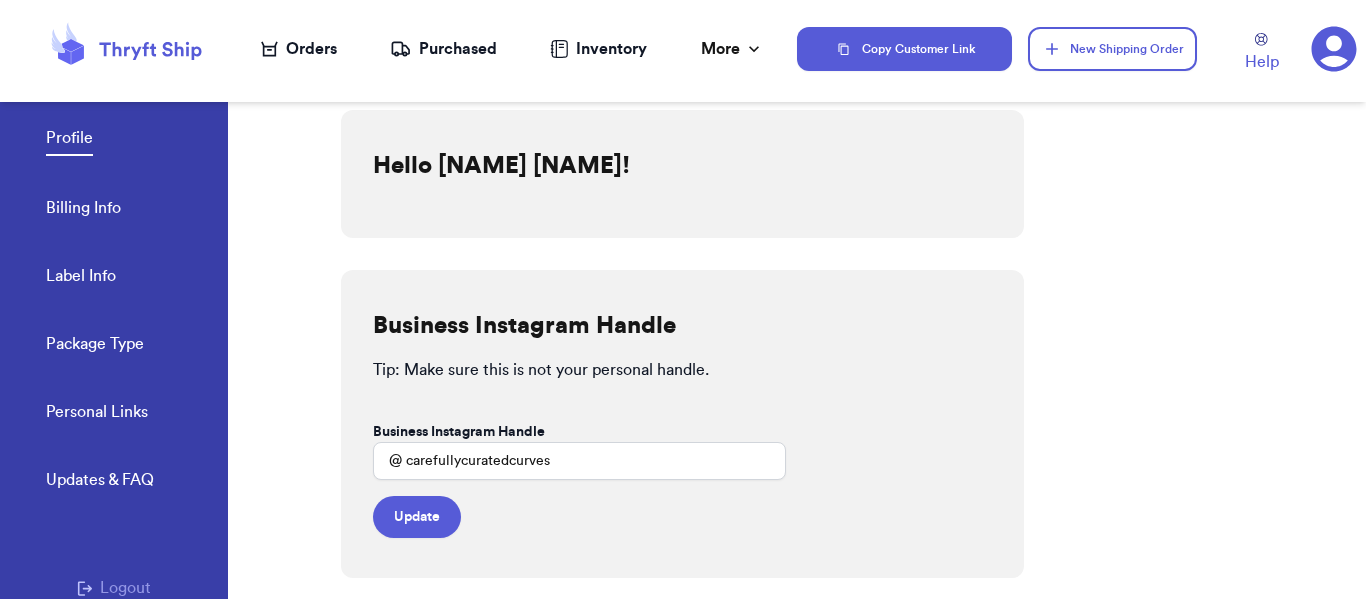 click on "Billing Info" at bounding box center (83, 210) 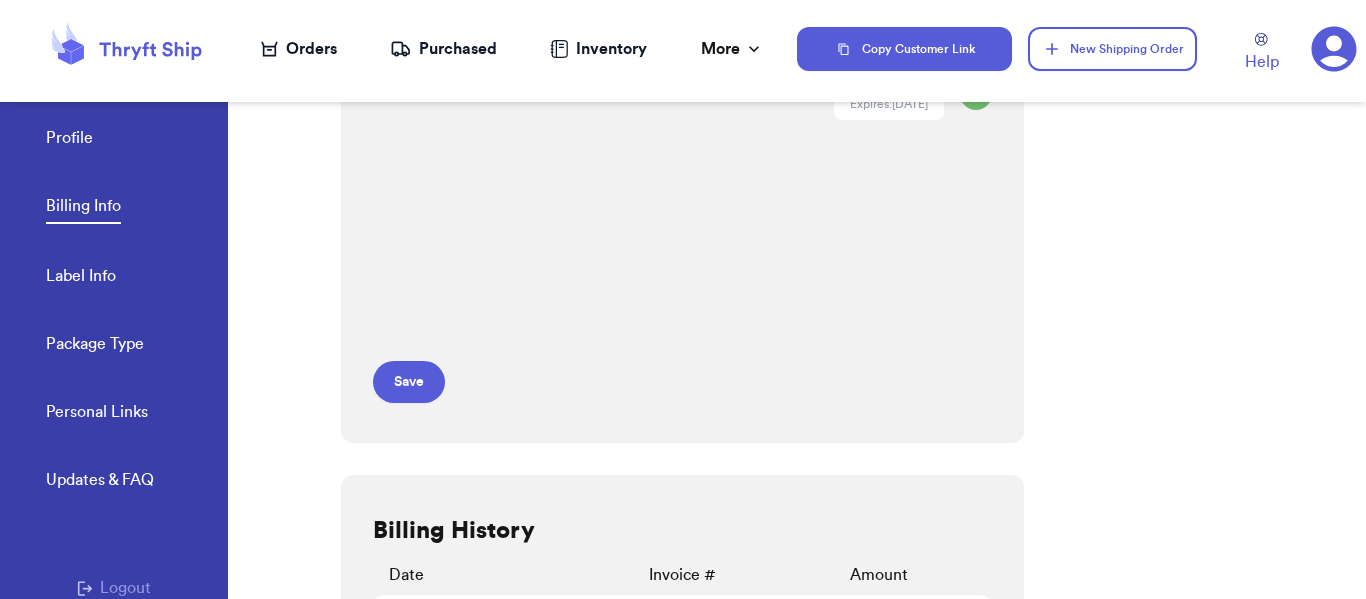 scroll, scrollTop: 0, scrollLeft: 0, axis: both 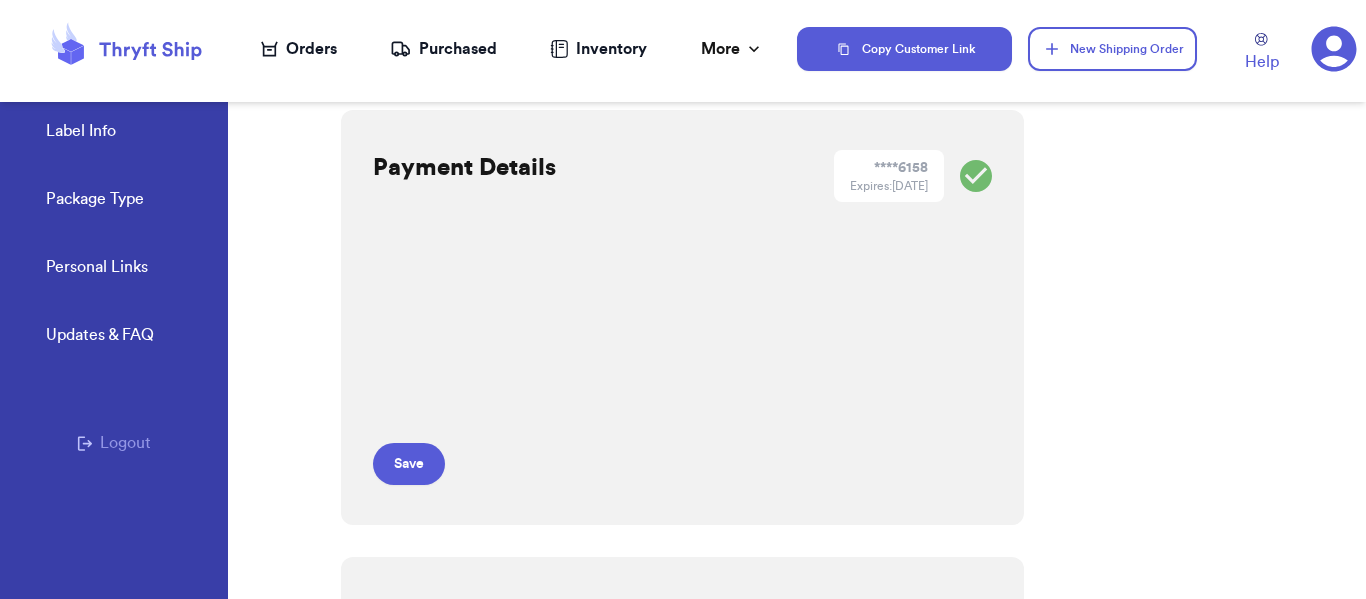 click on "Logout" at bounding box center [114, 443] 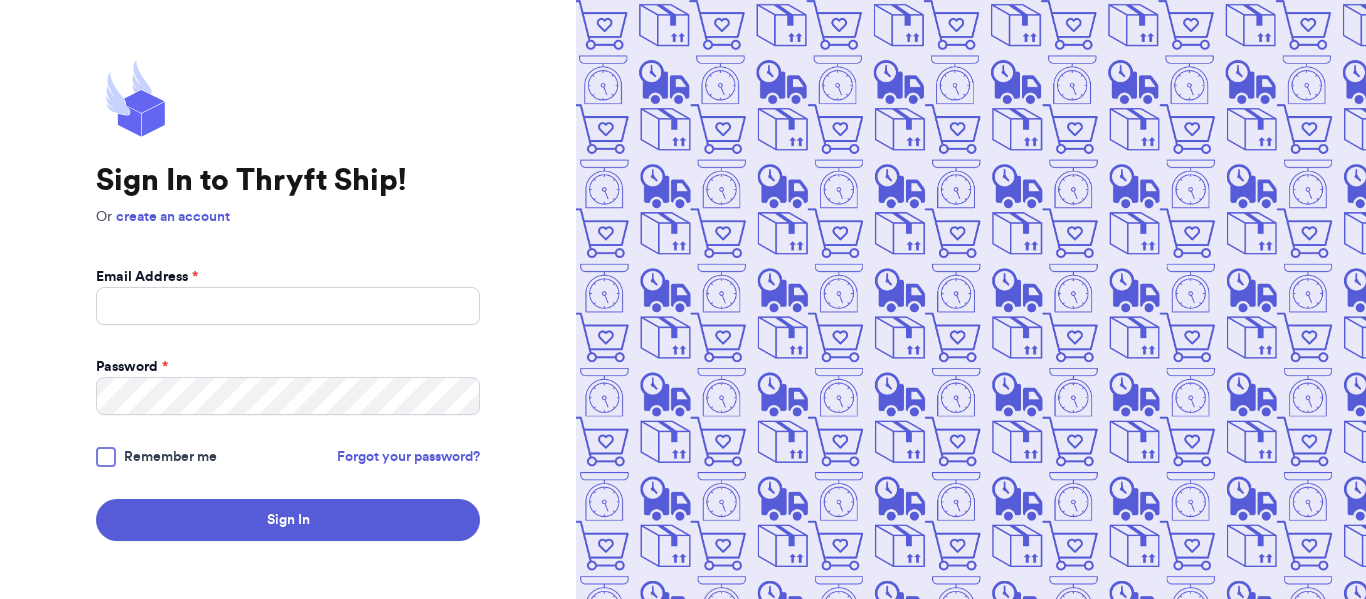 scroll, scrollTop: 0, scrollLeft: 0, axis: both 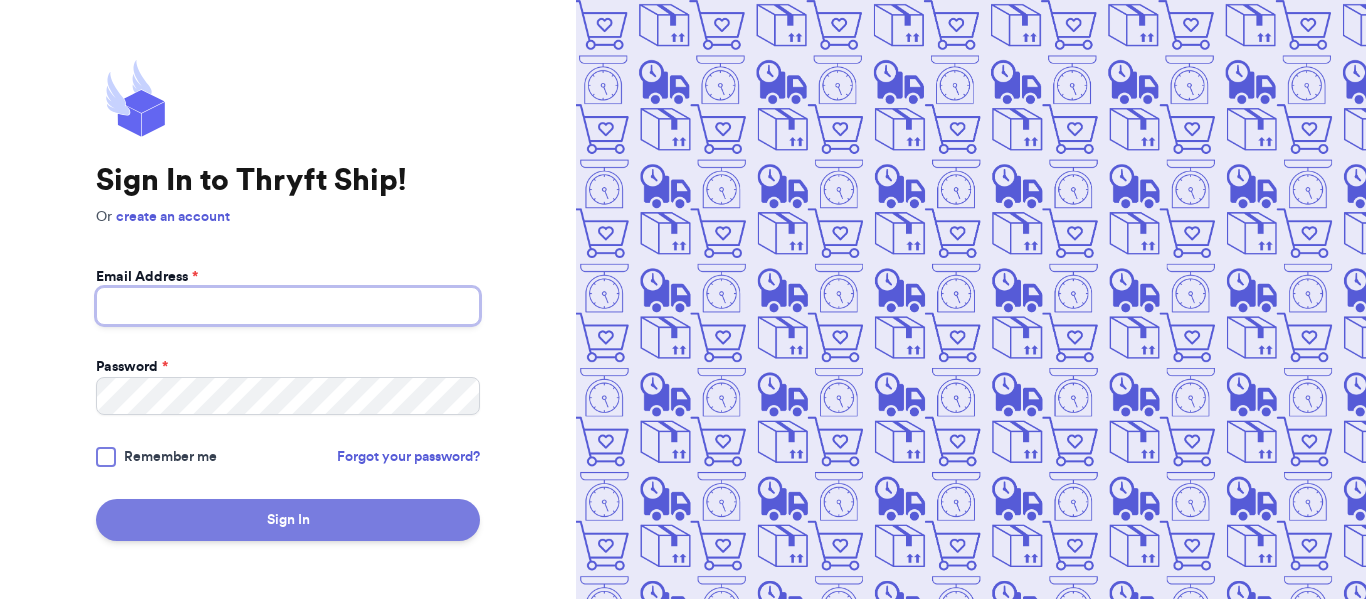 type on "[EMAIL]" 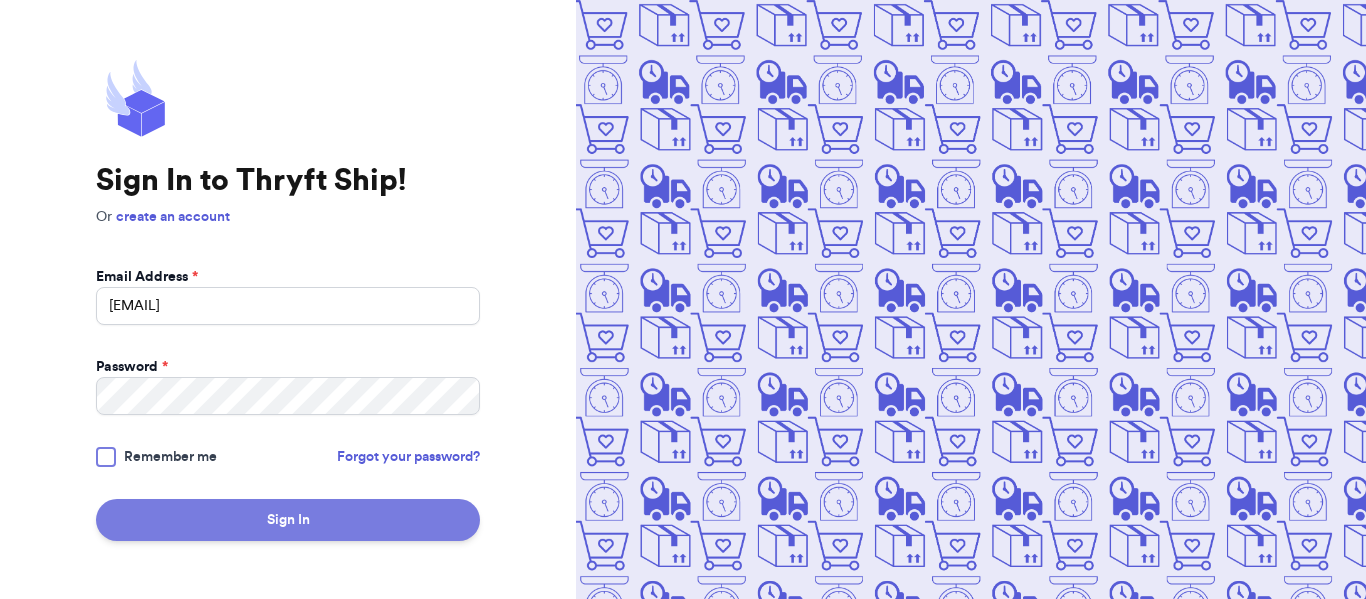click on "Sign In" at bounding box center [288, 520] 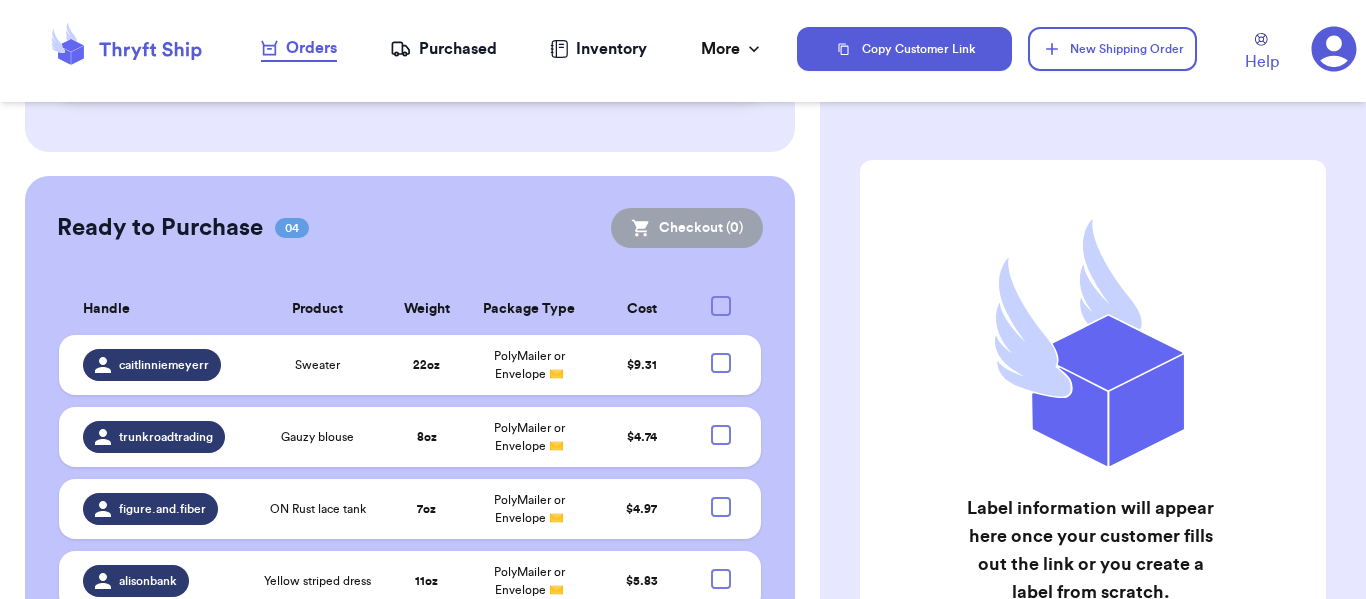 scroll, scrollTop: 392, scrollLeft: 0, axis: vertical 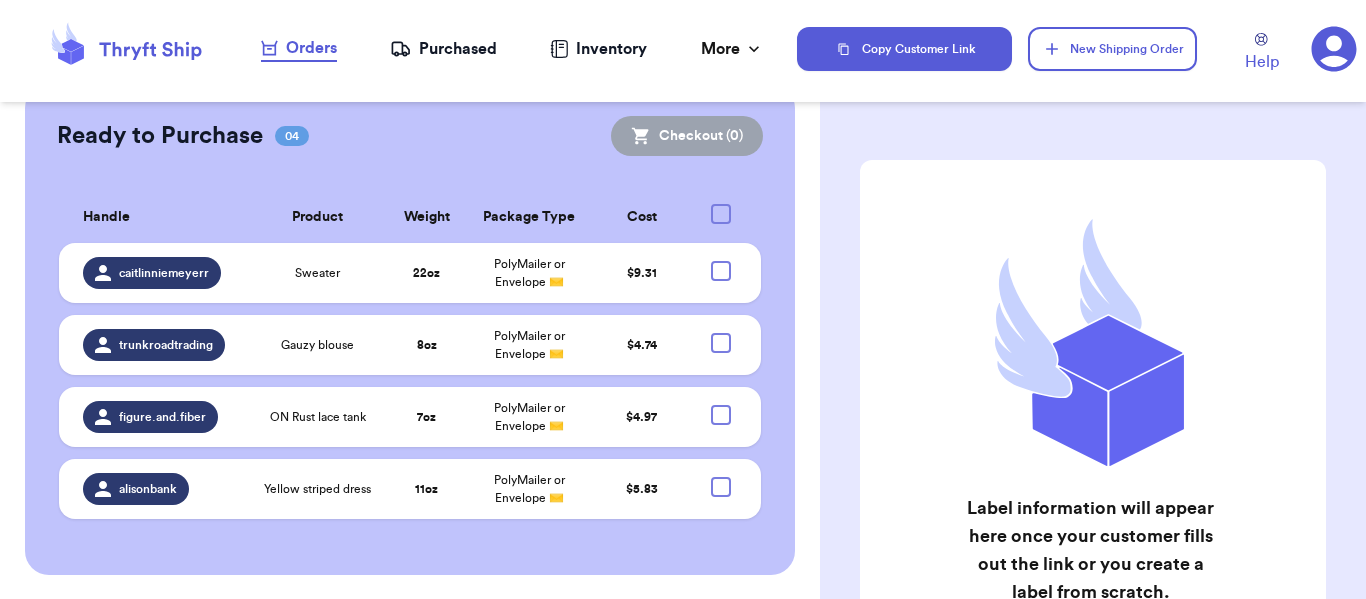 click at bounding box center [721, 214] 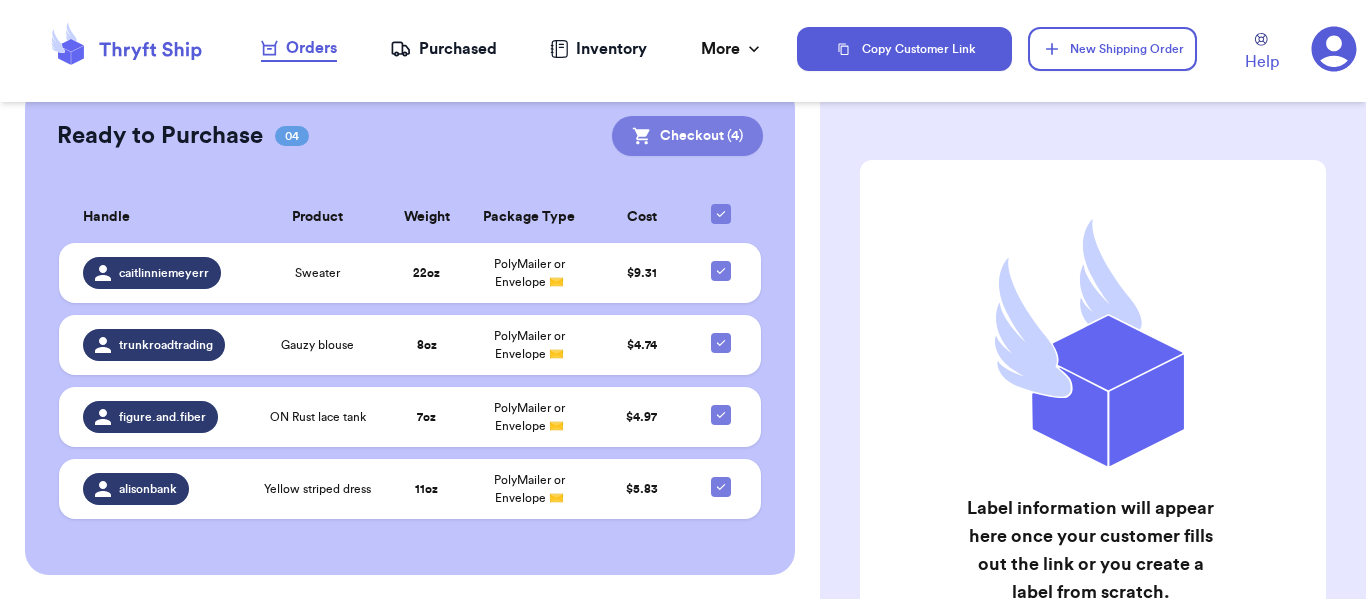 click on "Checkout ( 4 )" at bounding box center [687, 136] 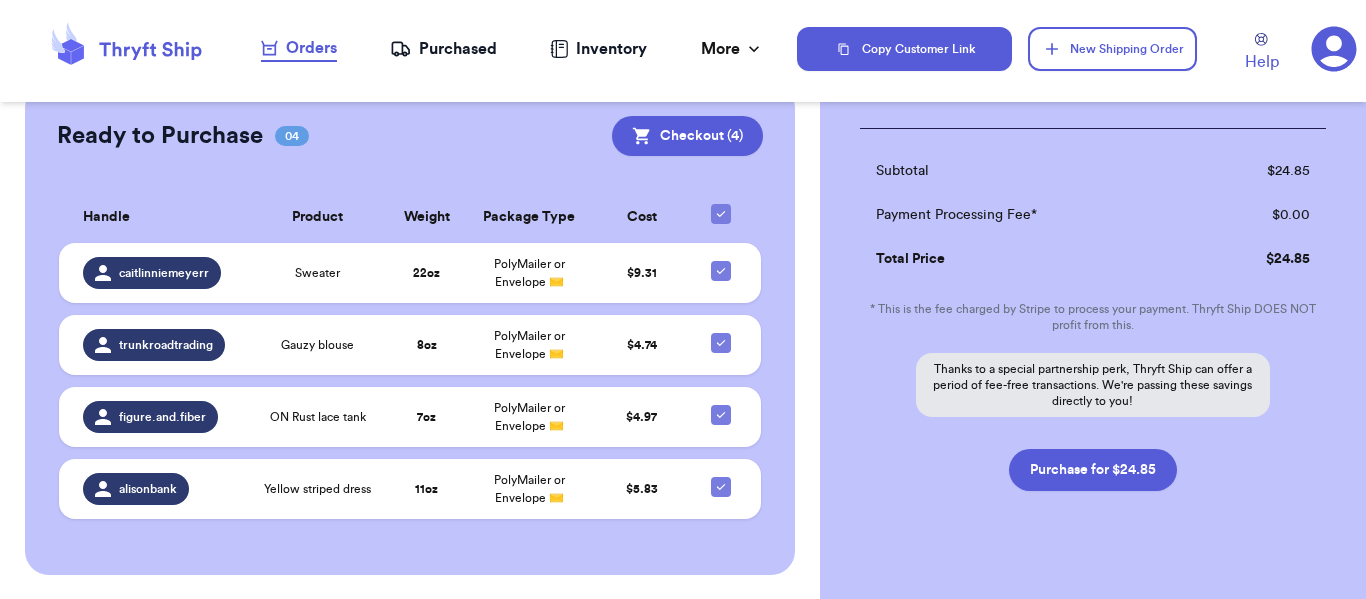 scroll, scrollTop: 732, scrollLeft: 0, axis: vertical 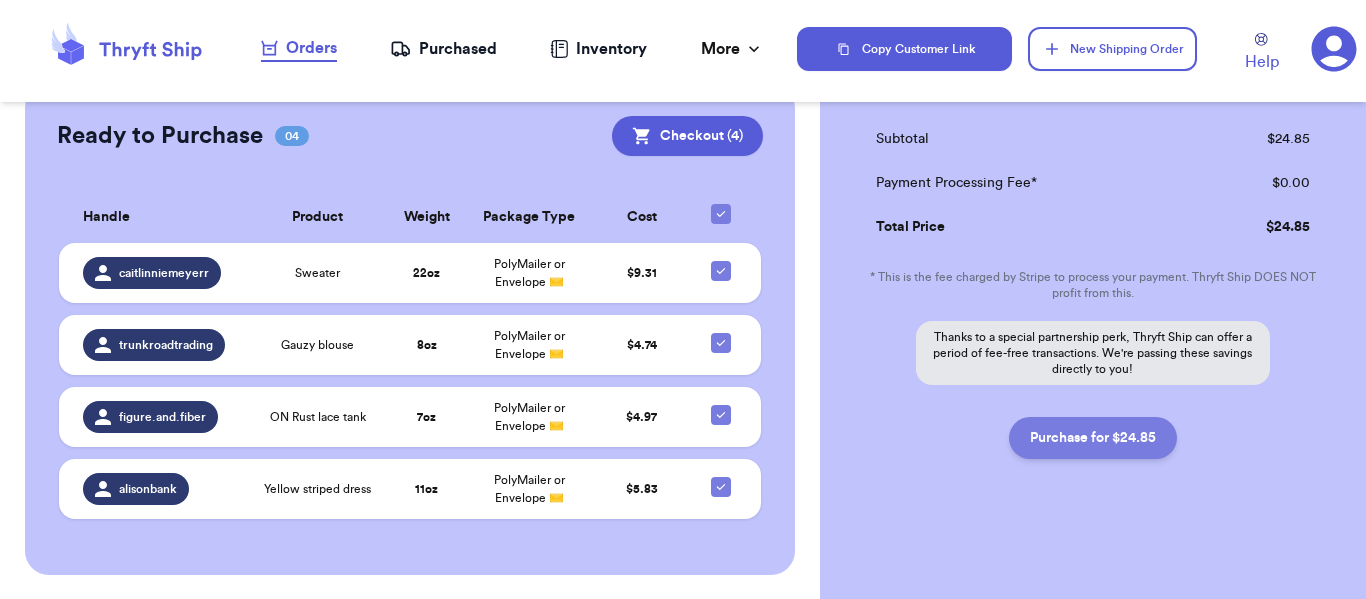 click on "Purchase for $24.85" at bounding box center (1093, 438) 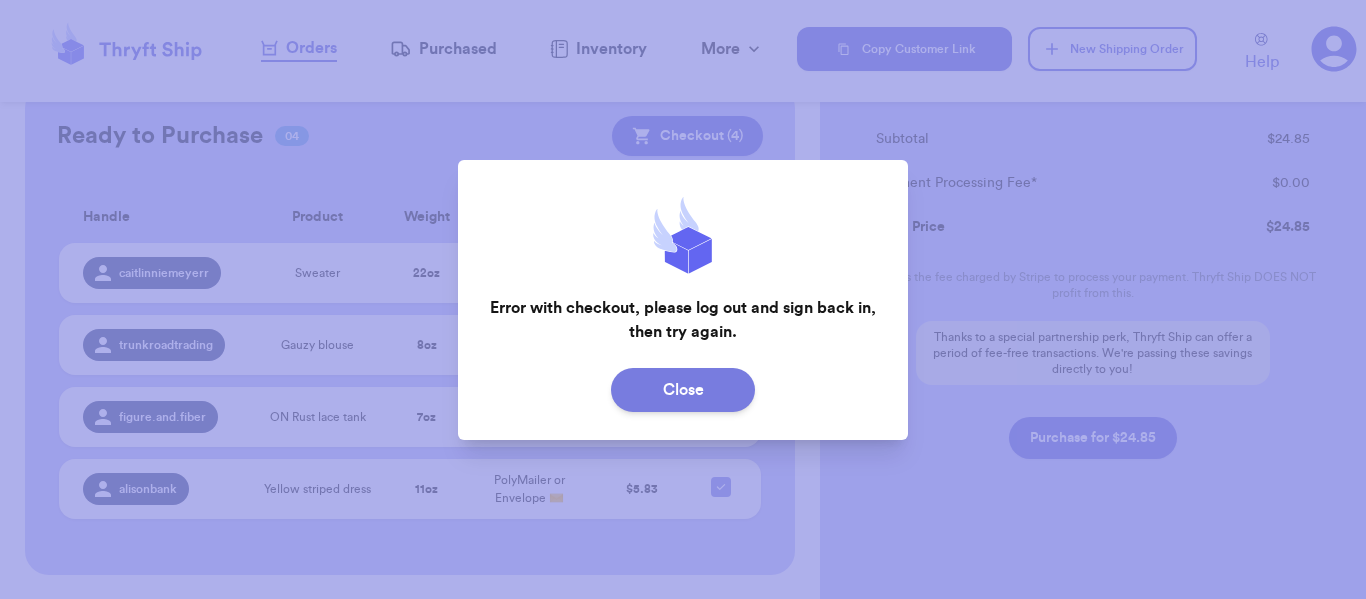 click on "Close" at bounding box center (683, 390) 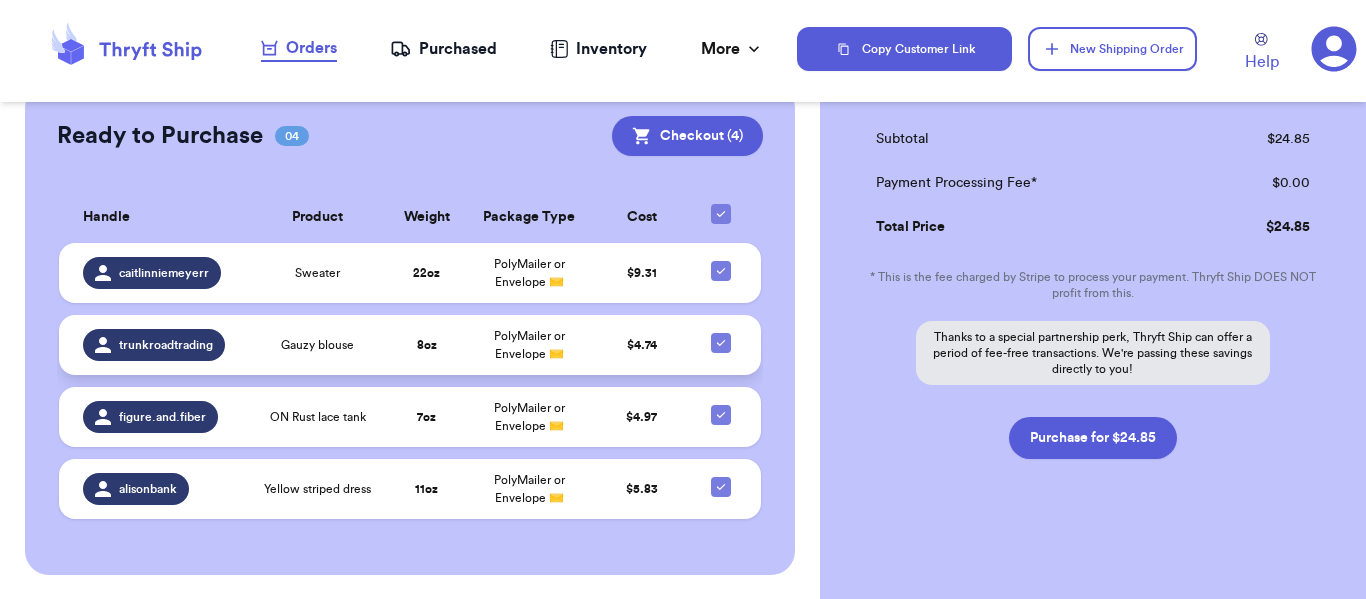 click 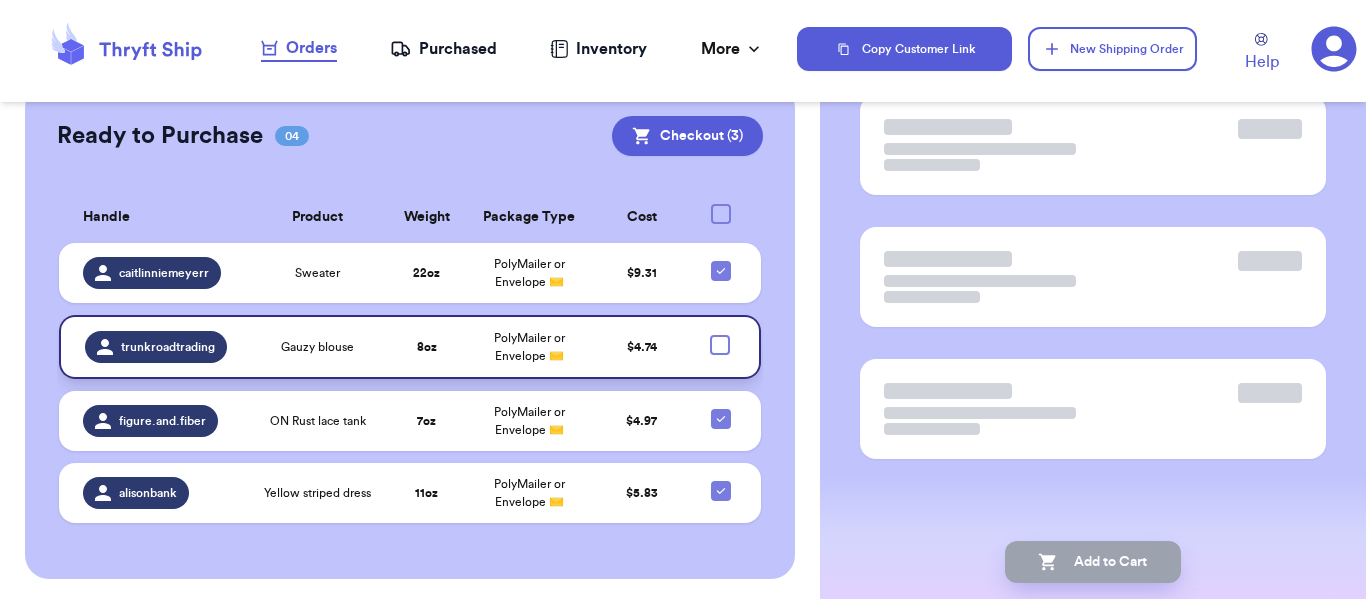 scroll, scrollTop: 0, scrollLeft: 0, axis: both 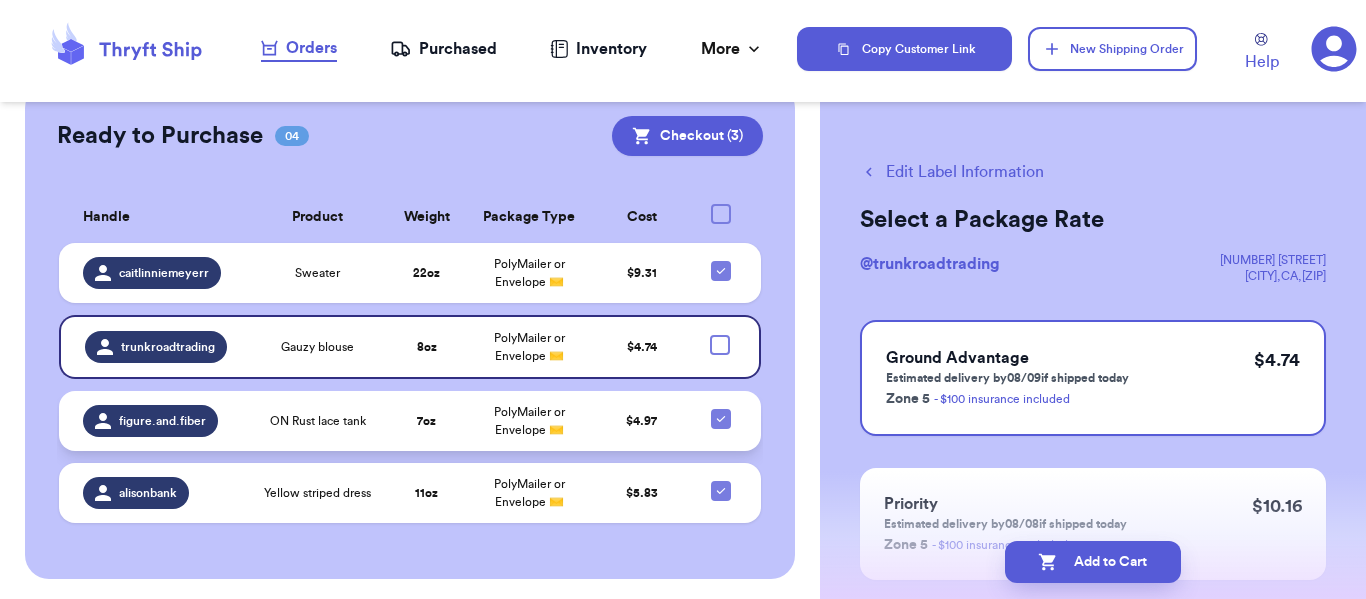 click 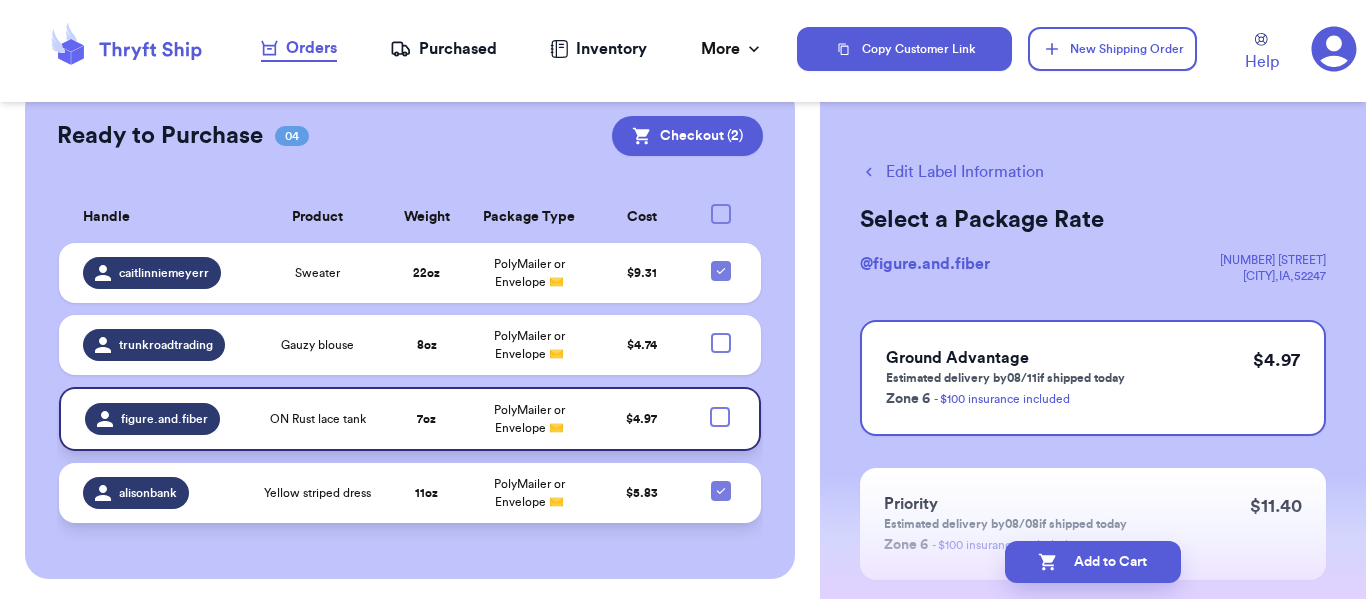 click 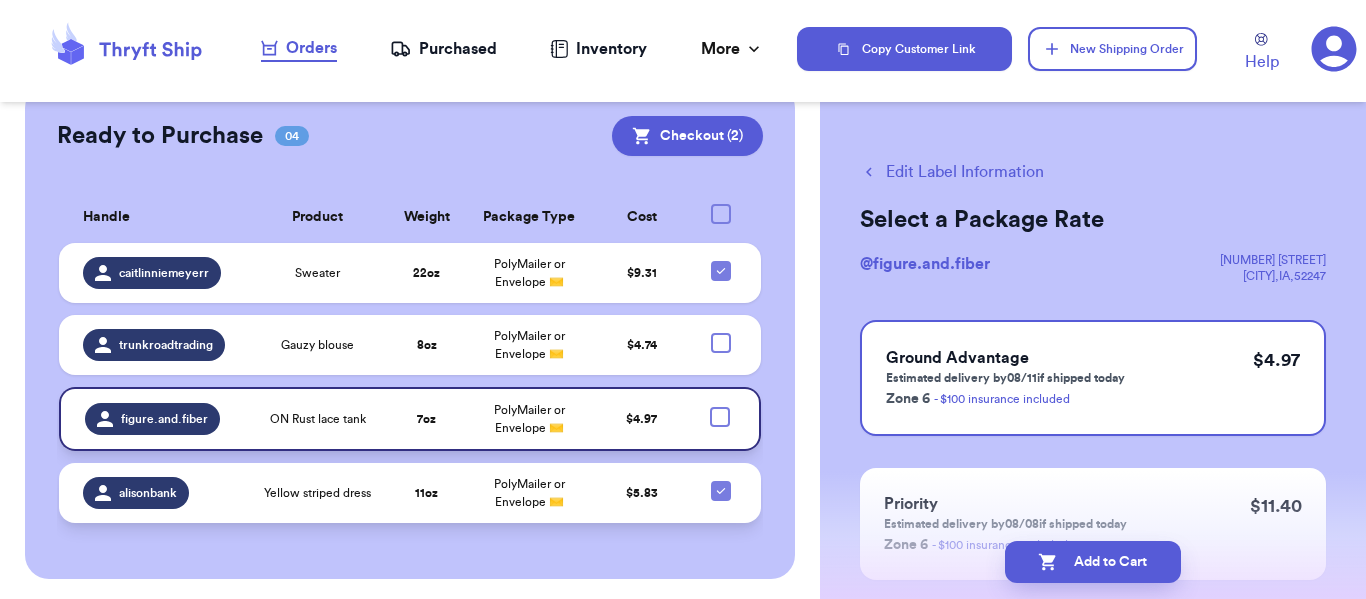 click at bounding box center [720, 480] 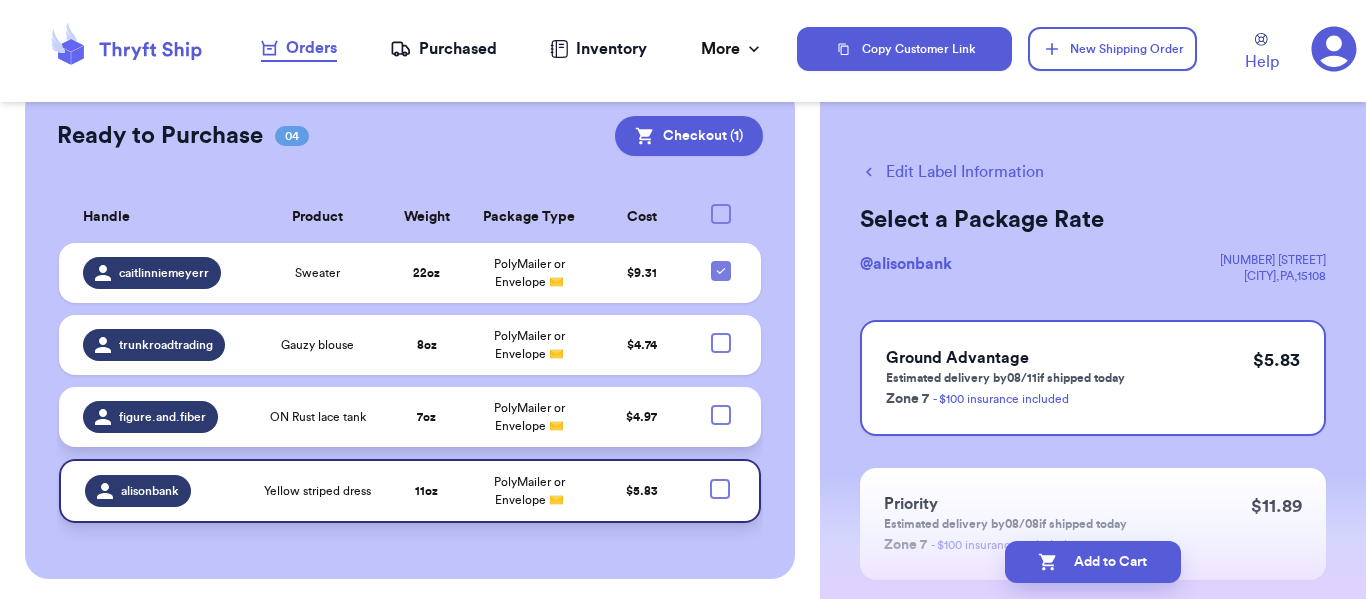 click at bounding box center (721, 343) 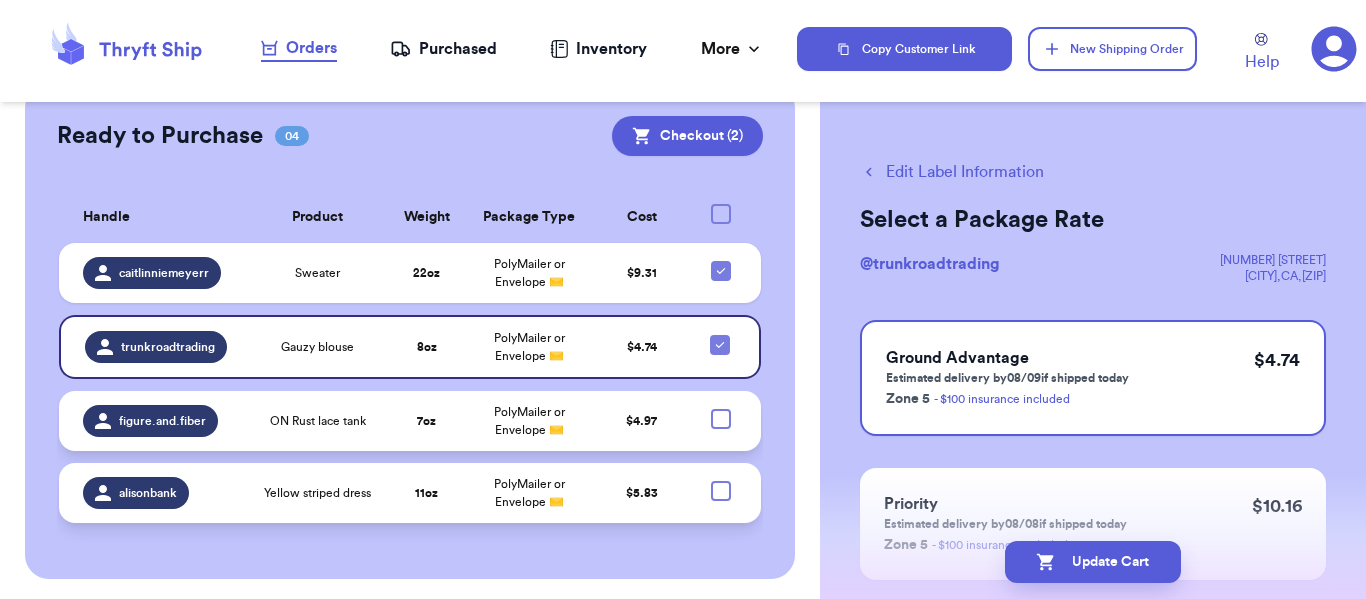 click at bounding box center [721, 419] 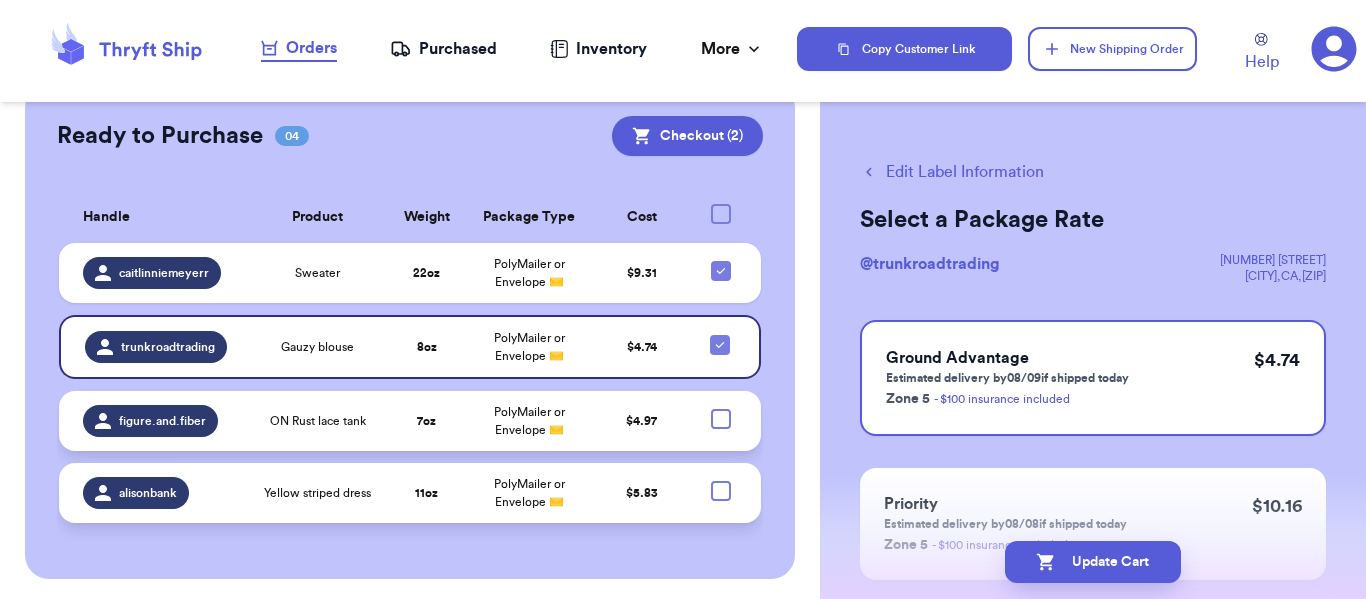 click at bounding box center (720, 408) 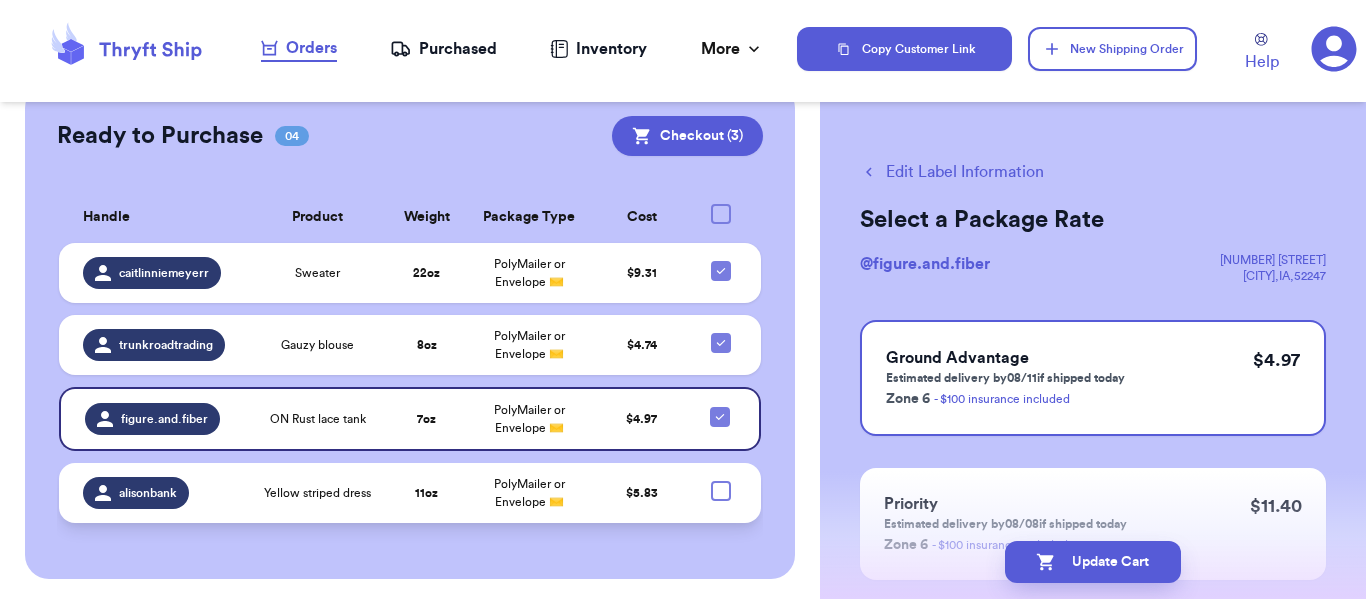 click at bounding box center (727, 493) 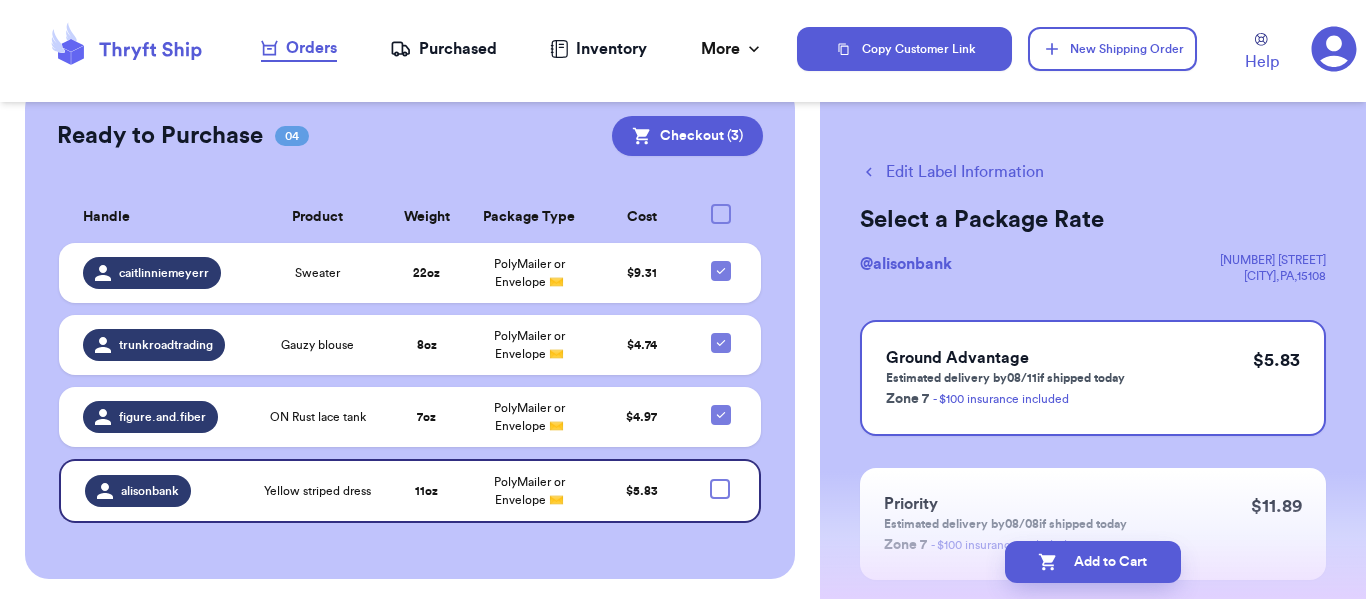 click at bounding box center (721, 214) 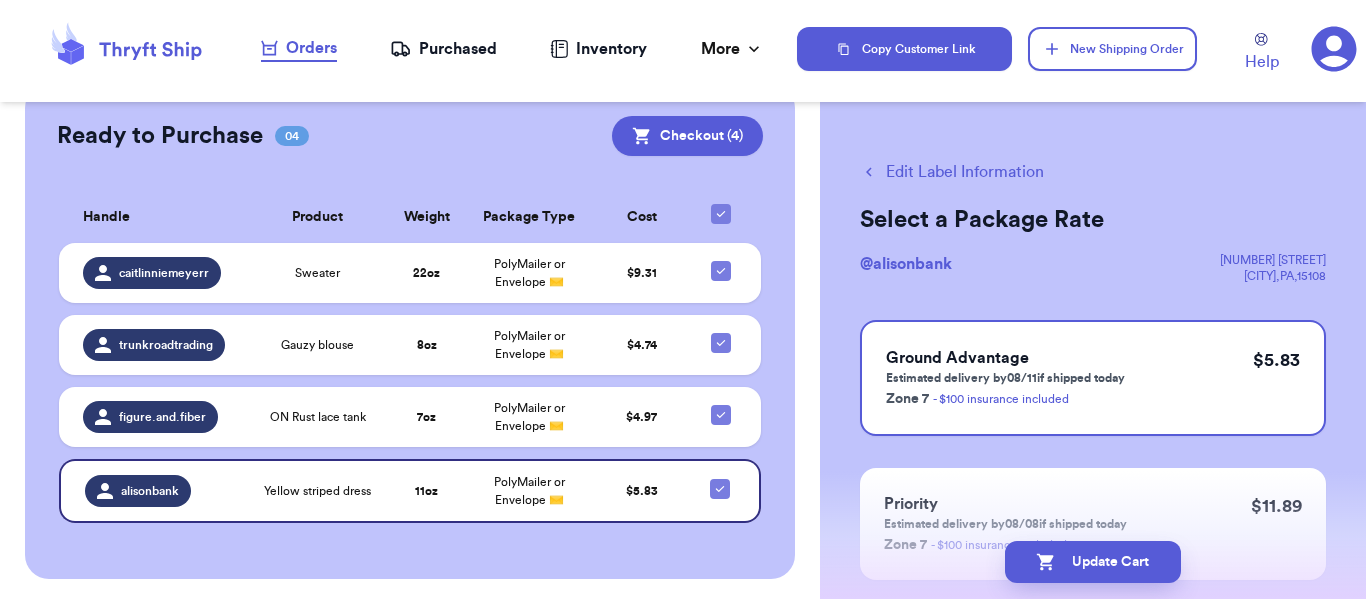 scroll, scrollTop: 265, scrollLeft: 0, axis: vertical 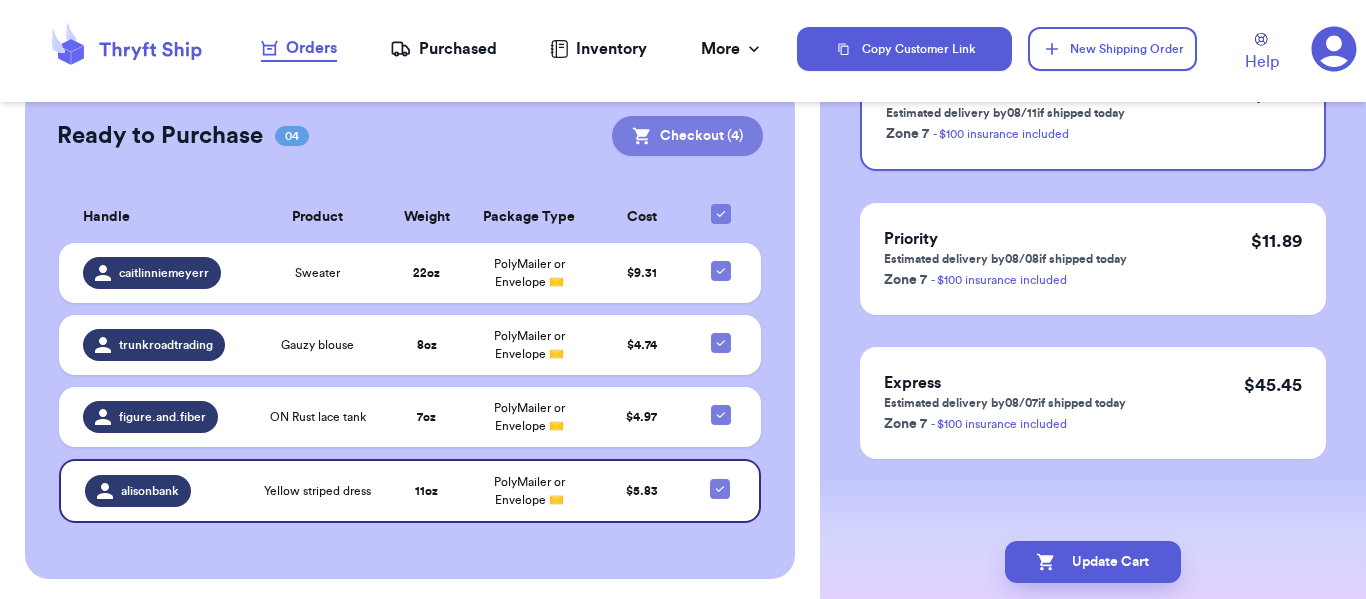 click on "Checkout ( 4 )" at bounding box center (687, 136) 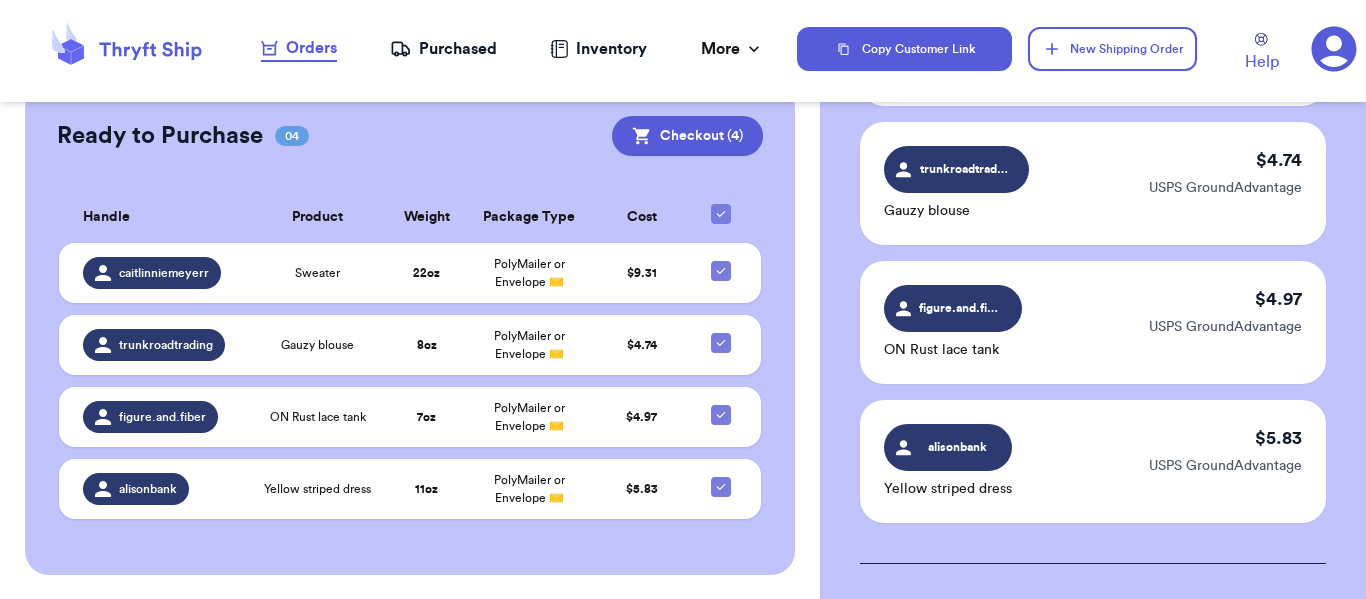 scroll, scrollTop: 732, scrollLeft: 0, axis: vertical 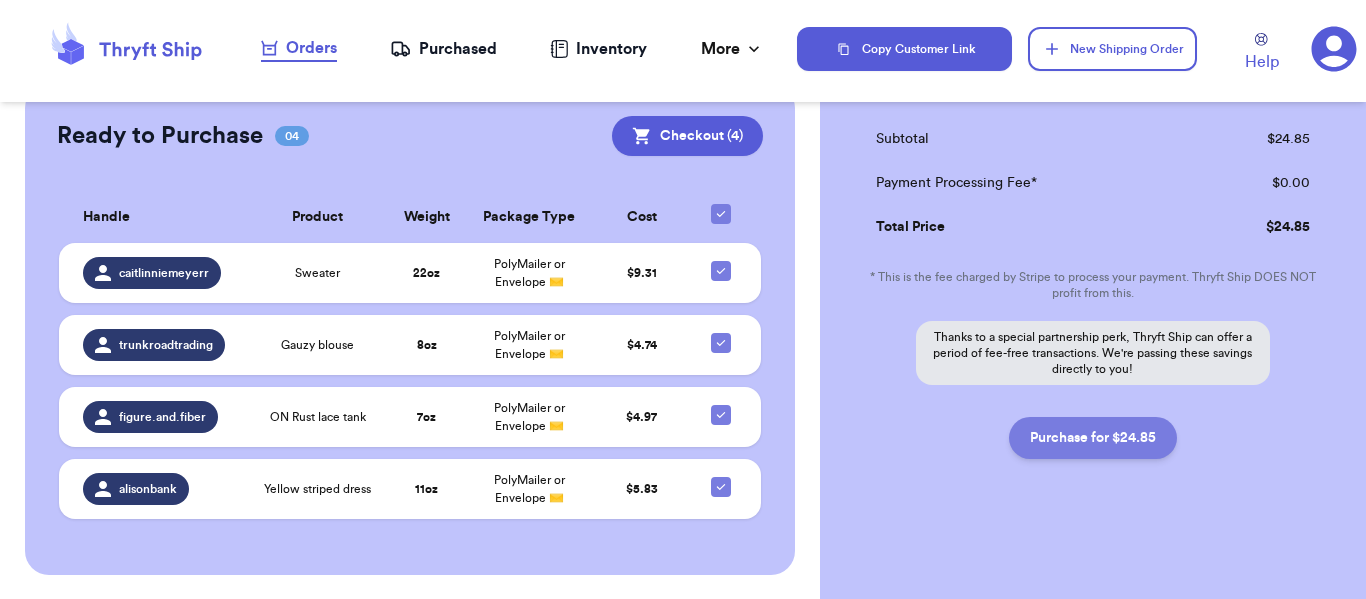 click on "Purchase for $24.85" at bounding box center [1093, 438] 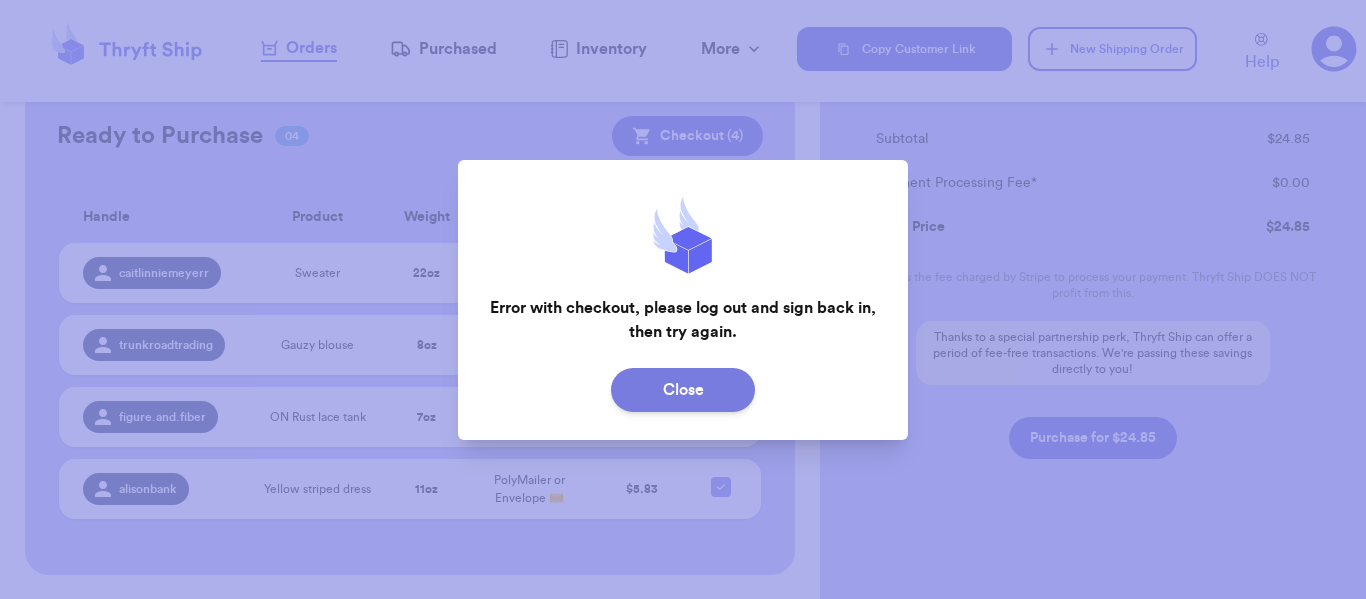 click on "Close" at bounding box center (683, 390) 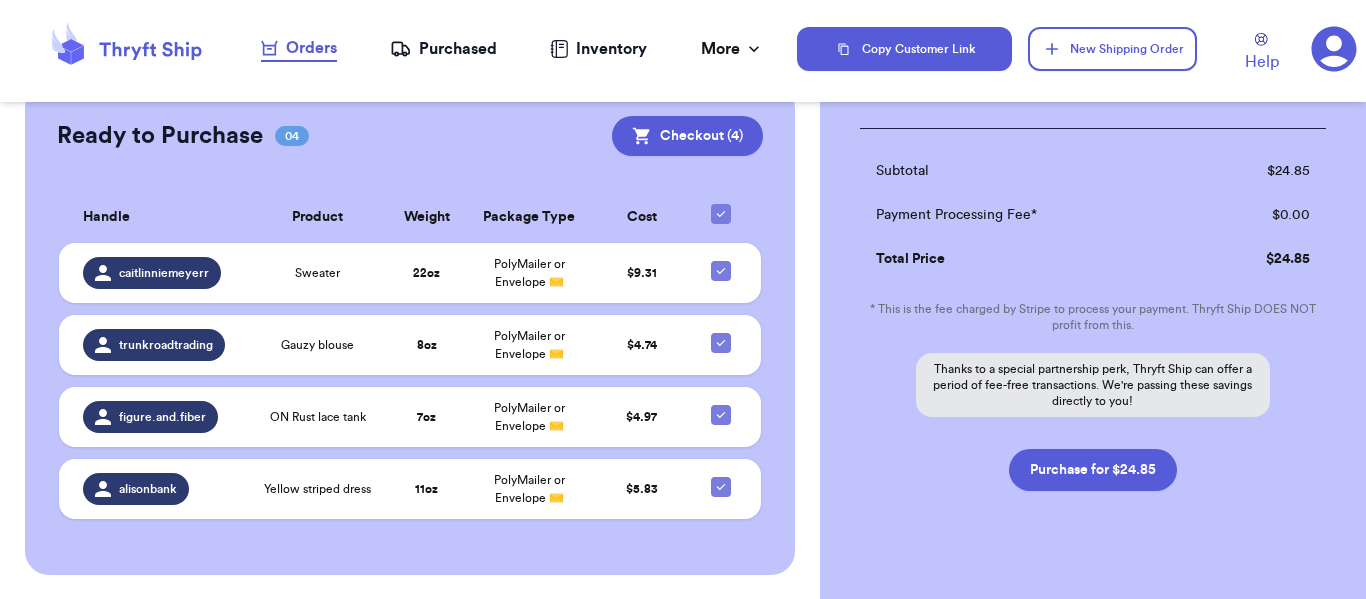 scroll, scrollTop: 732, scrollLeft: 0, axis: vertical 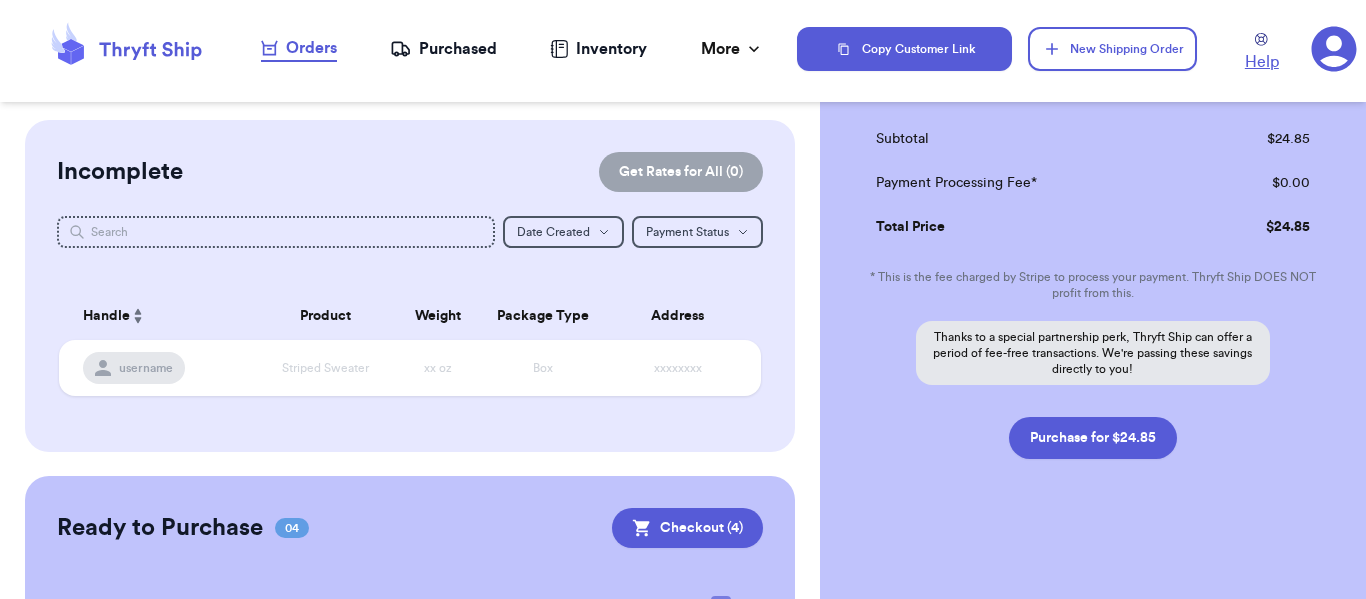 click on "Help" at bounding box center [1262, 53] 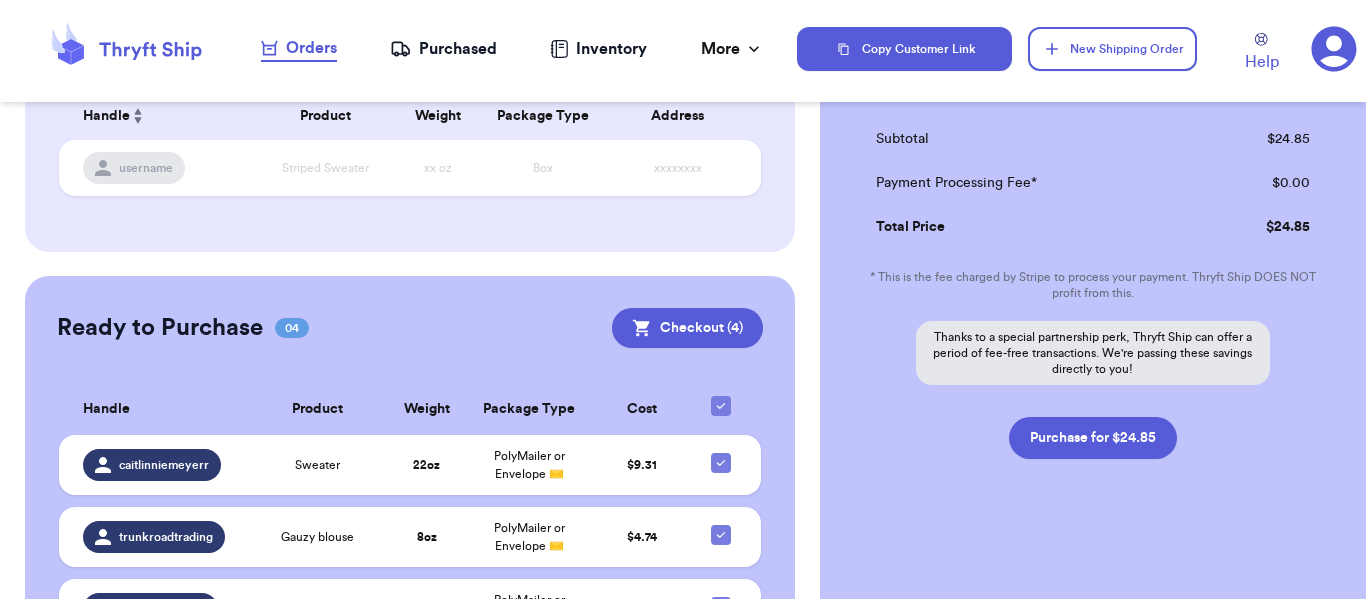scroll, scrollTop: 392, scrollLeft: 0, axis: vertical 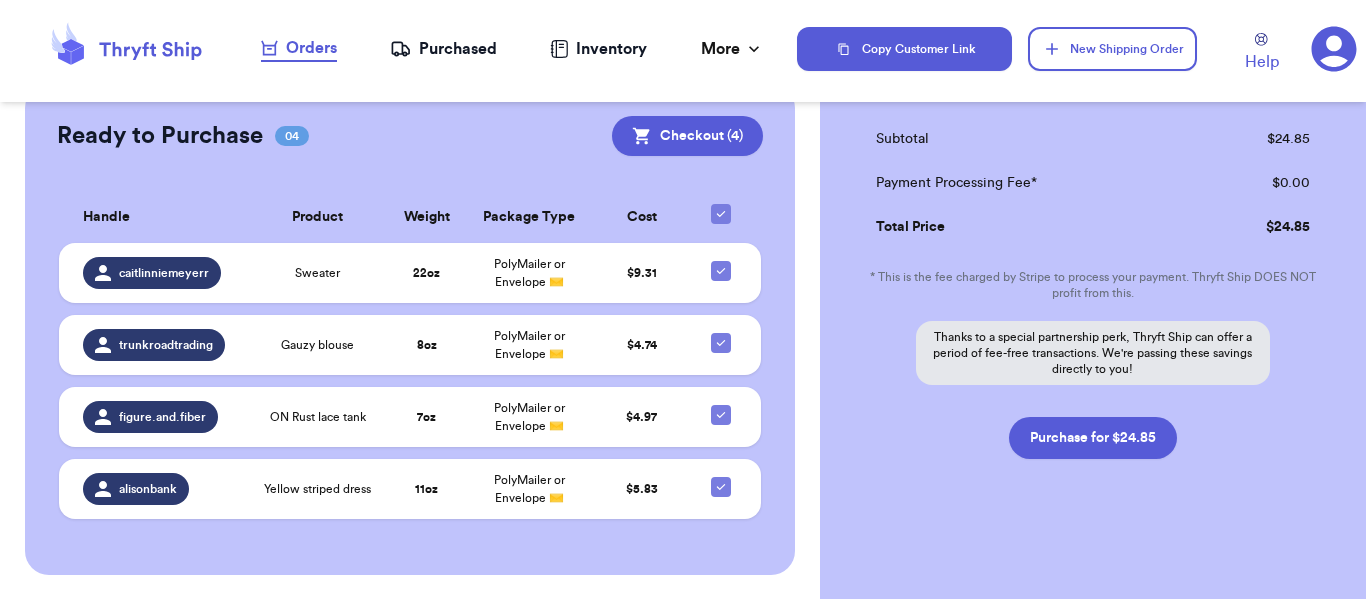 click on "Purchased" at bounding box center [443, 49] 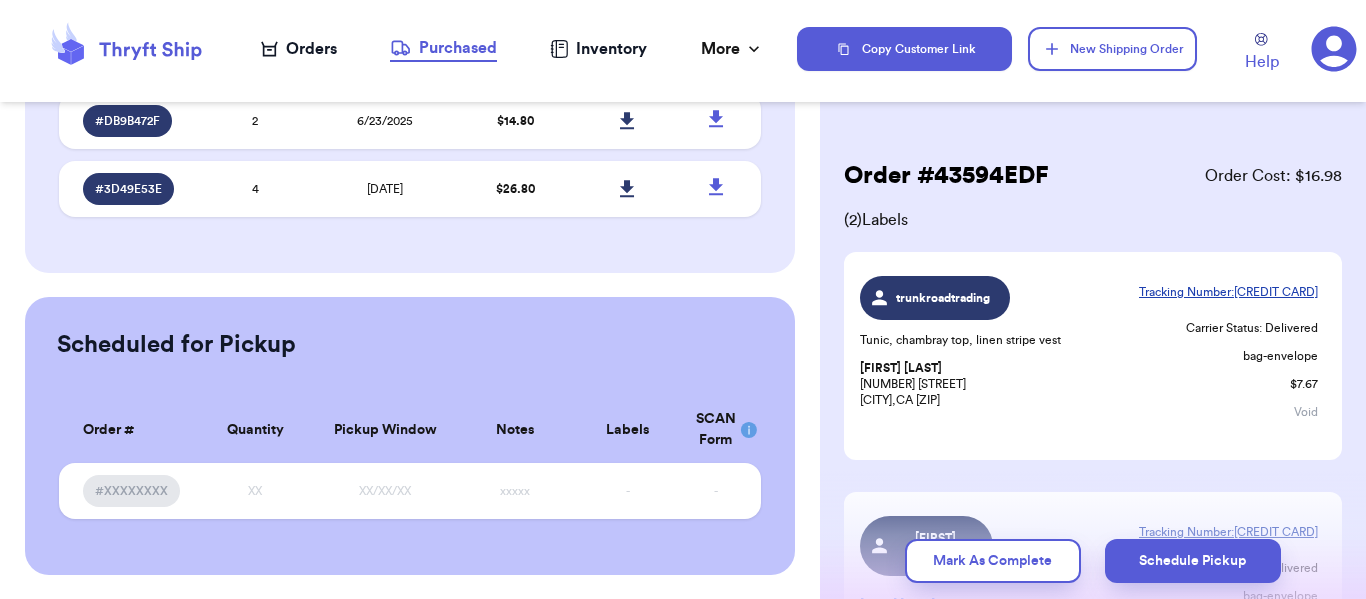 scroll, scrollTop: 0, scrollLeft: 0, axis: both 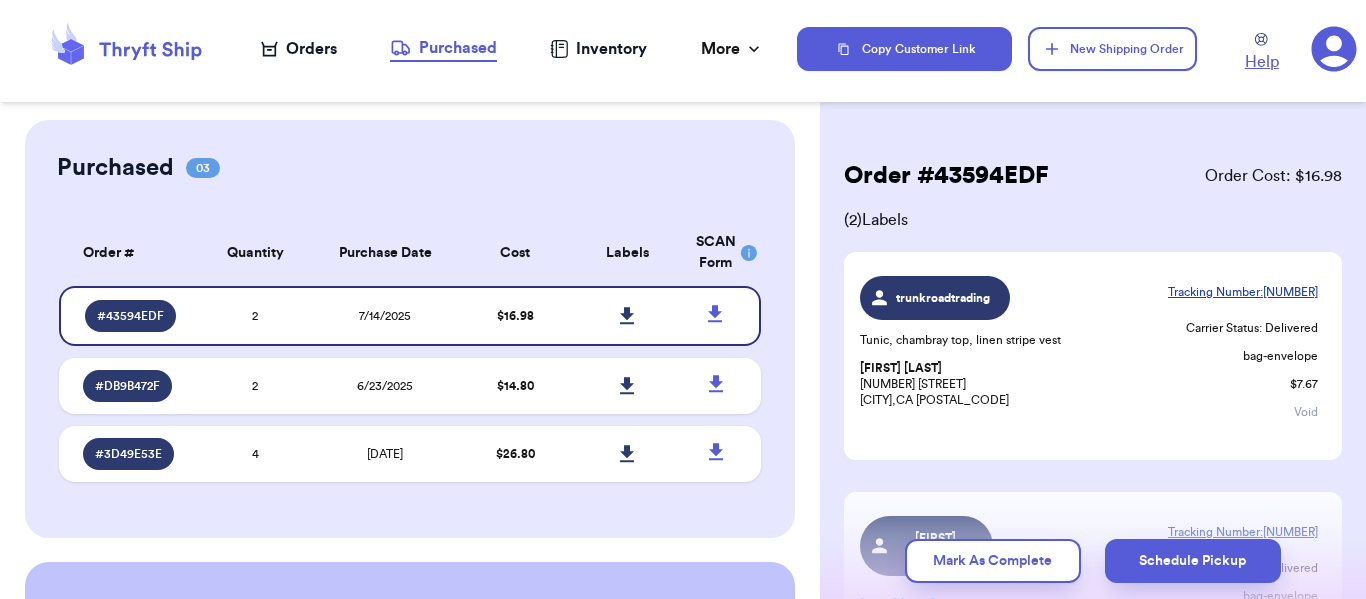 click 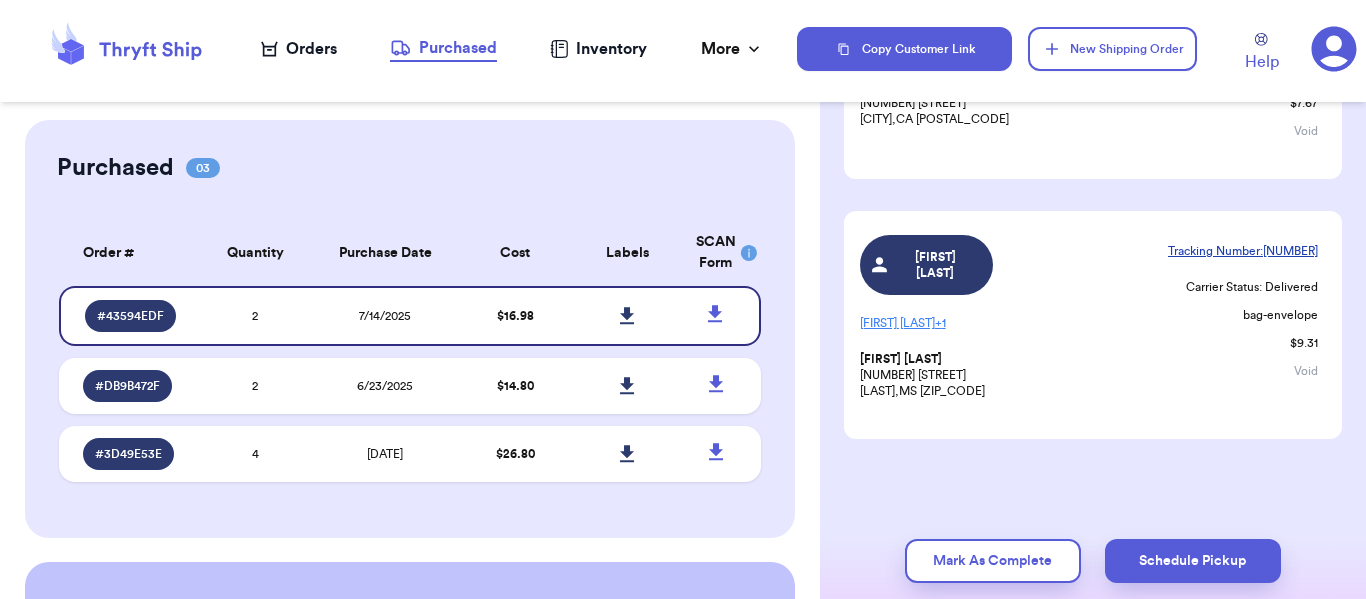 scroll, scrollTop: 0, scrollLeft: 0, axis: both 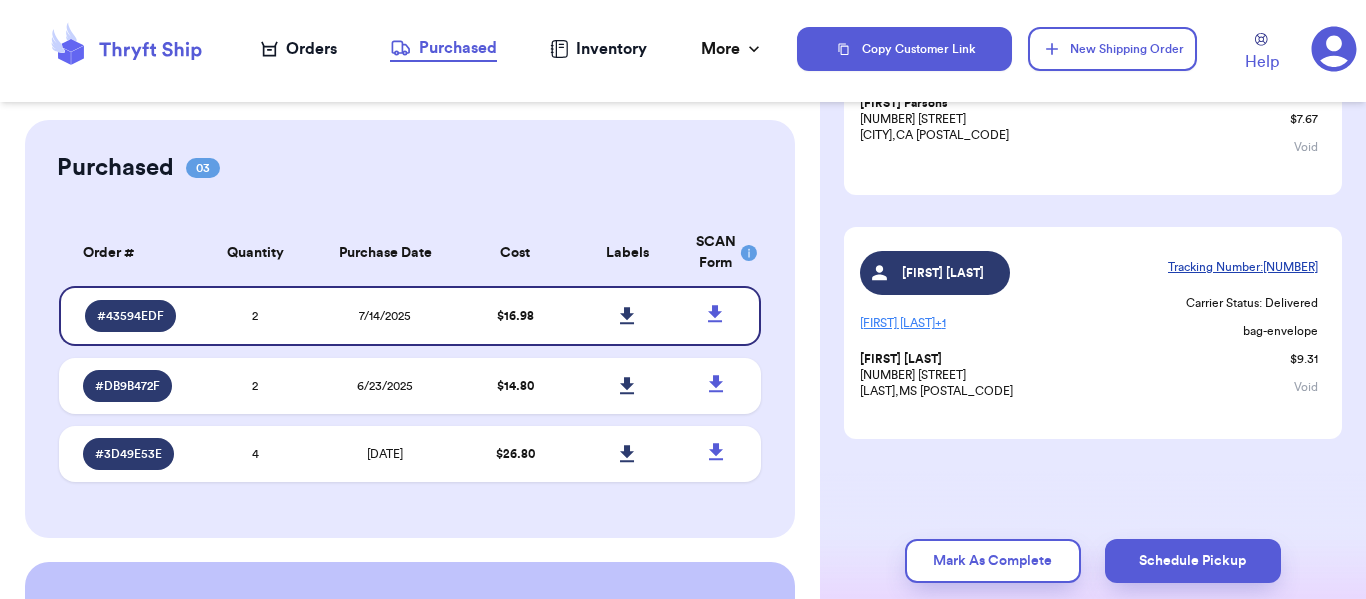 click on "Orders" at bounding box center [299, 49] 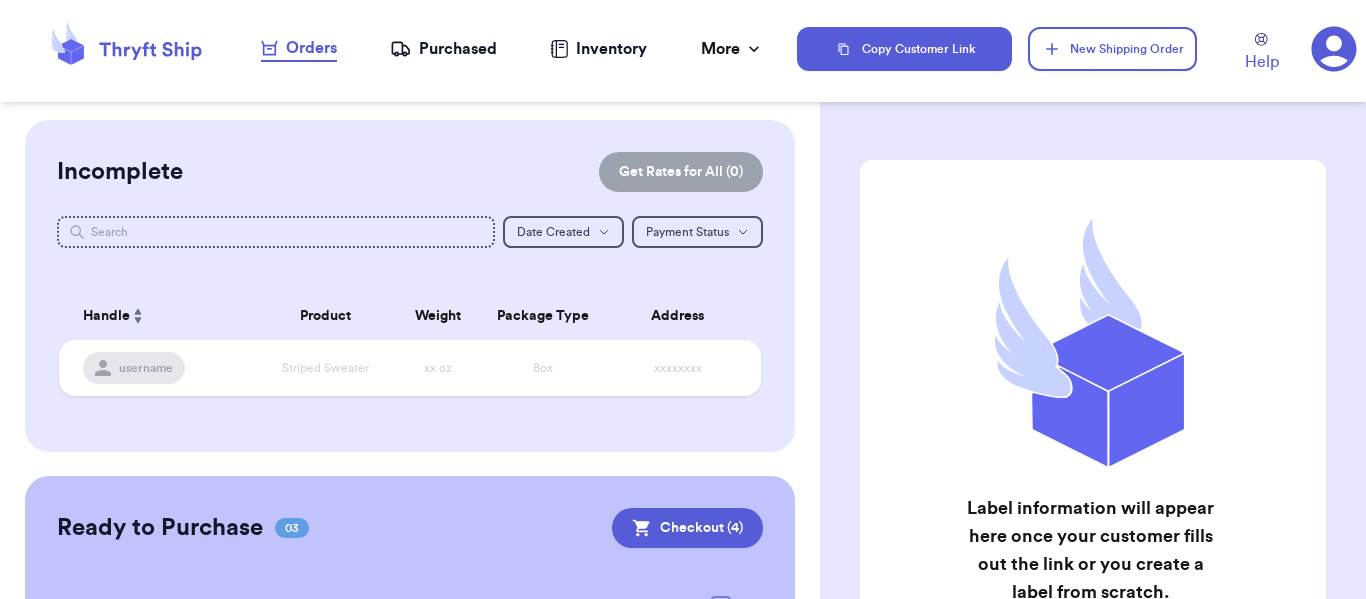 scroll, scrollTop: 320, scrollLeft: 0, axis: vertical 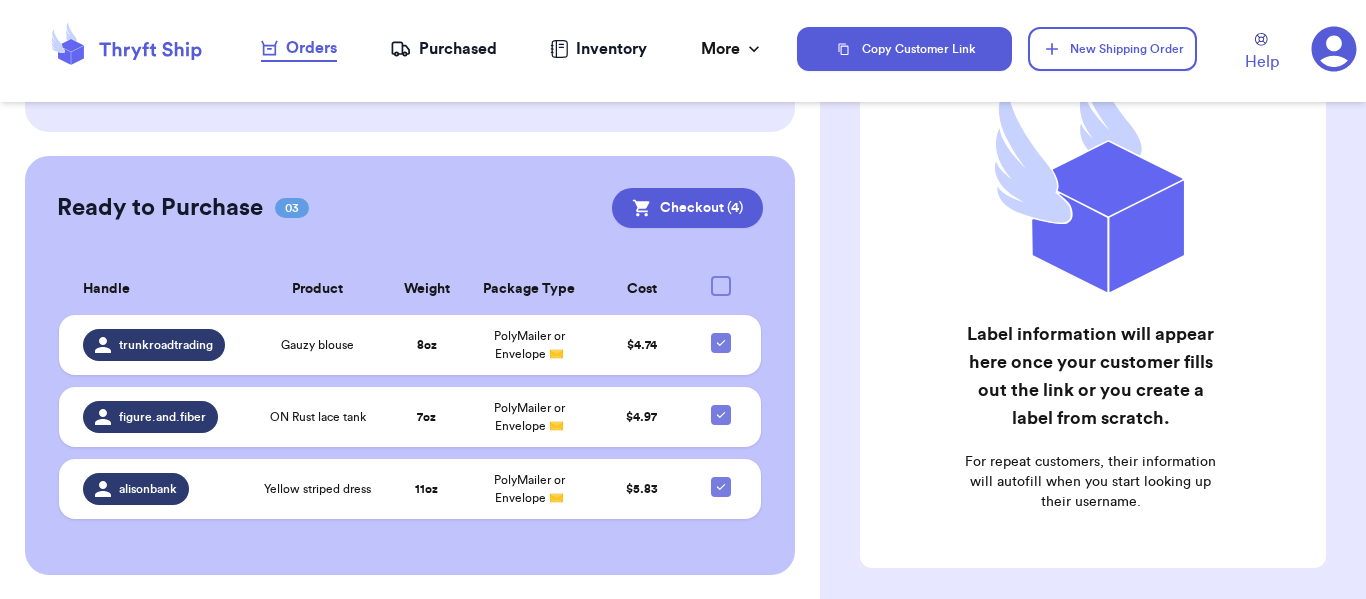 click on "Purchased" at bounding box center (443, 49) 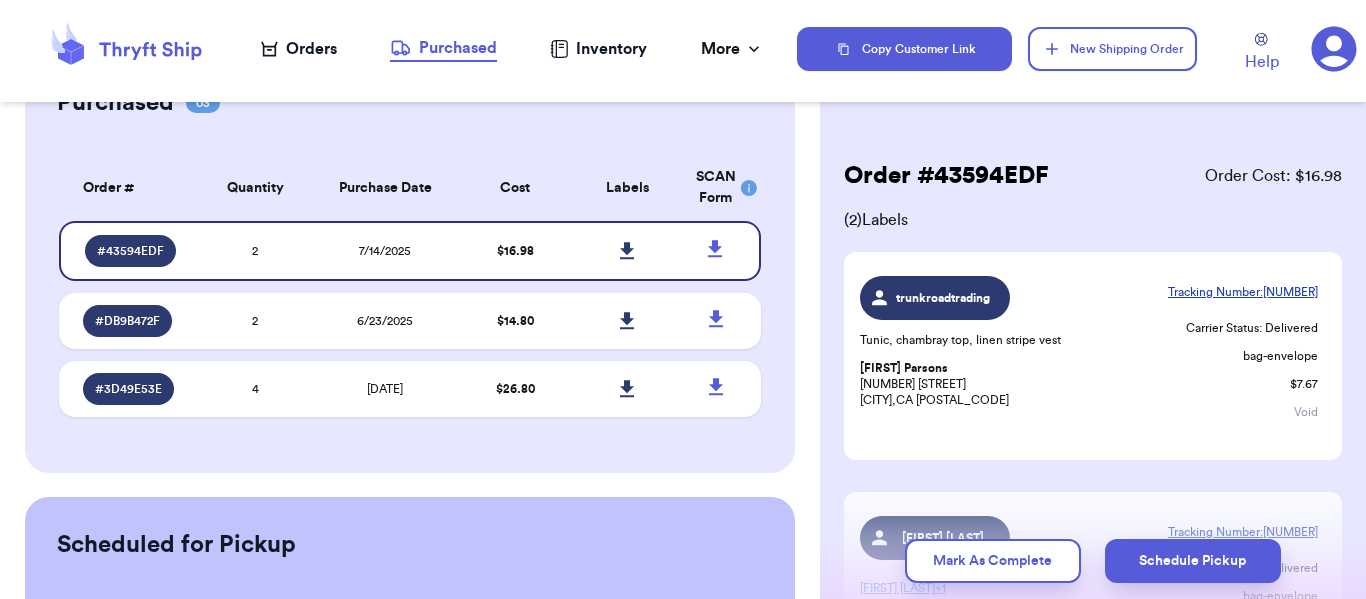 scroll, scrollTop: 0, scrollLeft: 0, axis: both 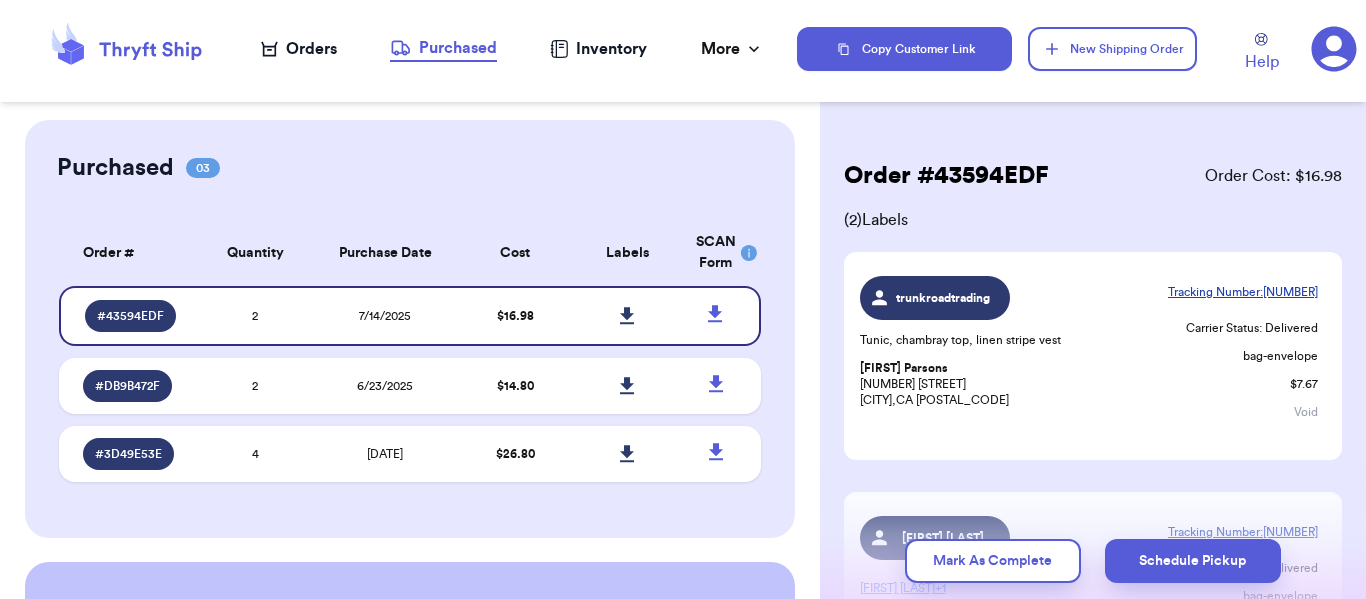 click on "03" at bounding box center (203, 168) 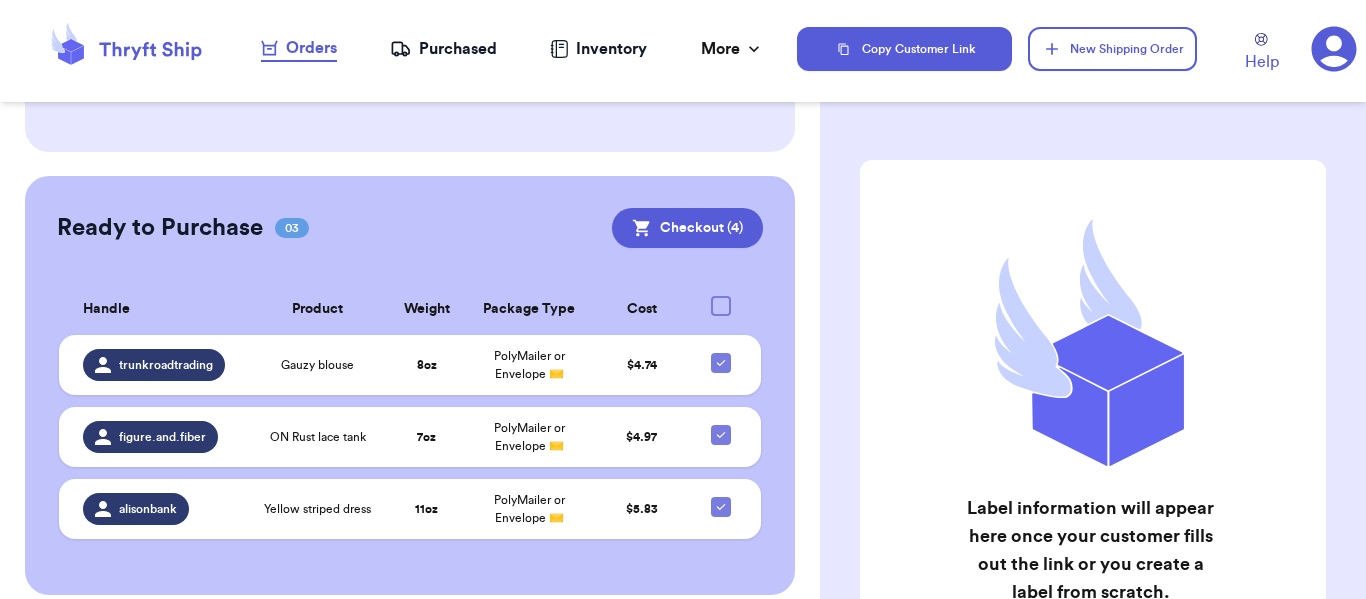scroll, scrollTop: 320, scrollLeft: 0, axis: vertical 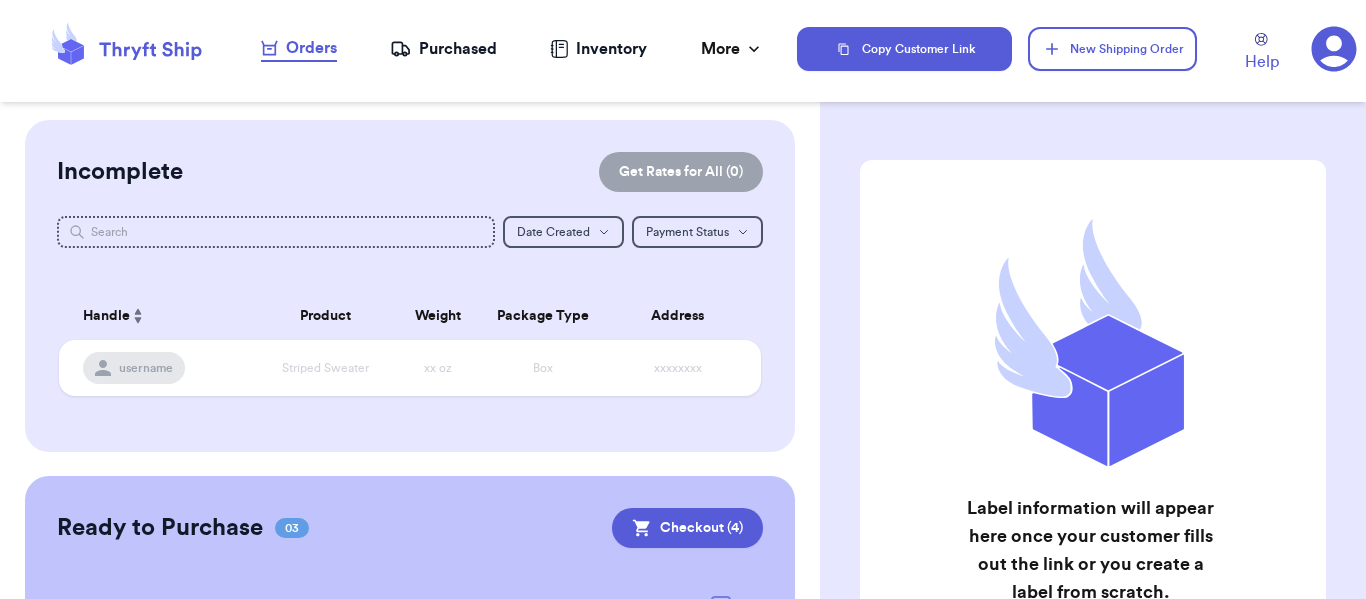 click on "Inventory" at bounding box center (598, 49) 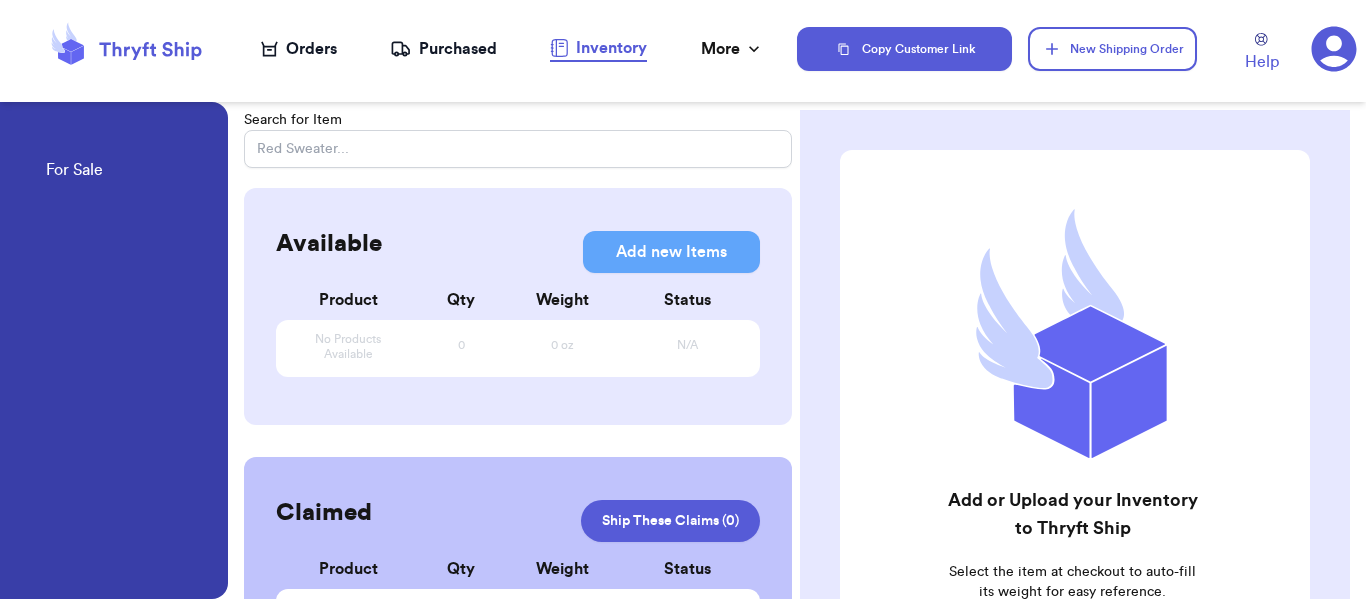 click on "Purchased" at bounding box center [443, 49] 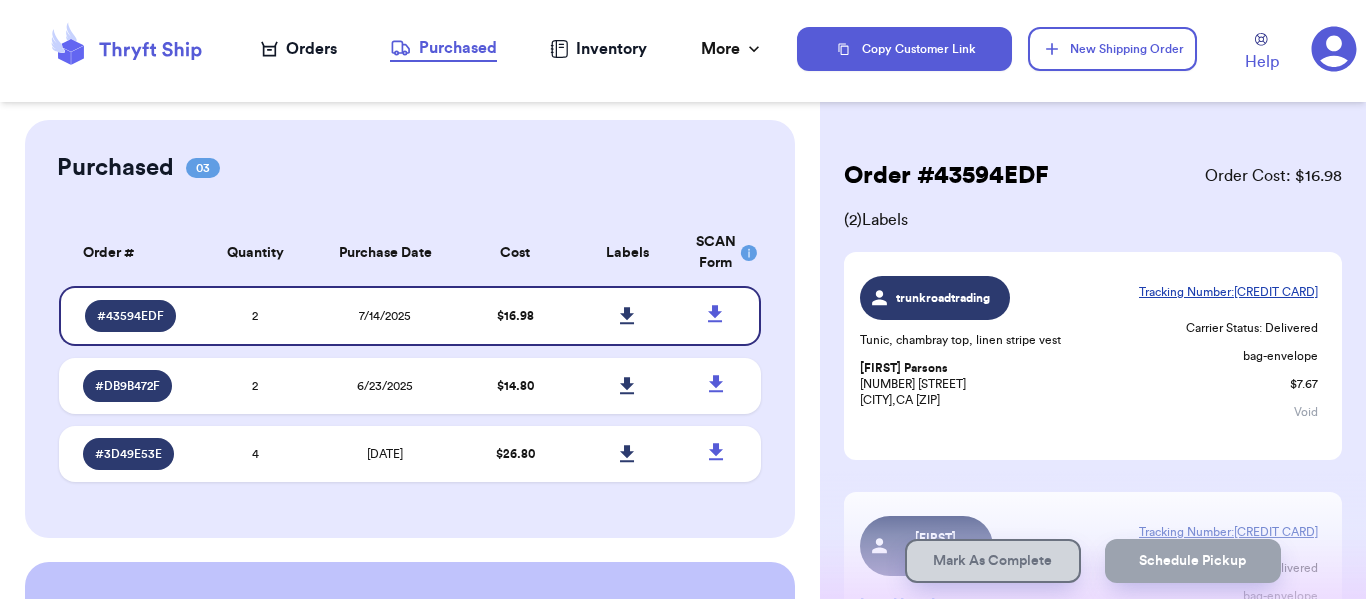 click on "Orders" at bounding box center (299, 49) 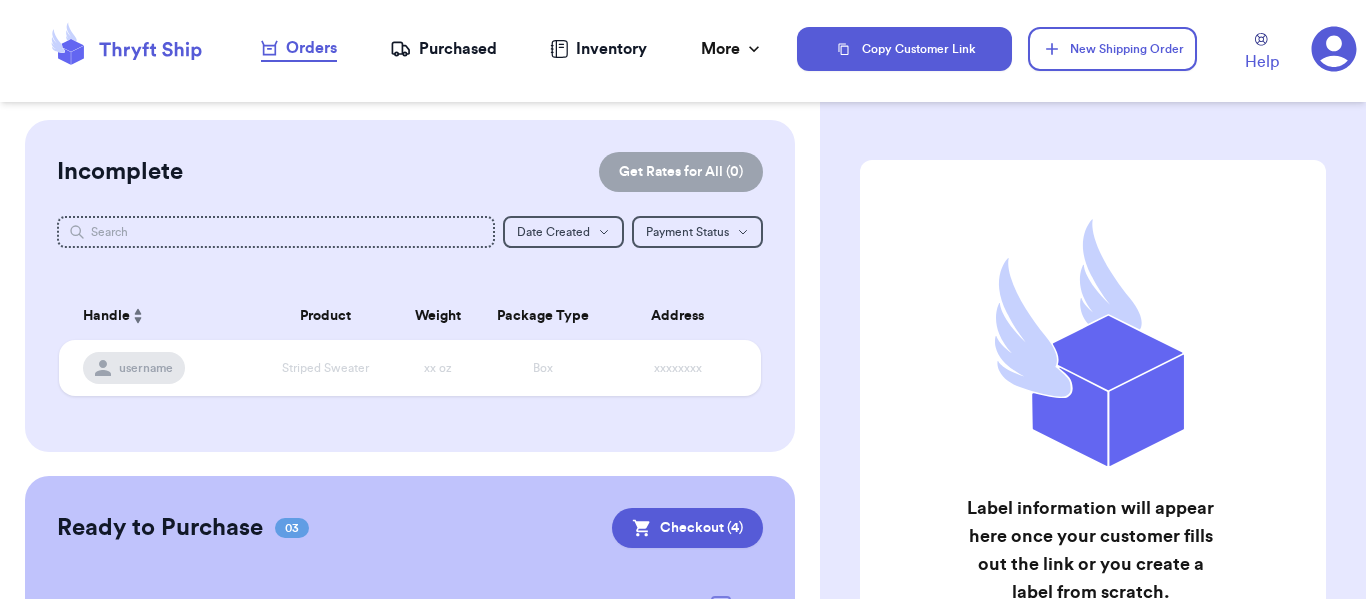 click on "Purchased" at bounding box center (443, 49) 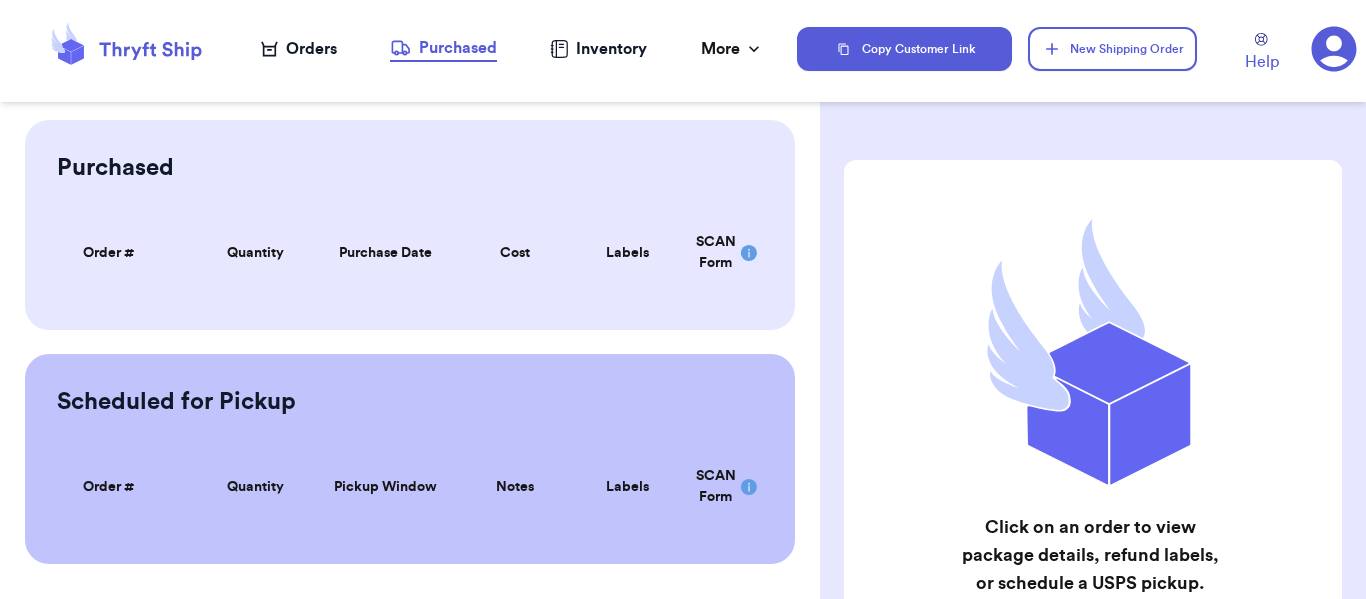 click on "Orders" at bounding box center (299, 49) 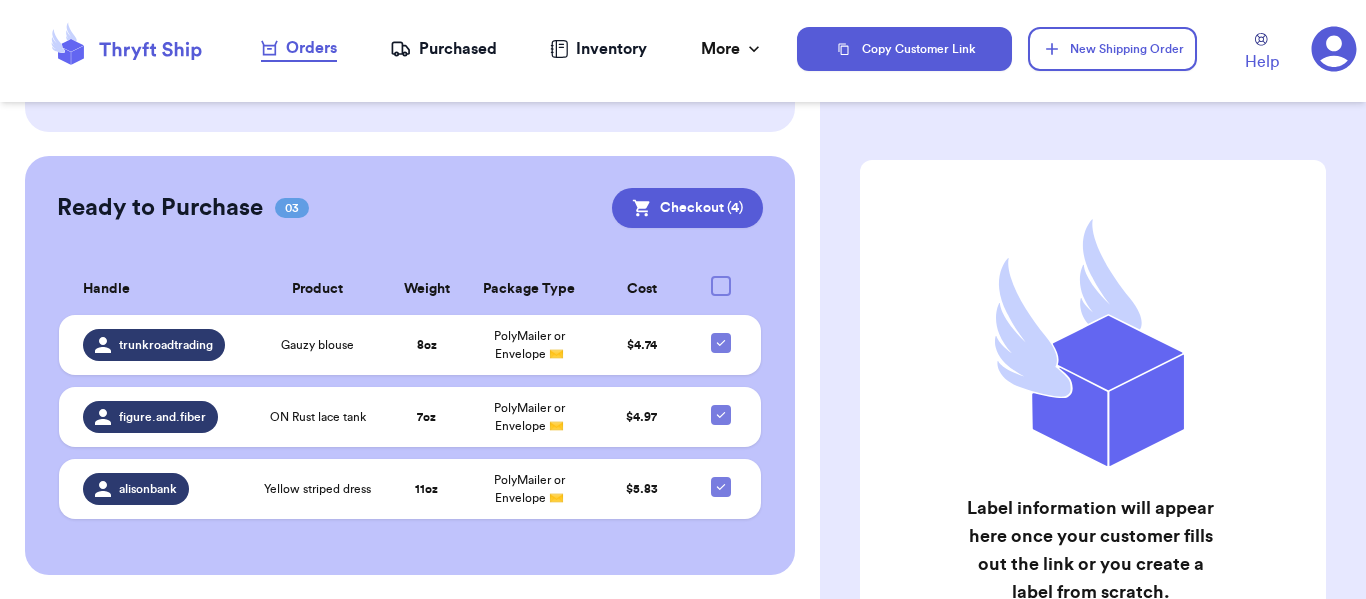 scroll, scrollTop: 320, scrollLeft: 0, axis: vertical 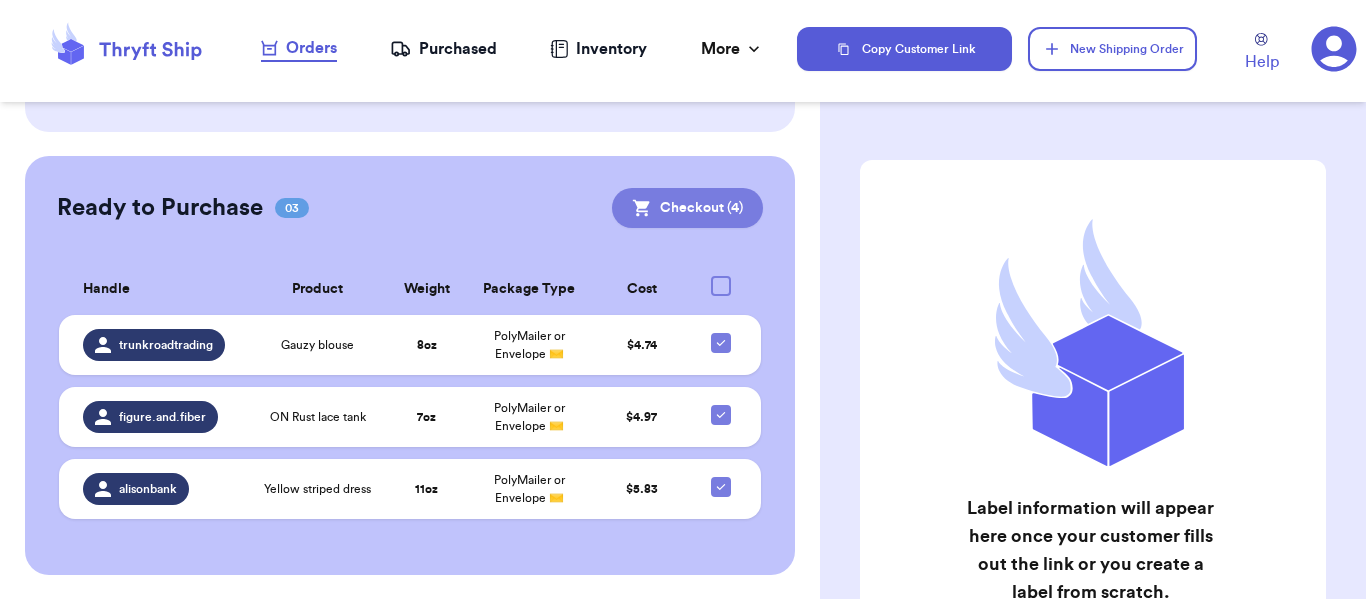 click on "Checkout ( 4 )" at bounding box center (687, 208) 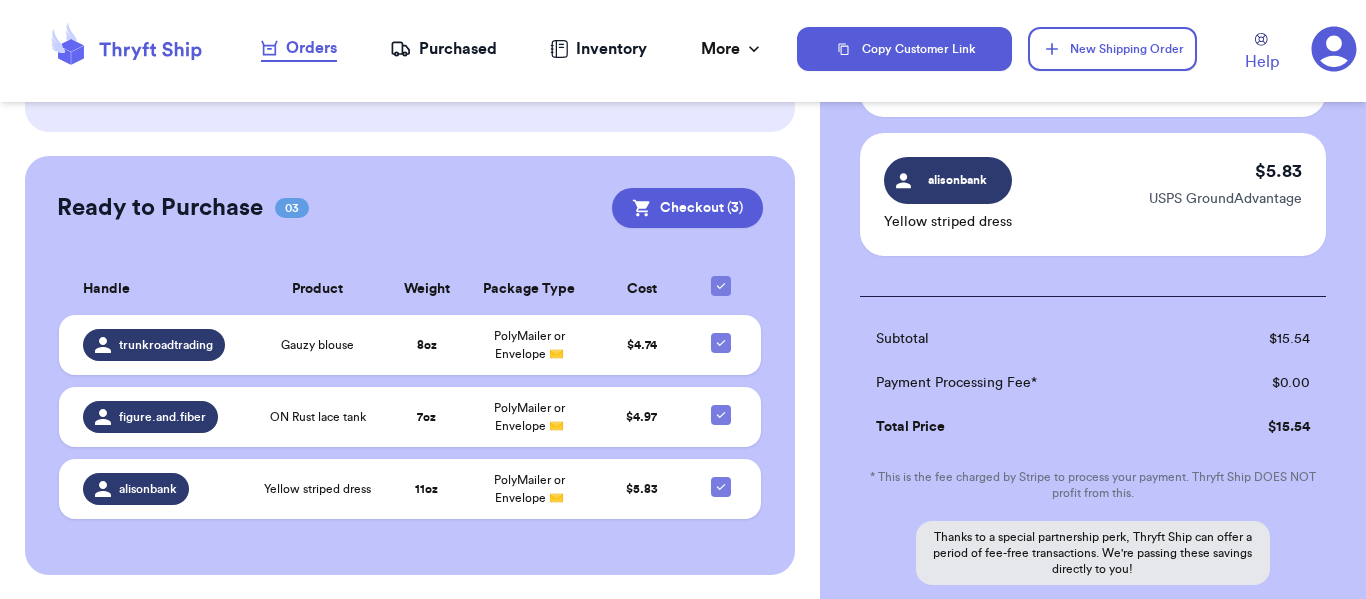 scroll, scrollTop: 493, scrollLeft: 0, axis: vertical 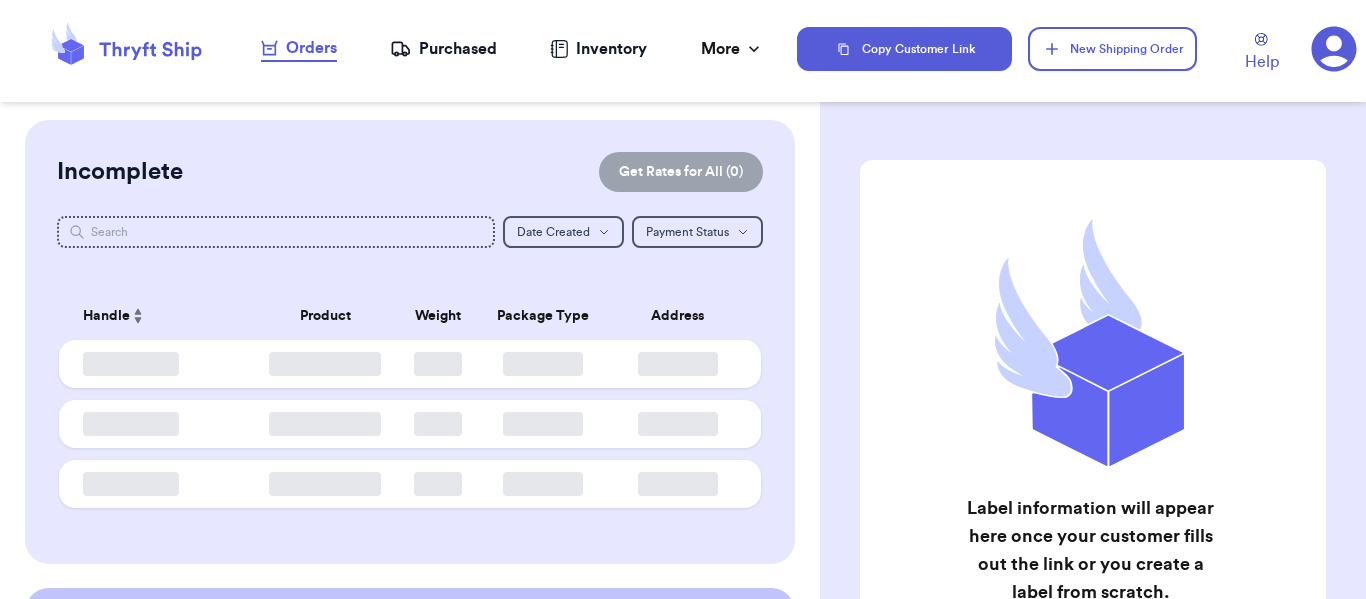 checkbox on "true" 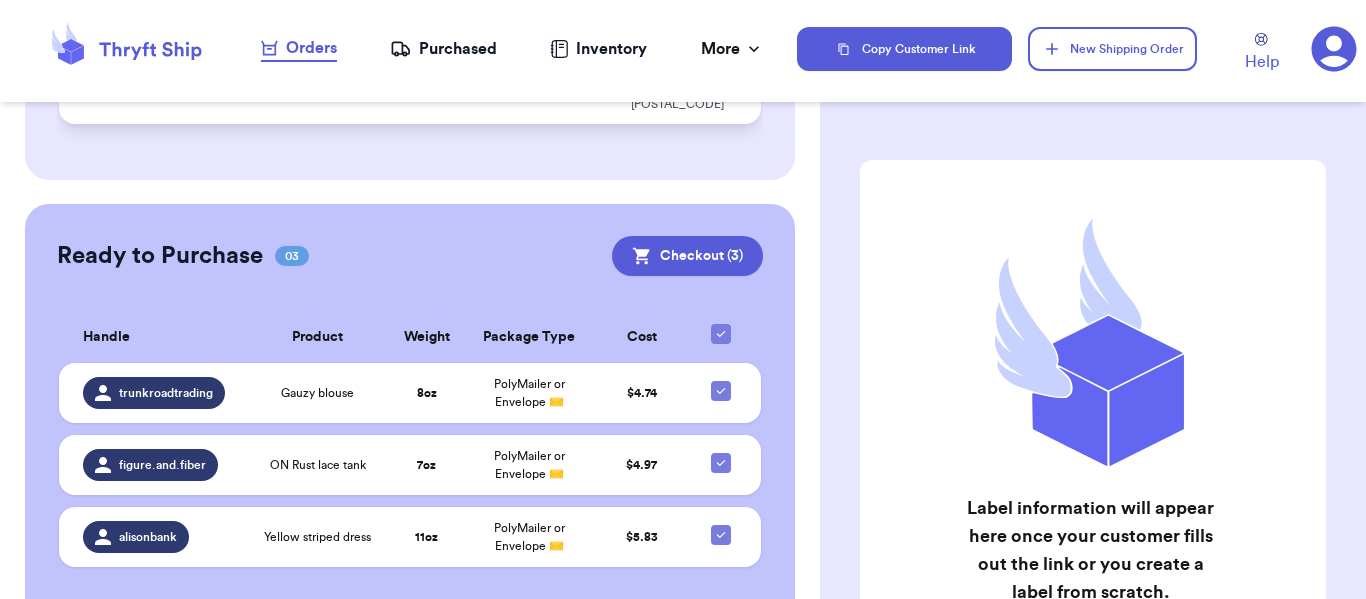 scroll, scrollTop: 100, scrollLeft: 0, axis: vertical 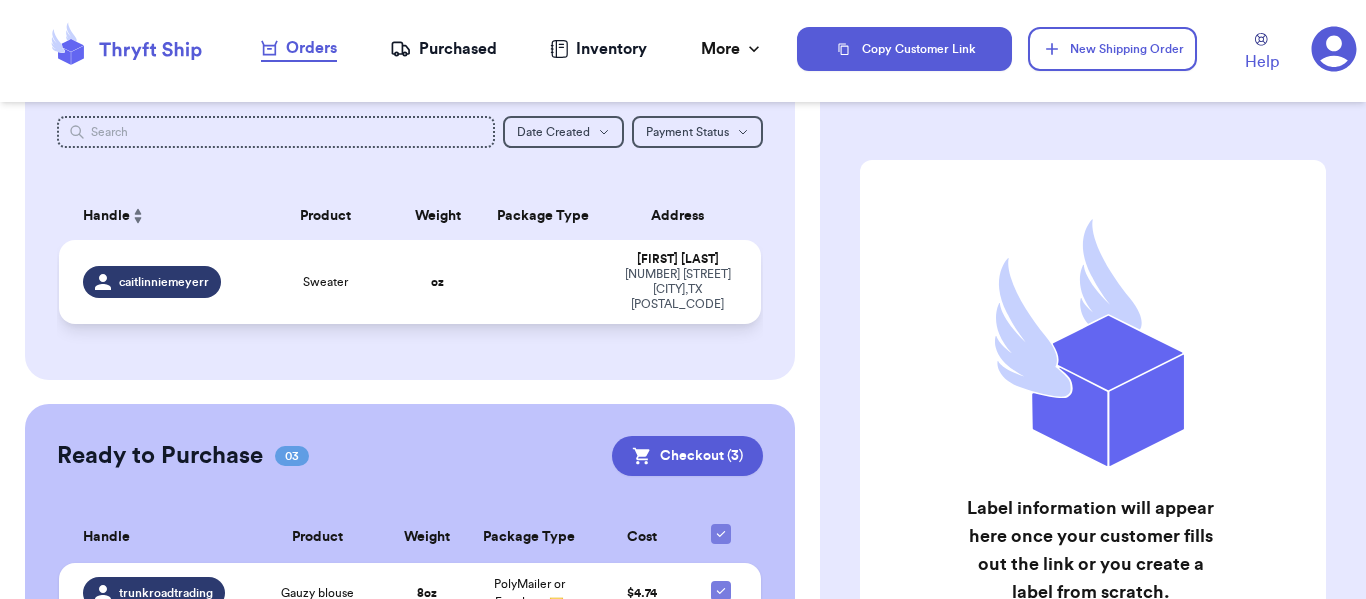 click on "oz" at bounding box center [438, 282] 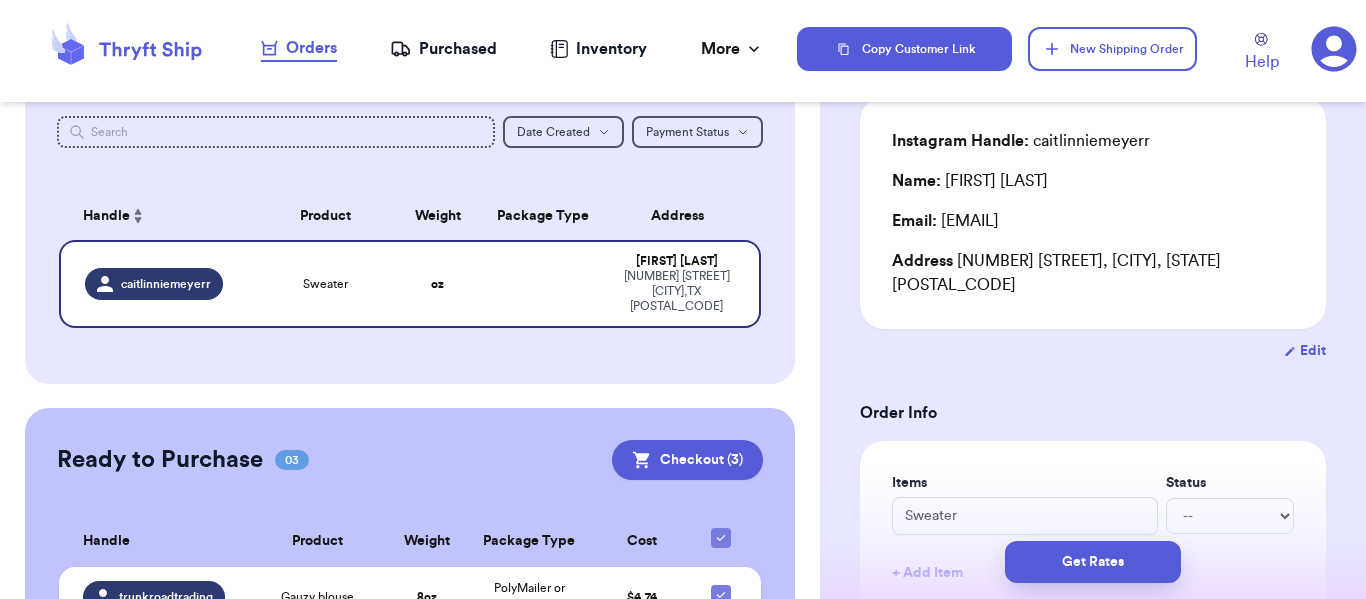 scroll, scrollTop: 0, scrollLeft: 0, axis: both 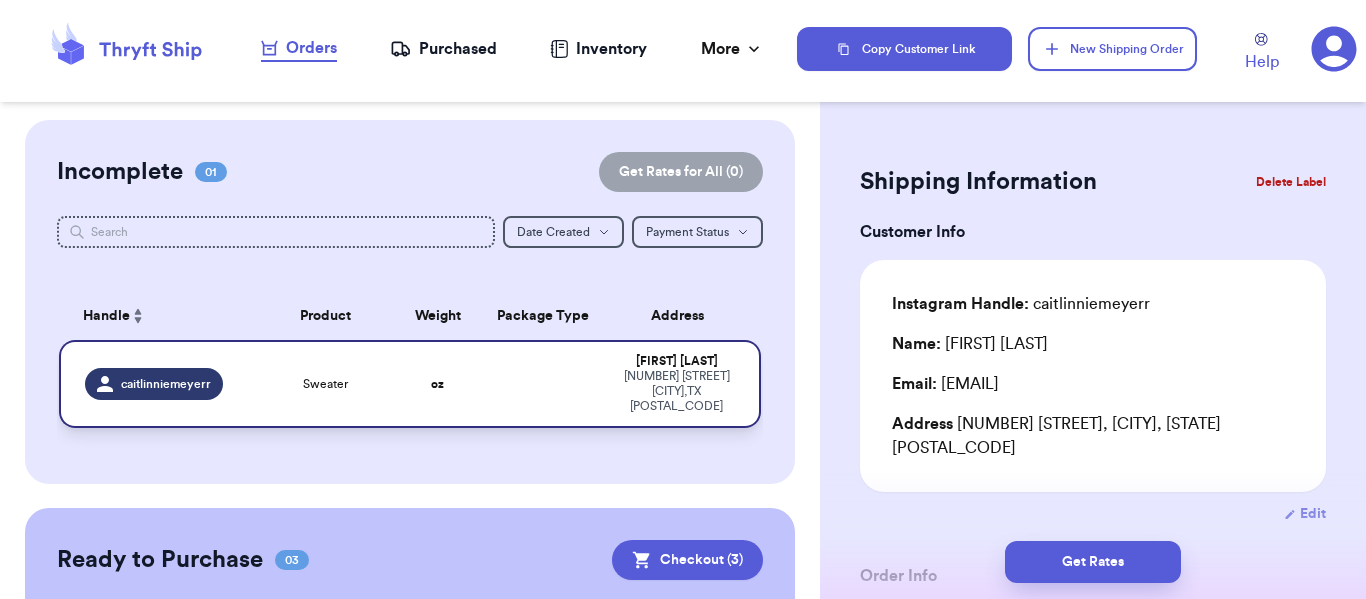 click on "Sweater" at bounding box center (325, 384) 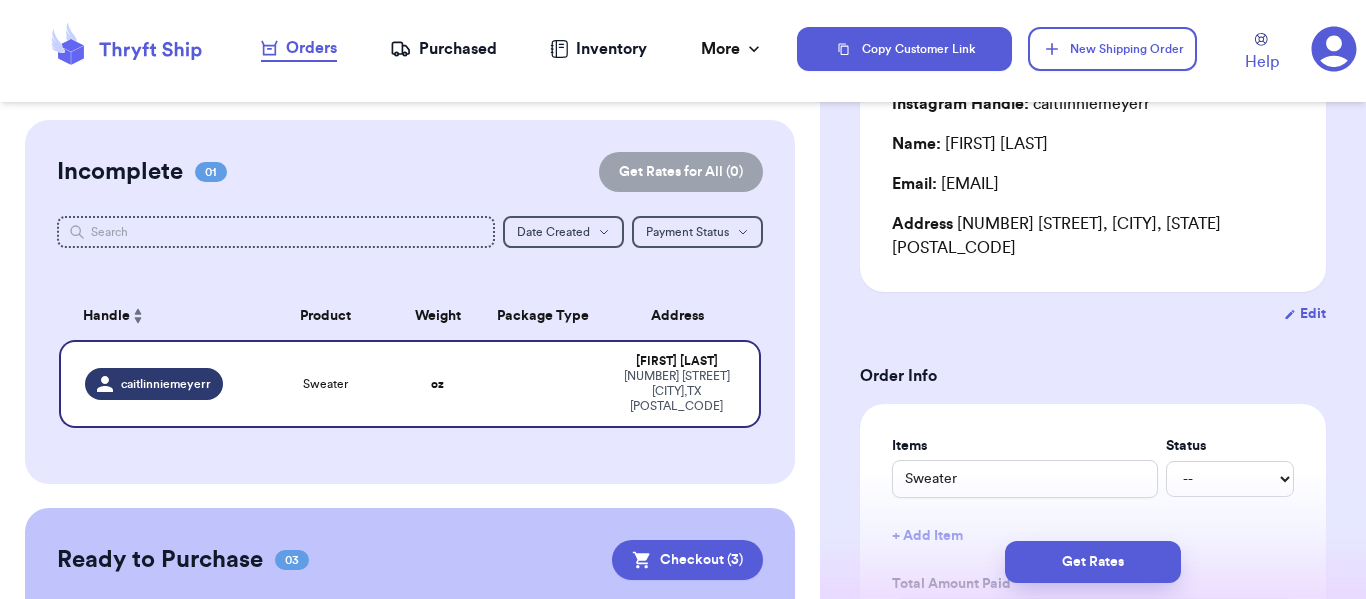 scroll, scrollTop: 300, scrollLeft: 0, axis: vertical 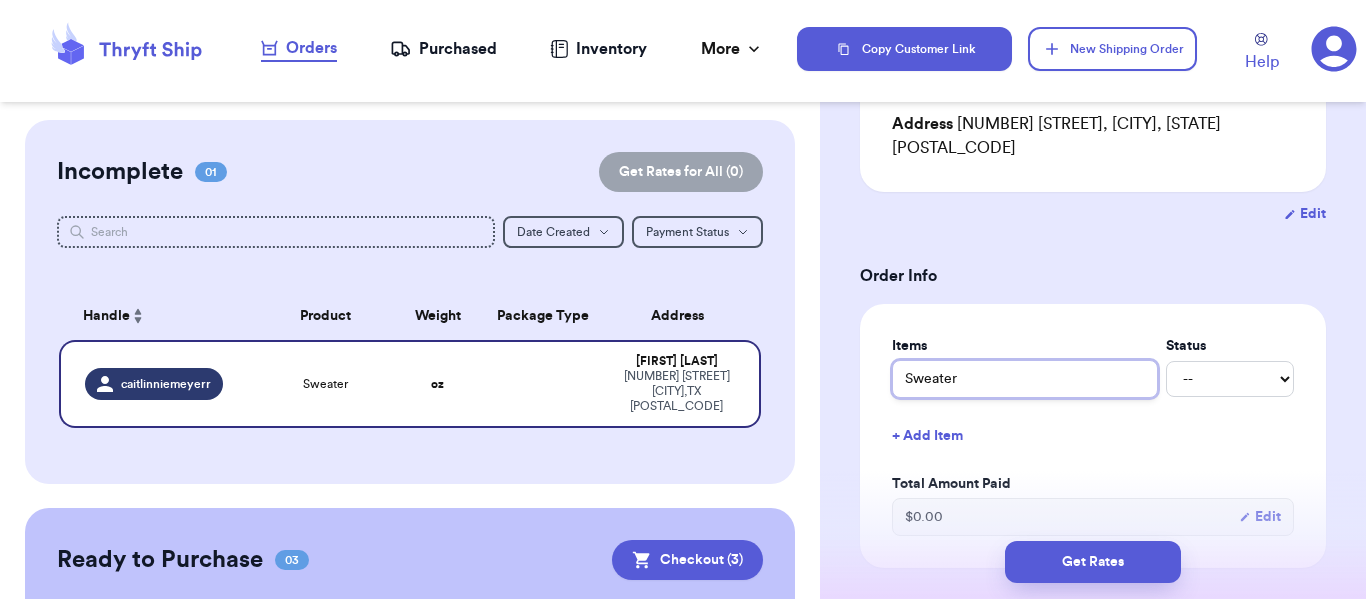 click on "Sweater" at bounding box center [1025, 379] 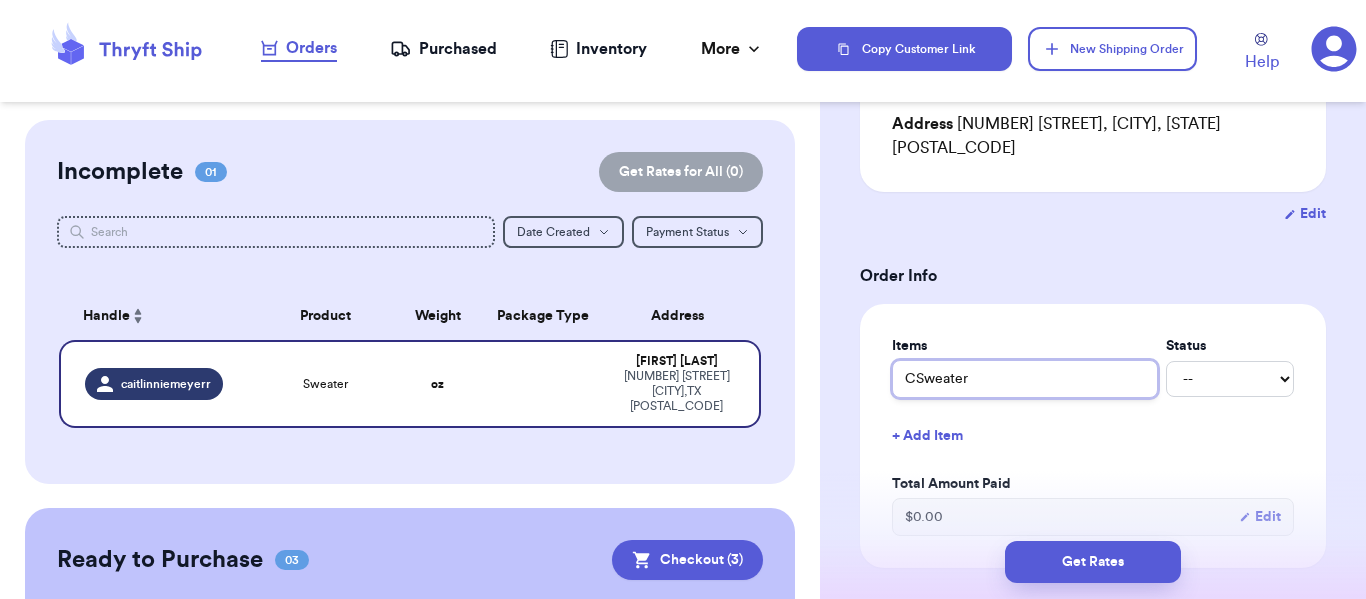 type 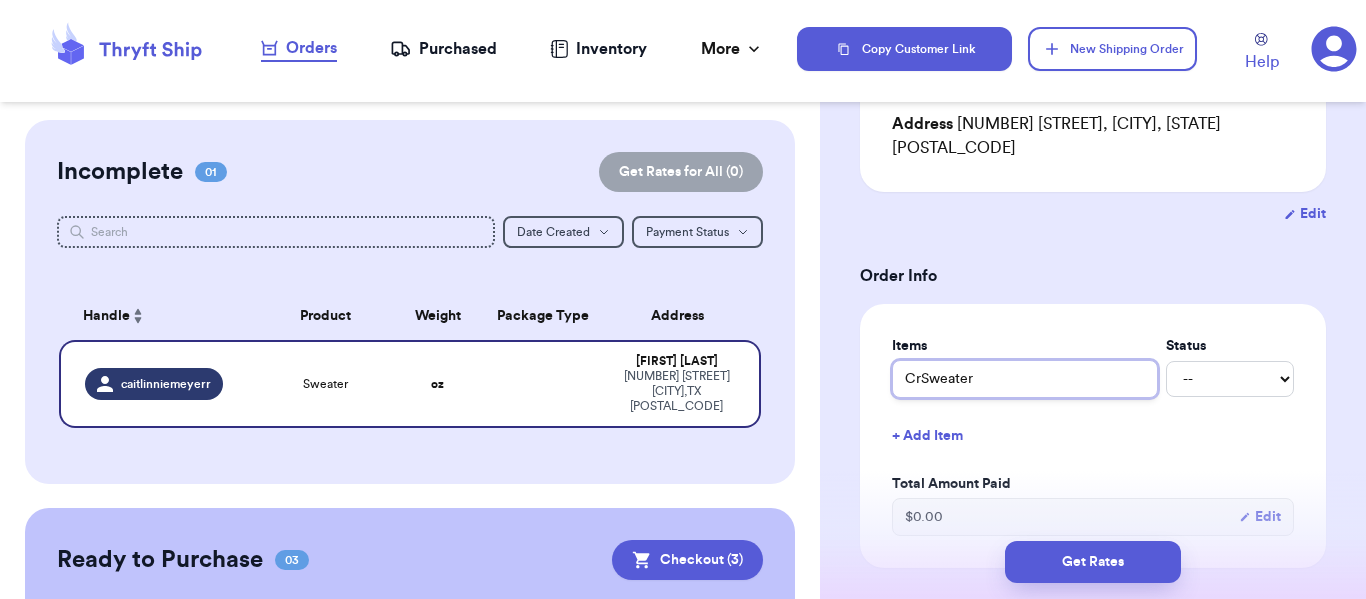 type 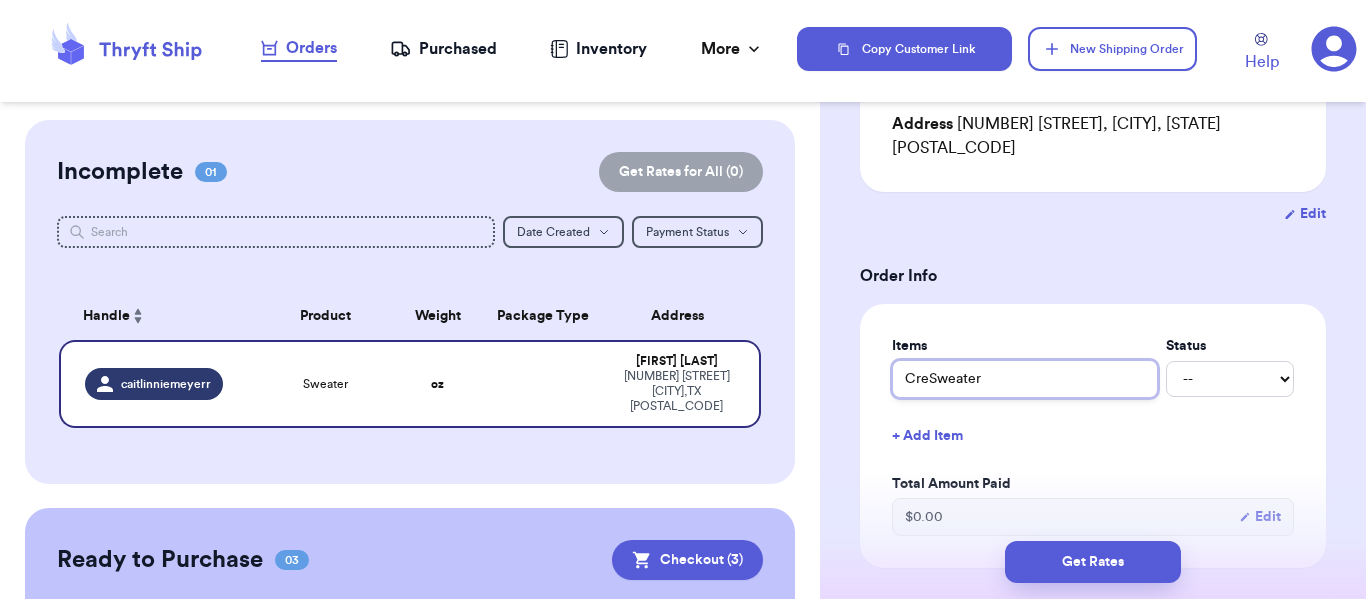 type 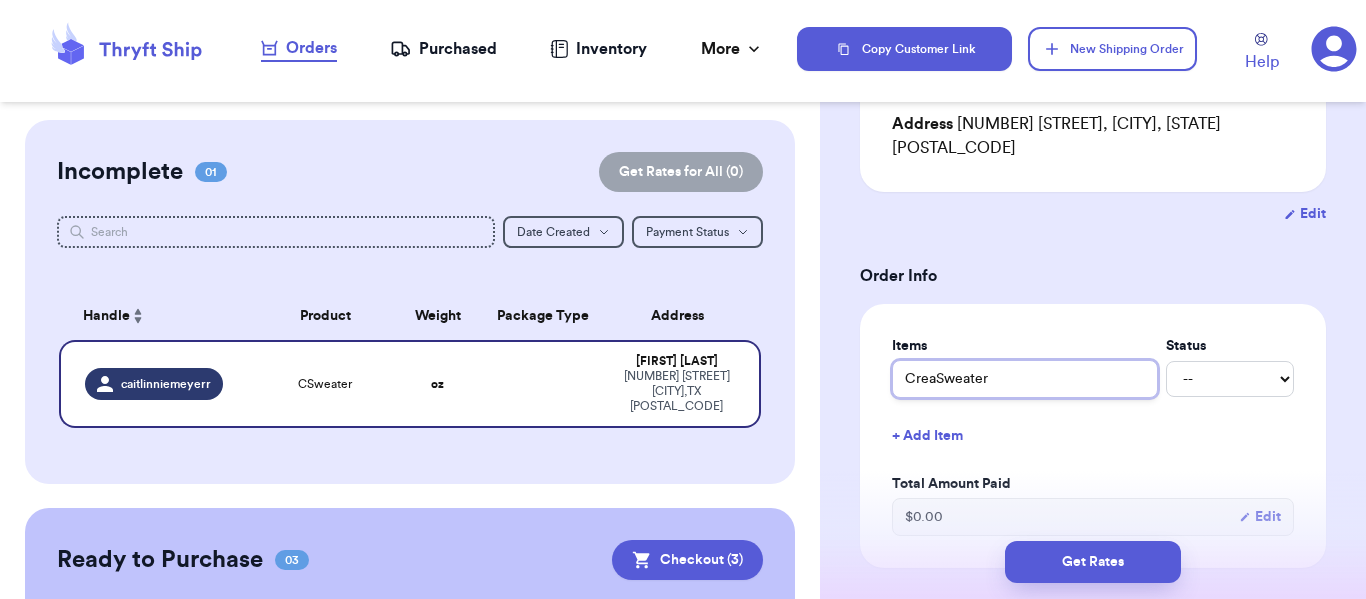 type 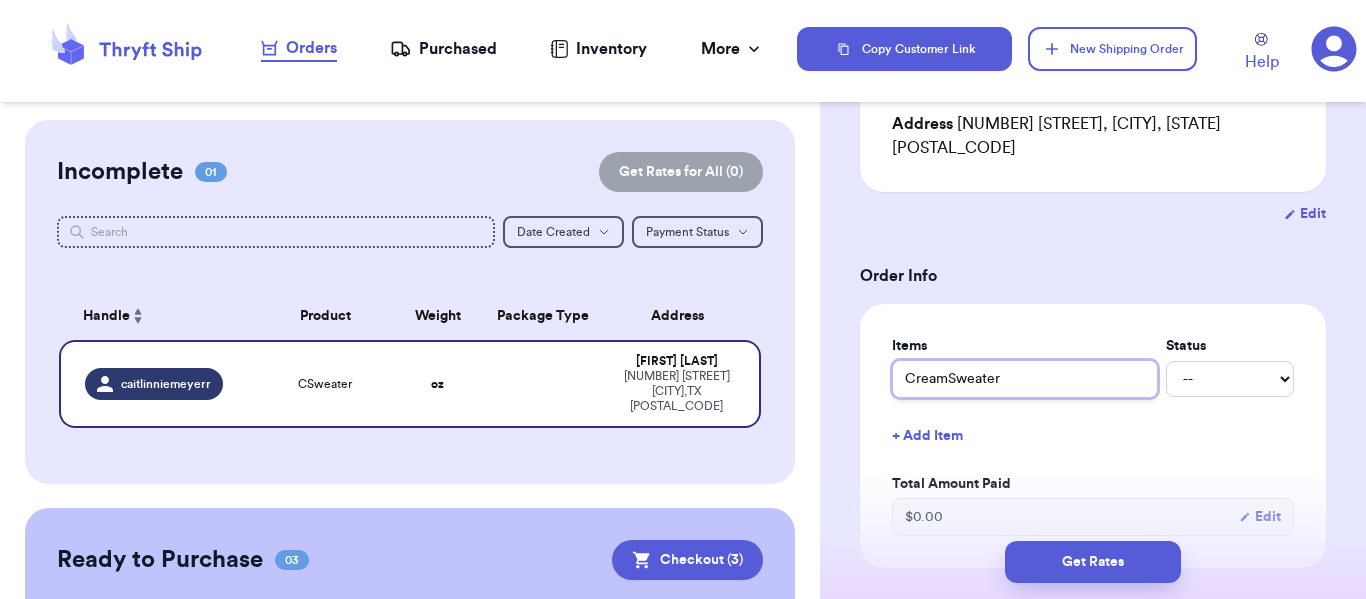 type 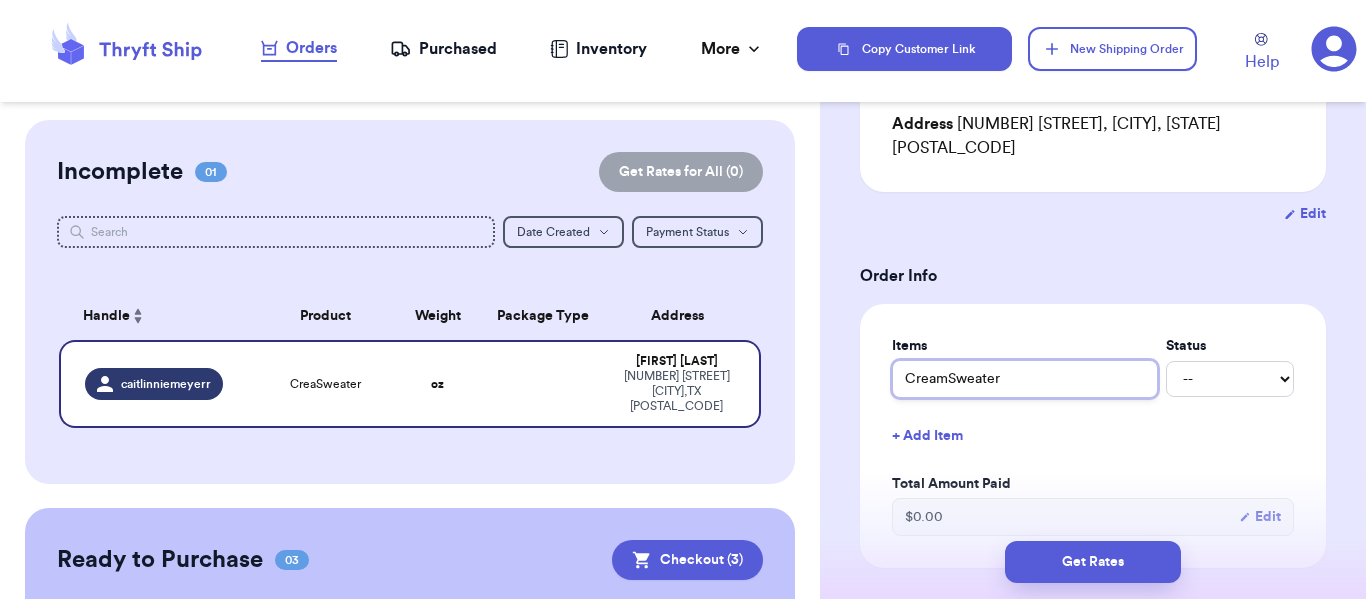 type on "Cream Sweater" 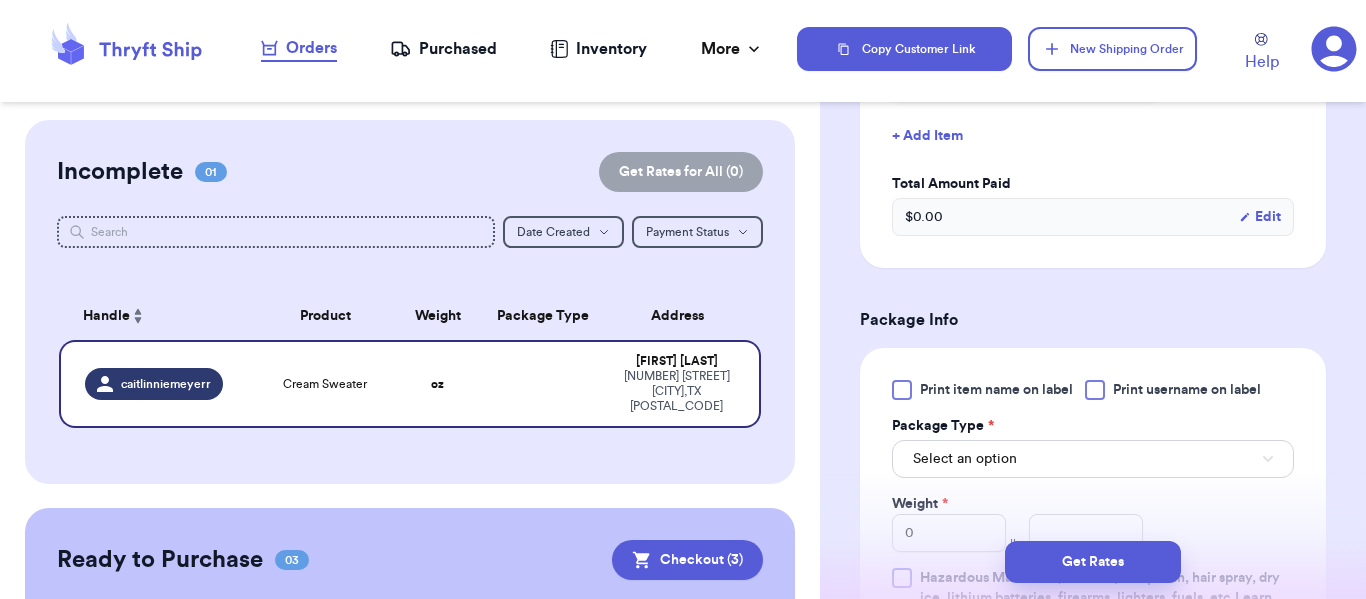 scroll, scrollTop: 700, scrollLeft: 0, axis: vertical 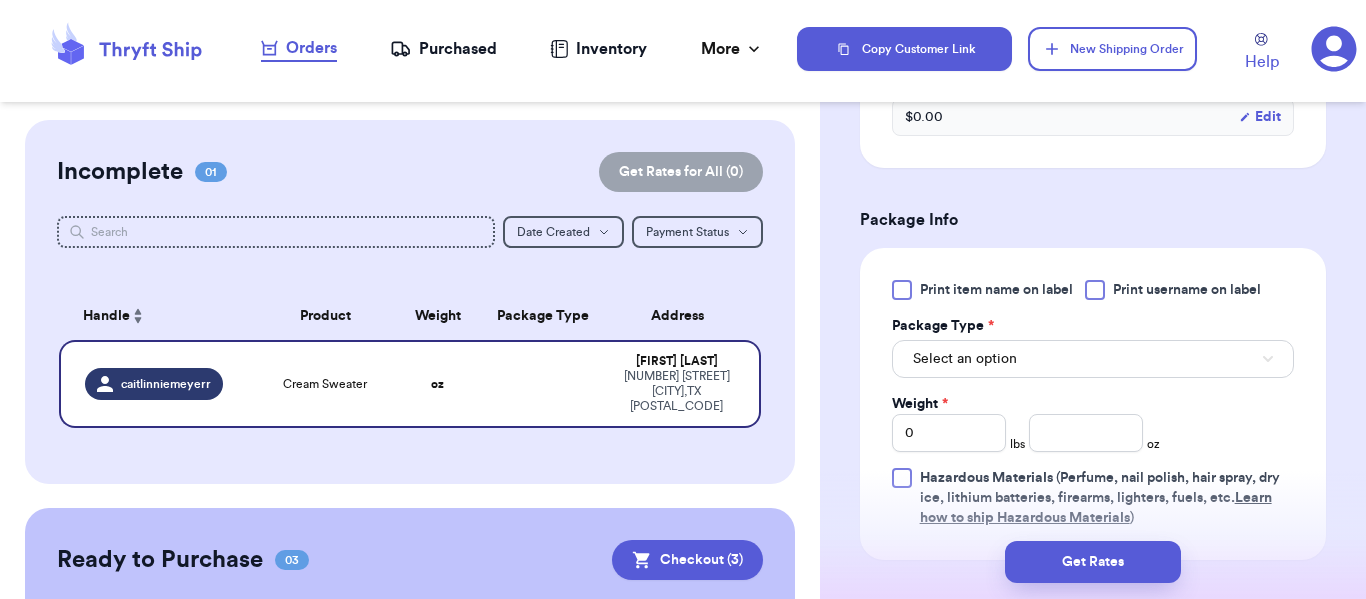 type 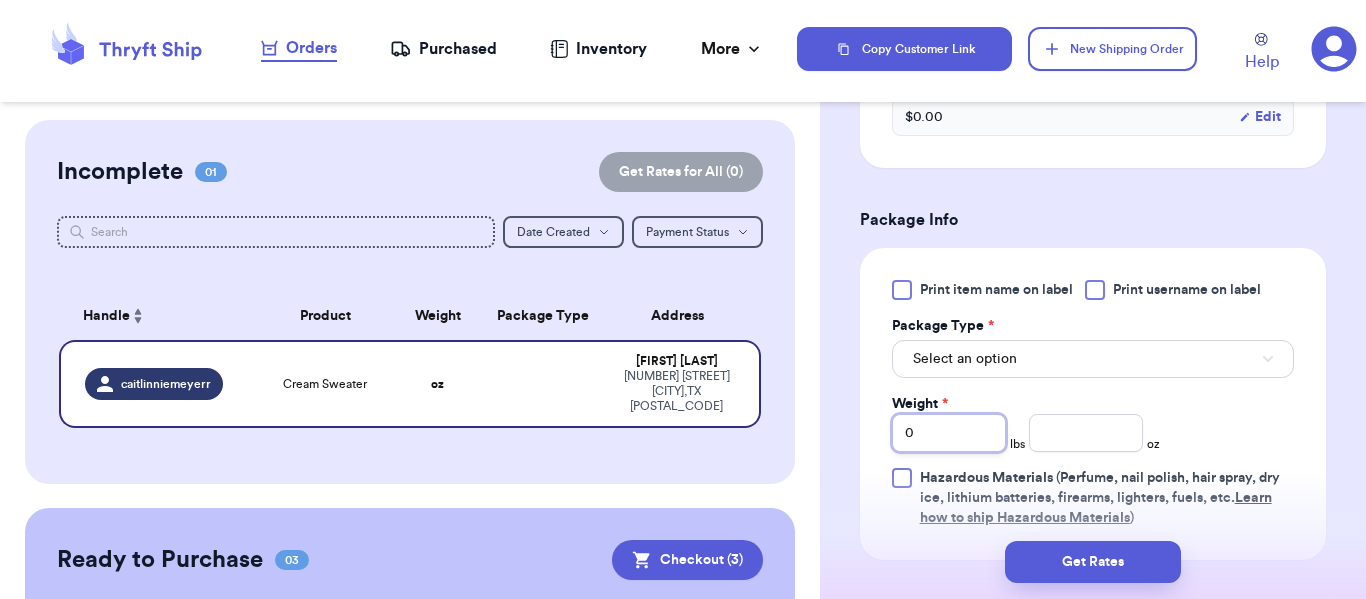 click on "0" at bounding box center (949, 433) 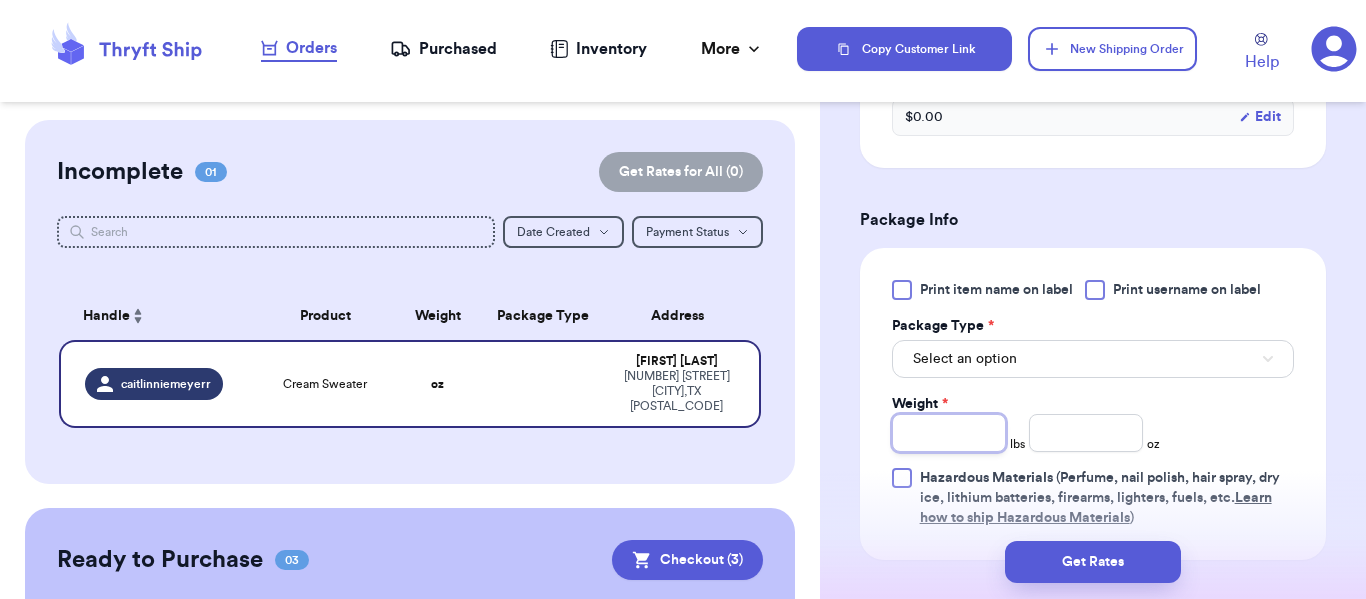 type on "1" 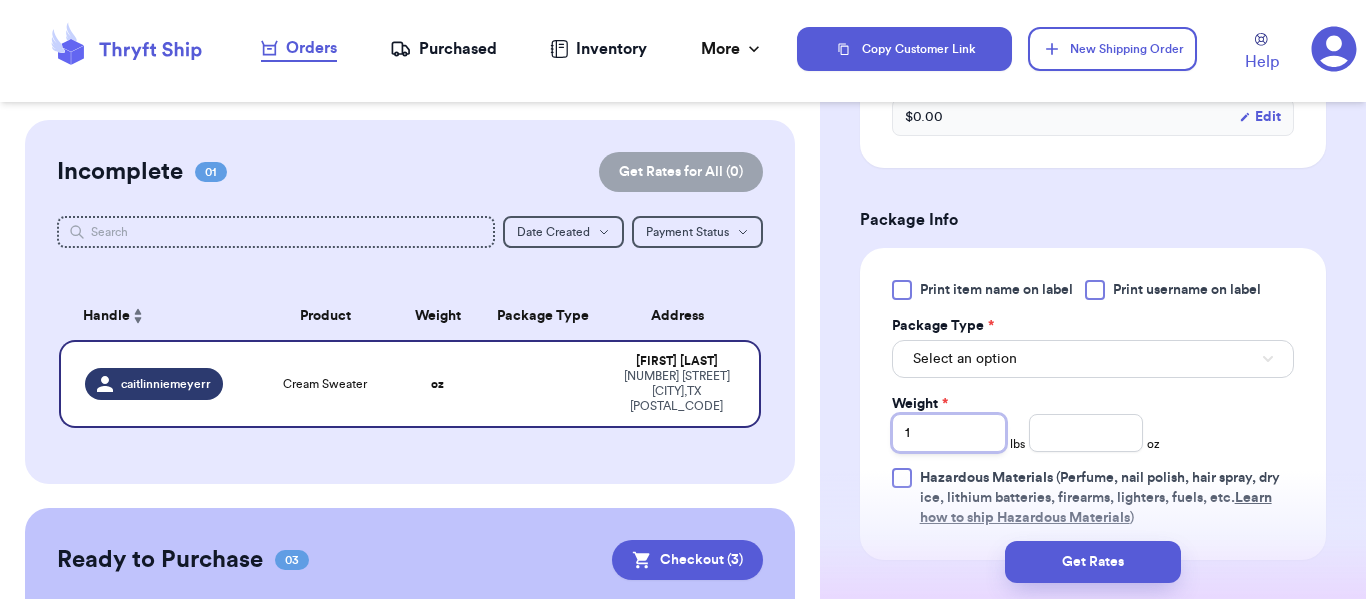type 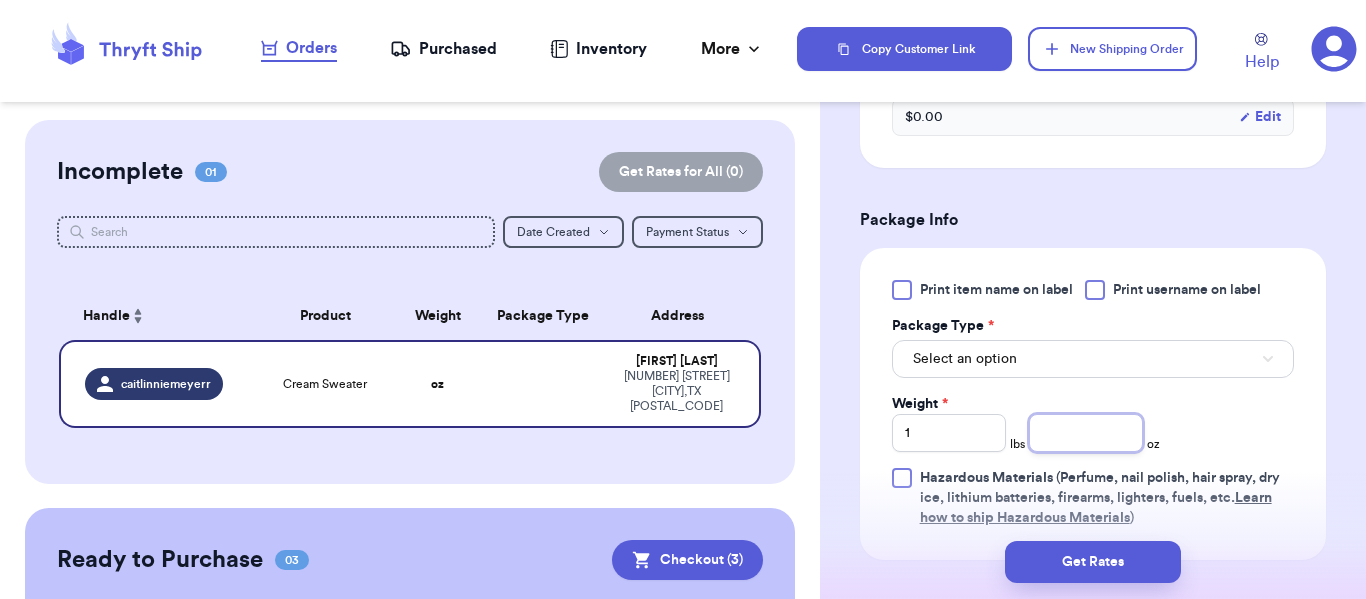 click at bounding box center [1086, 433] 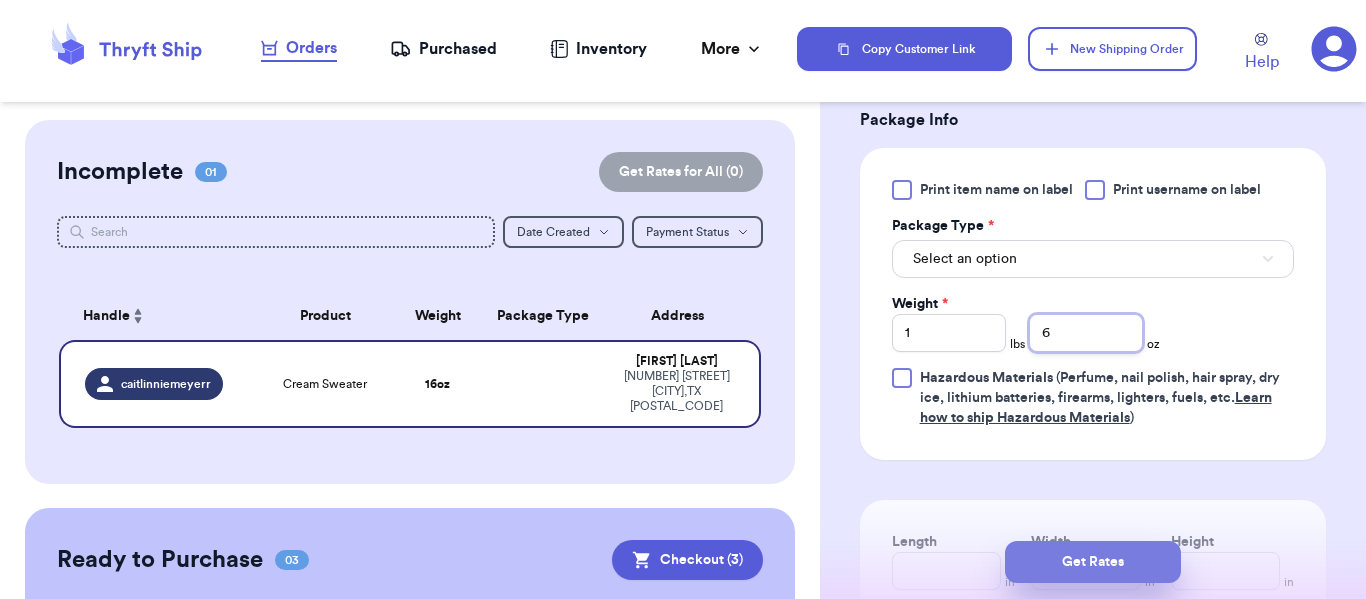 type on "6" 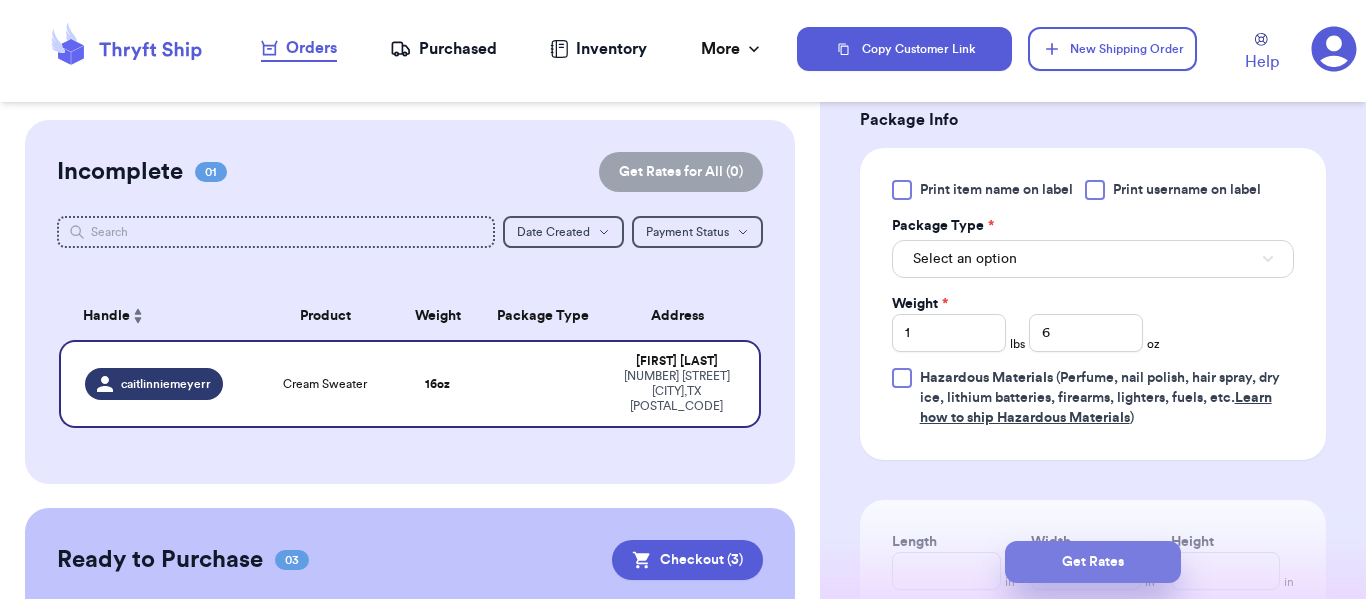 click on "Get Rates" at bounding box center [1093, 562] 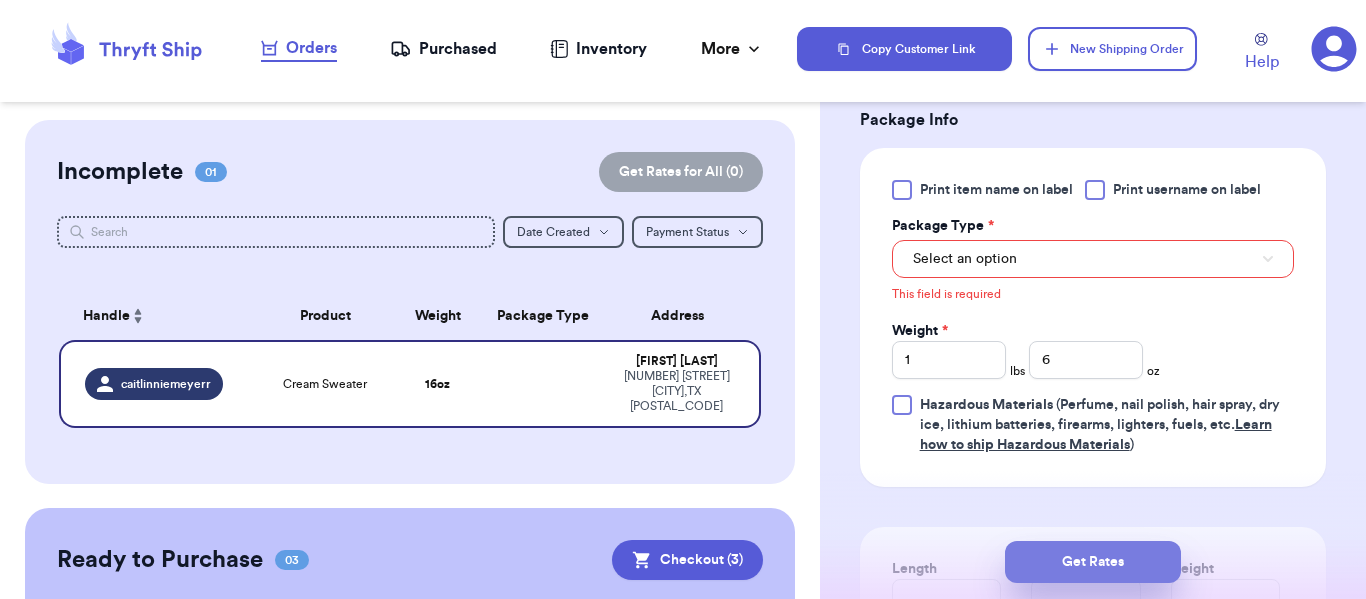 scroll, scrollTop: 737, scrollLeft: 0, axis: vertical 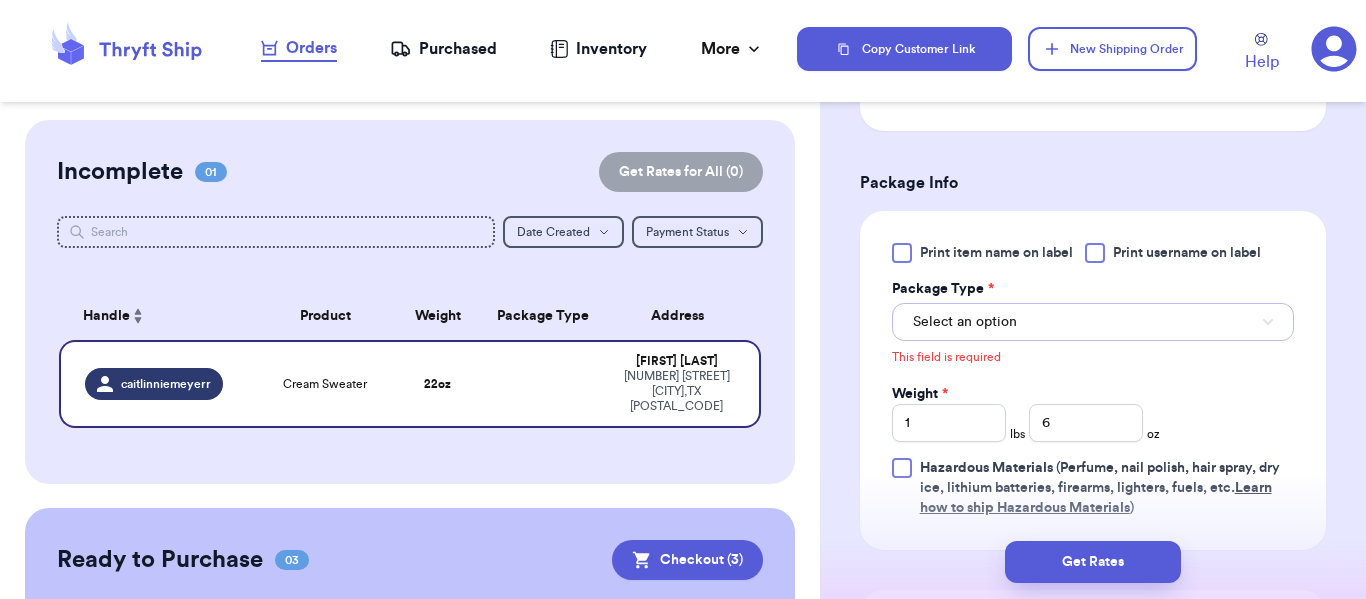 click on "Select an option" at bounding box center [965, 322] 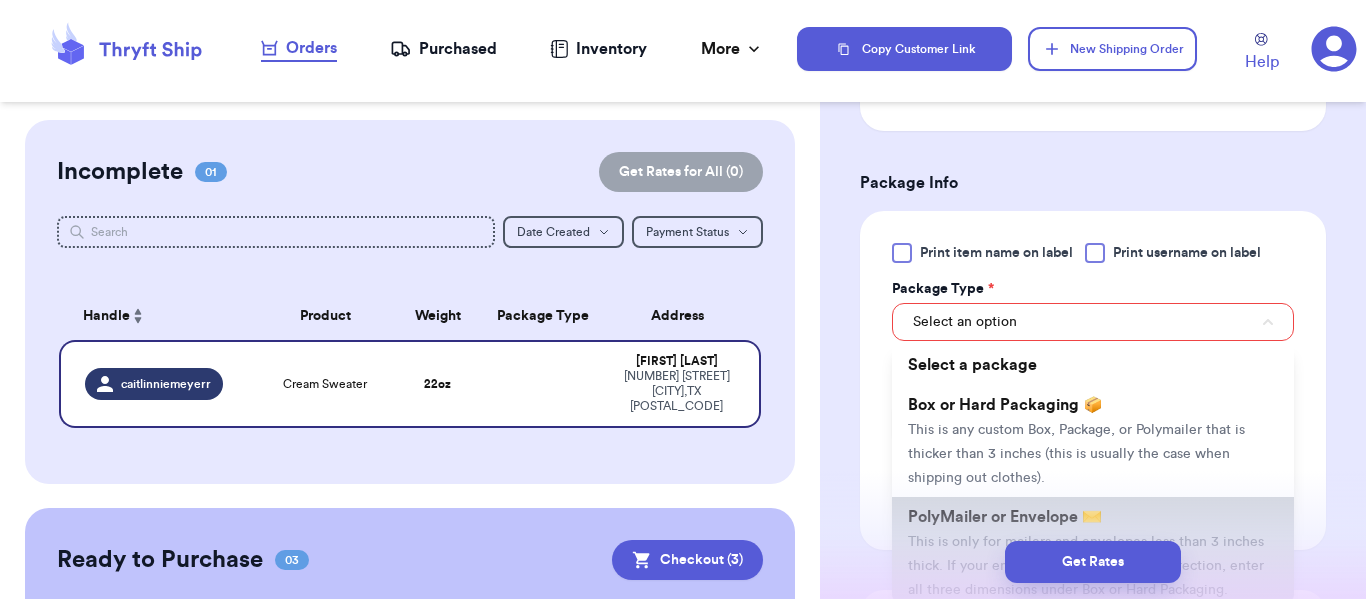 click on "PolyMailer or Envelope ✉️" at bounding box center (1005, 517) 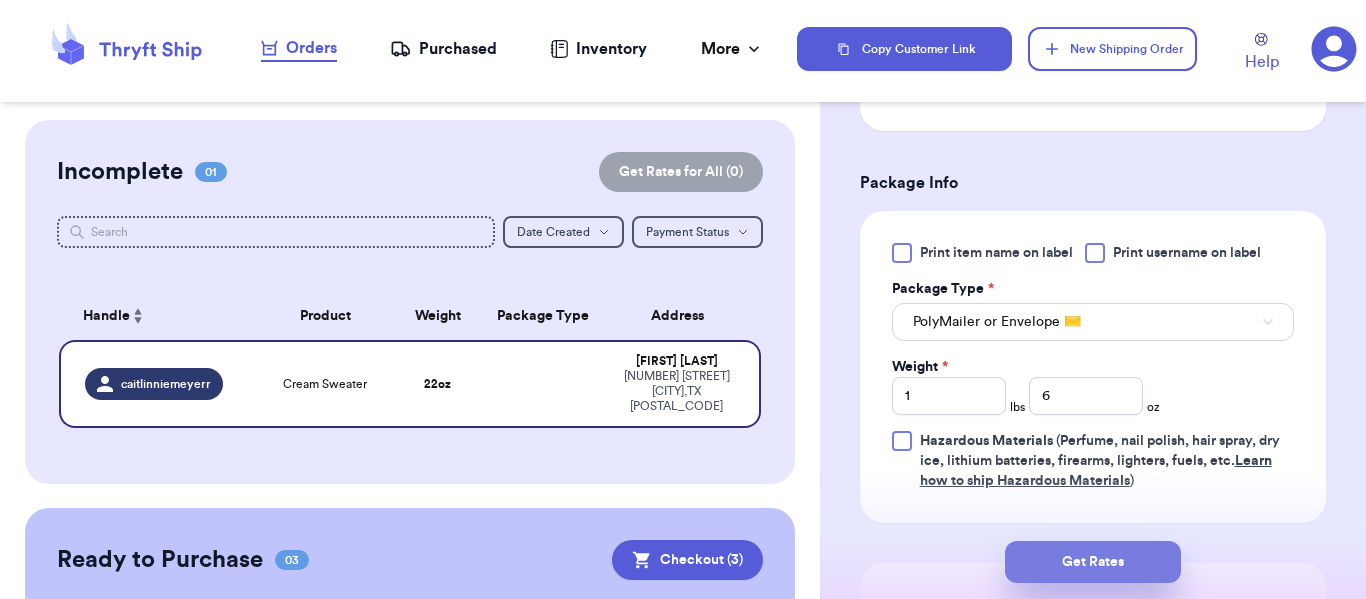 click on "Get Rates" at bounding box center (1093, 562) 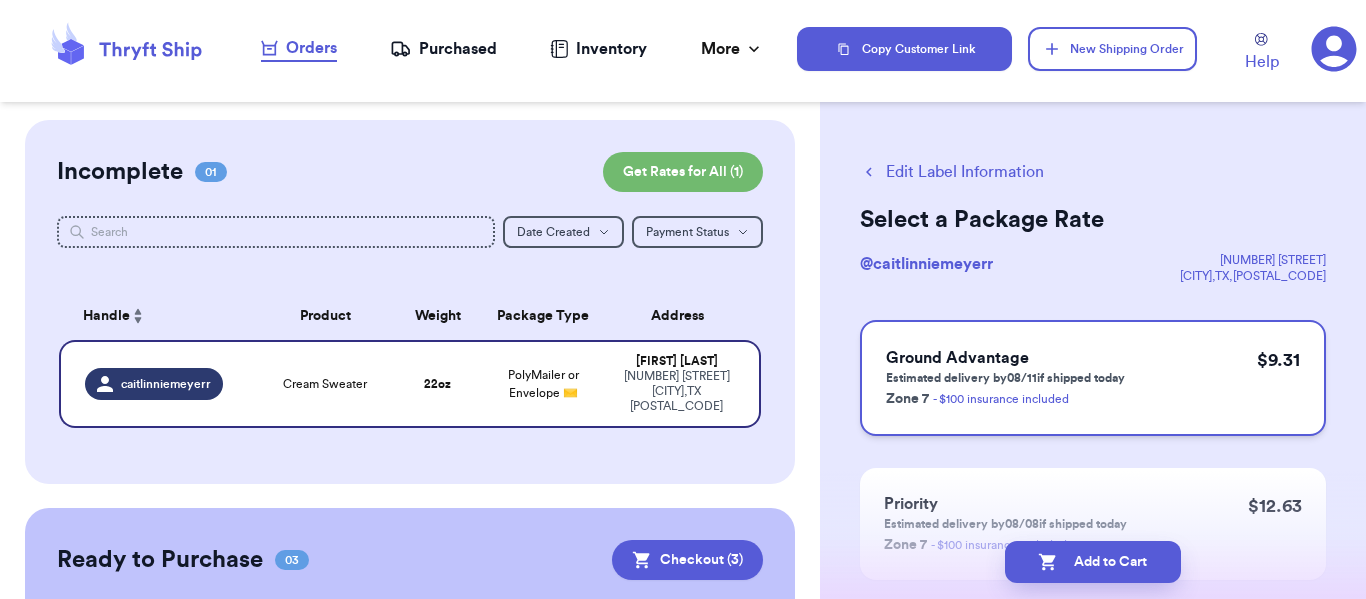 scroll, scrollTop: 100, scrollLeft: 0, axis: vertical 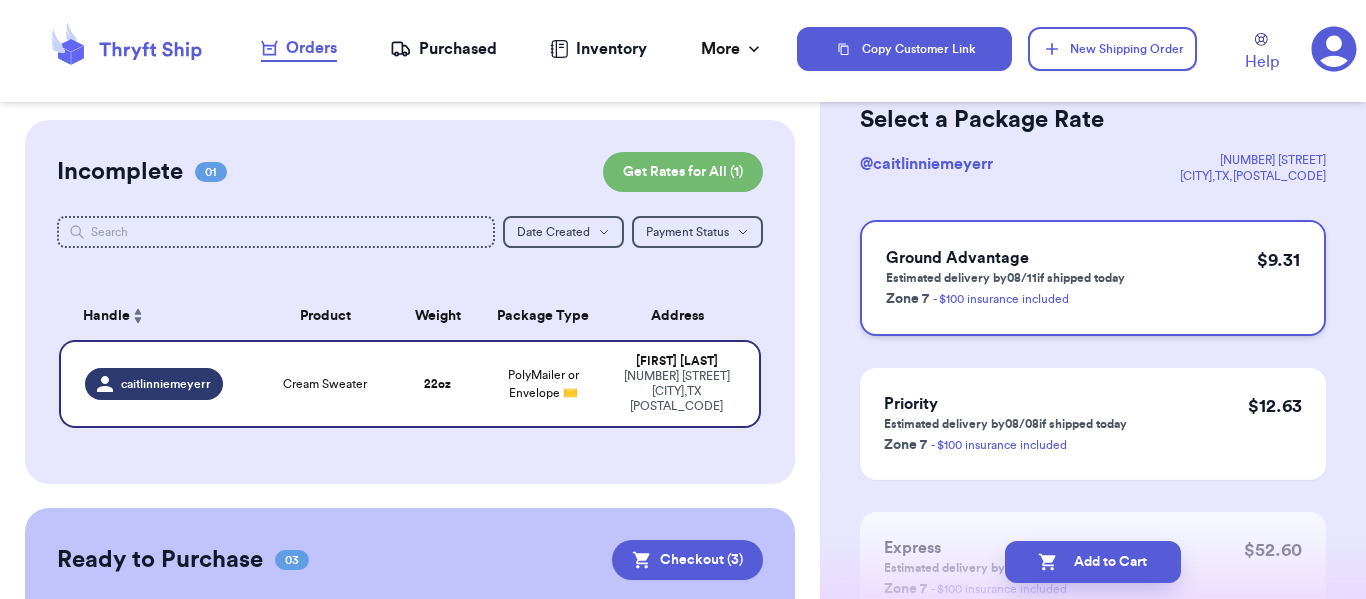 click on "Estimated delivery by  08/11  if shipped today" at bounding box center [1005, 278] 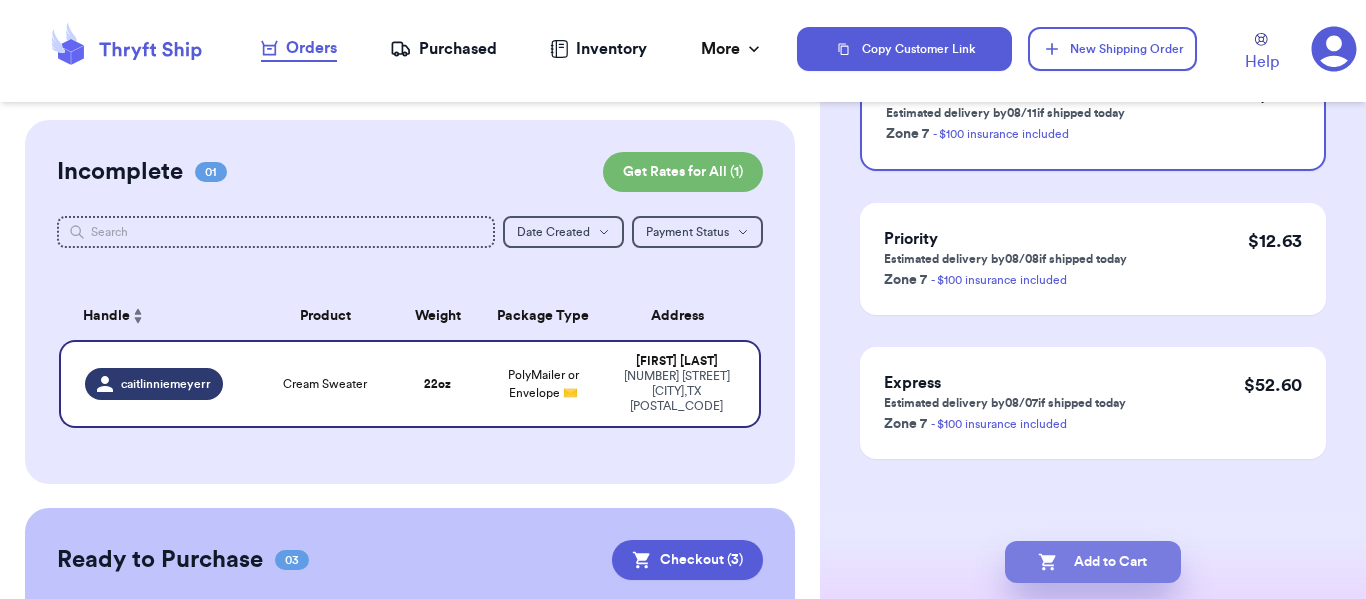 click on "Add to Cart" at bounding box center (1093, 562) 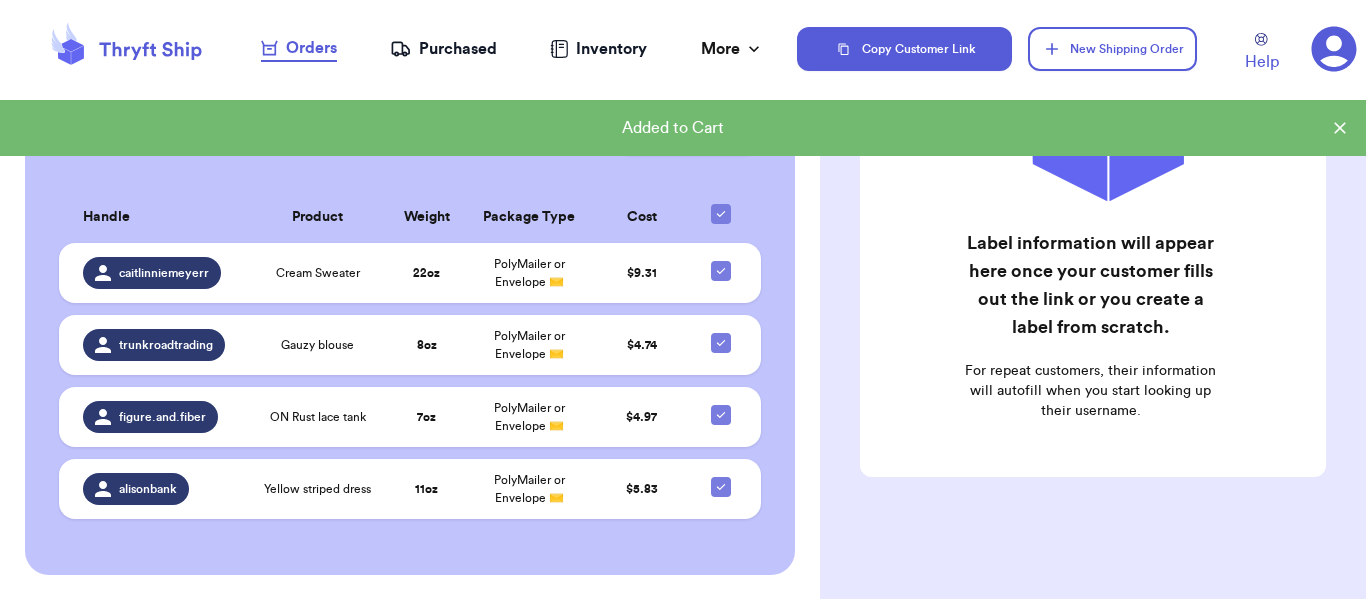scroll, scrollTop: 292, scrollLeft: 0, axis: vertical 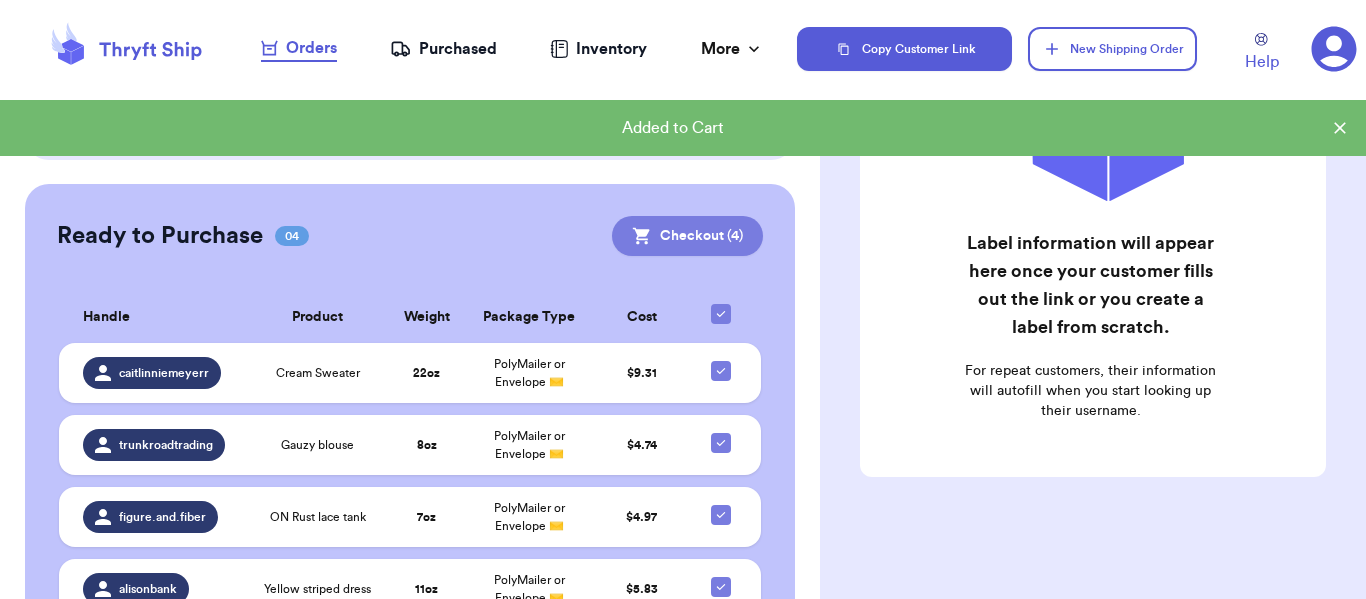 click on "Checkout ( 4 )" at bounding box center [687, 236] 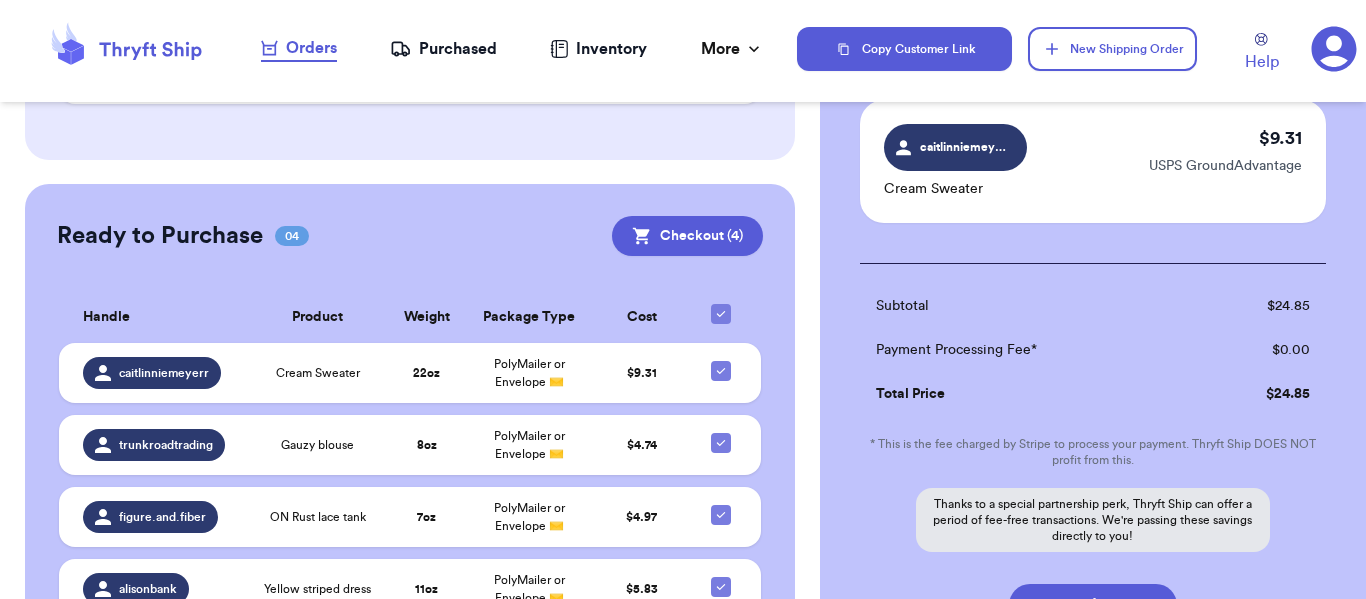 scroll, scrollTop: 665, scrollLeft: 0, axis: vertical 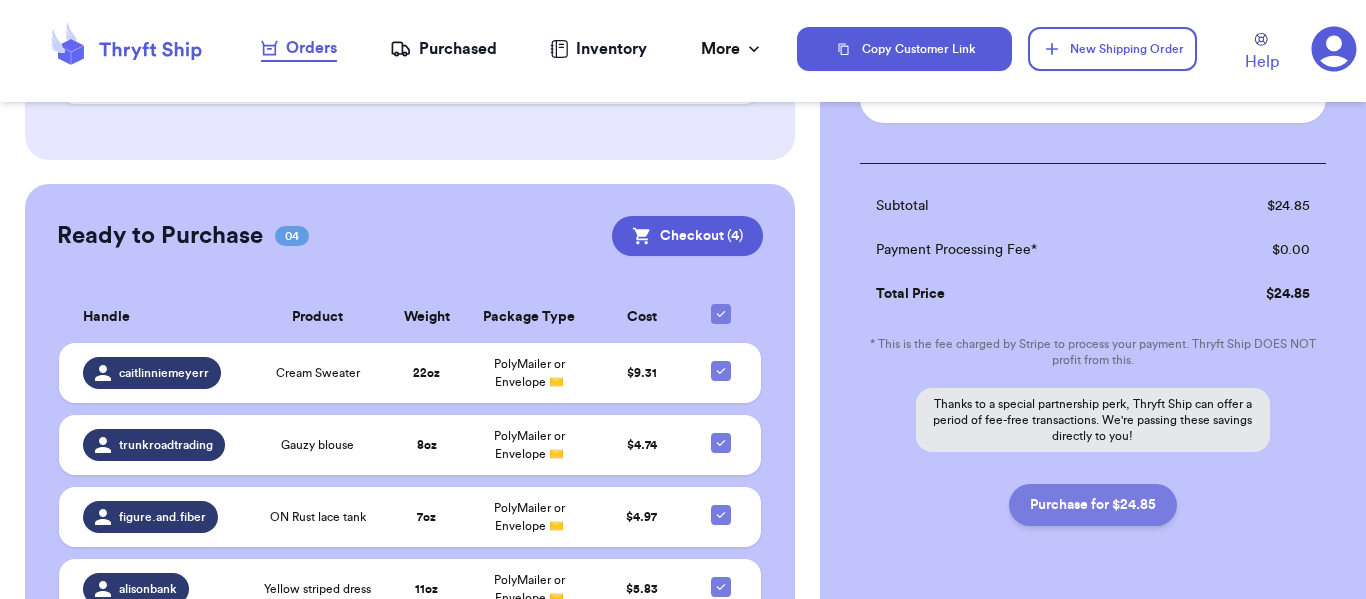 click on "Purchase for $24.85" at bounding box center (1093, 505) 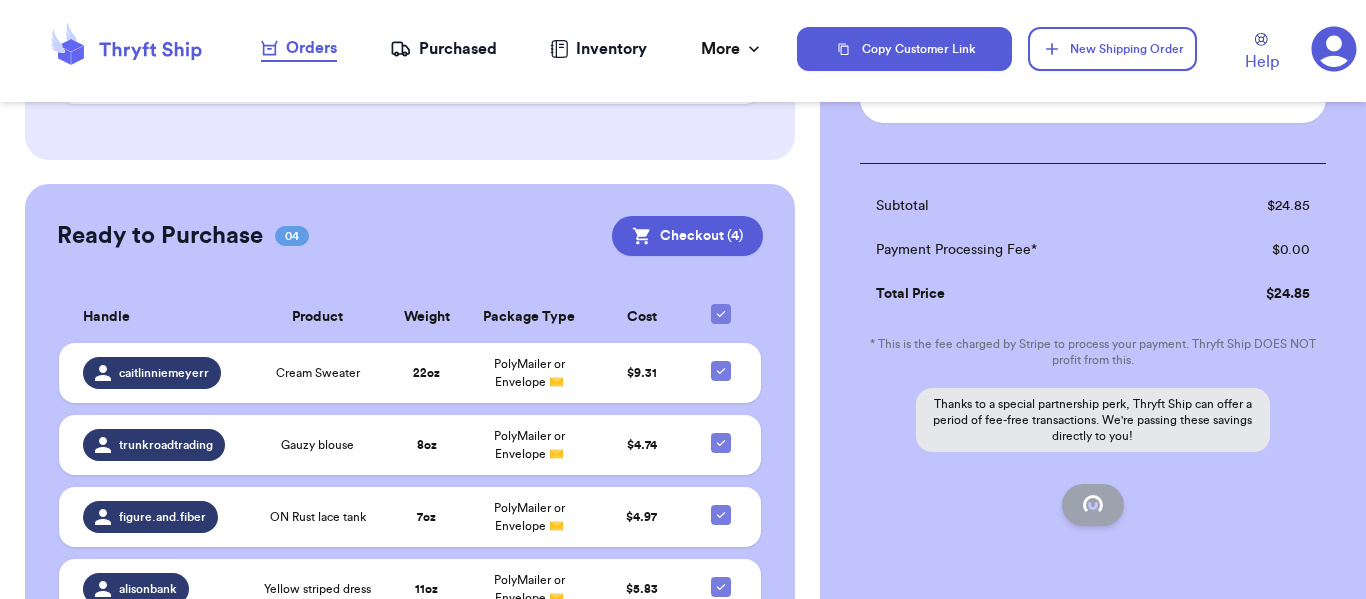 checkbox on "false" 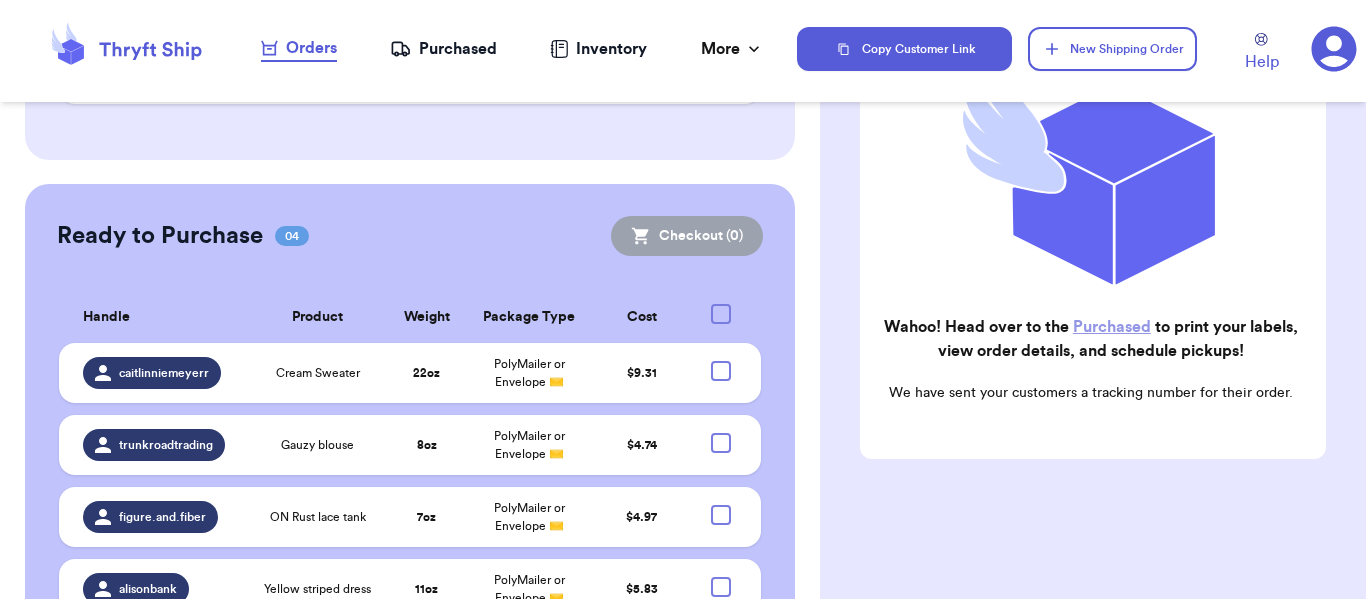 checkbox on "true" 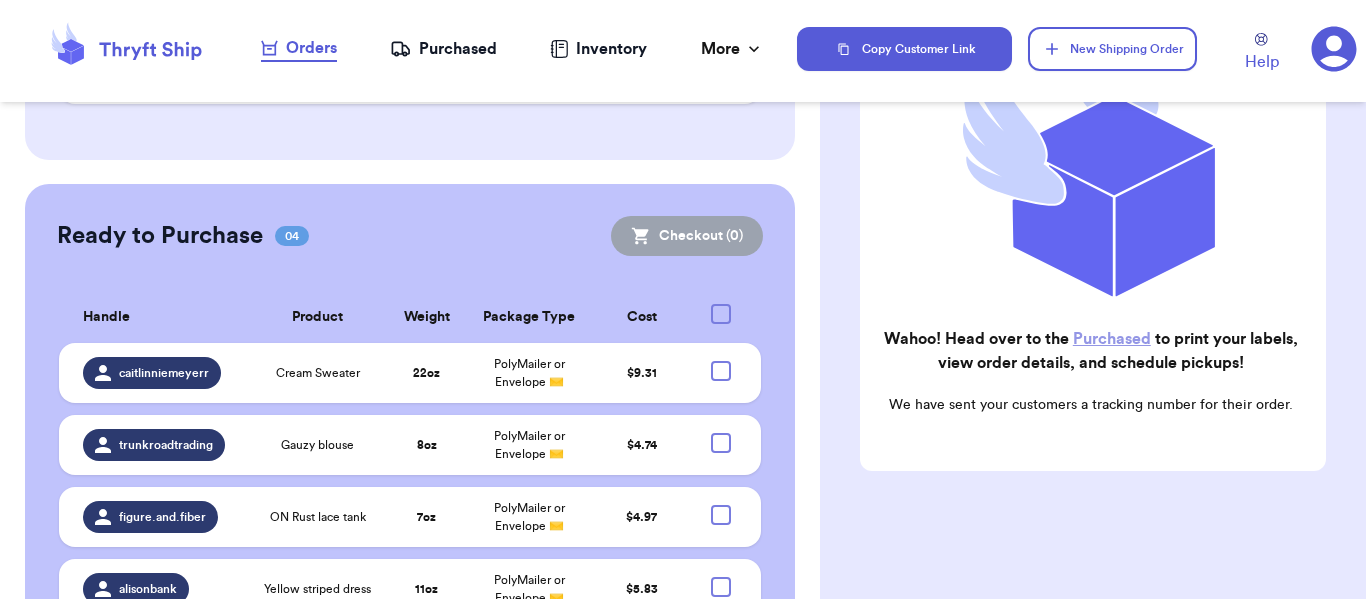scroll, scrollTop: 172, scrollLeft: 0, axis: vertical 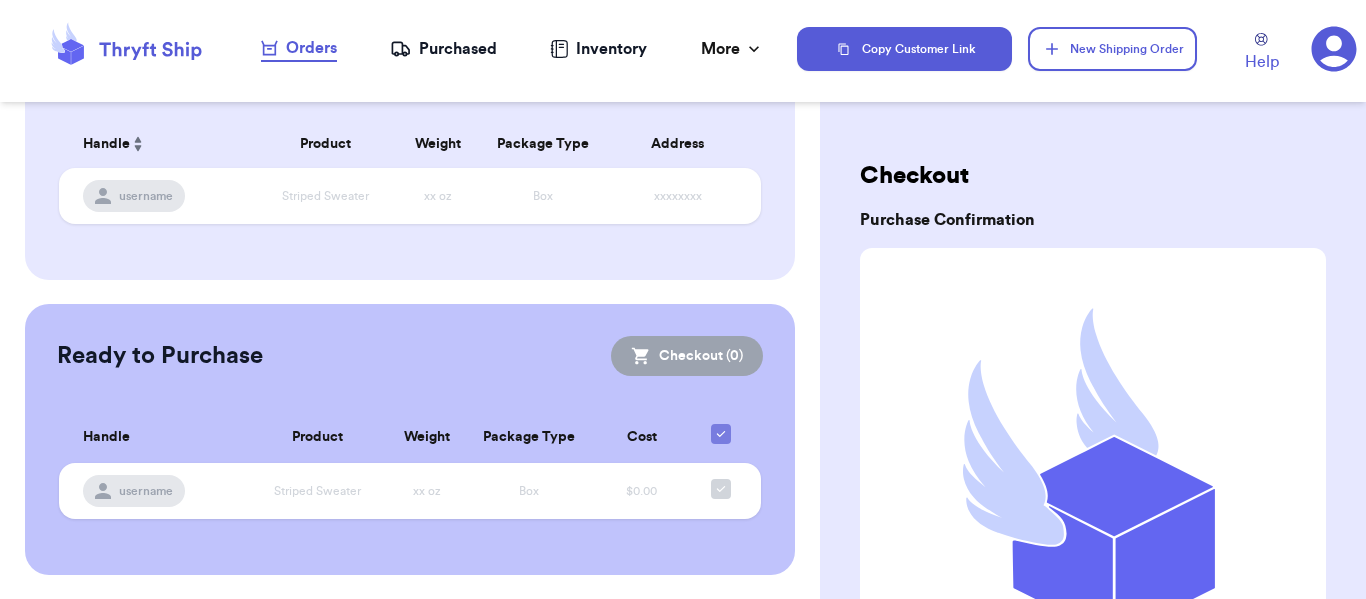 click on "Purchased" at bounding box center (443, 49) 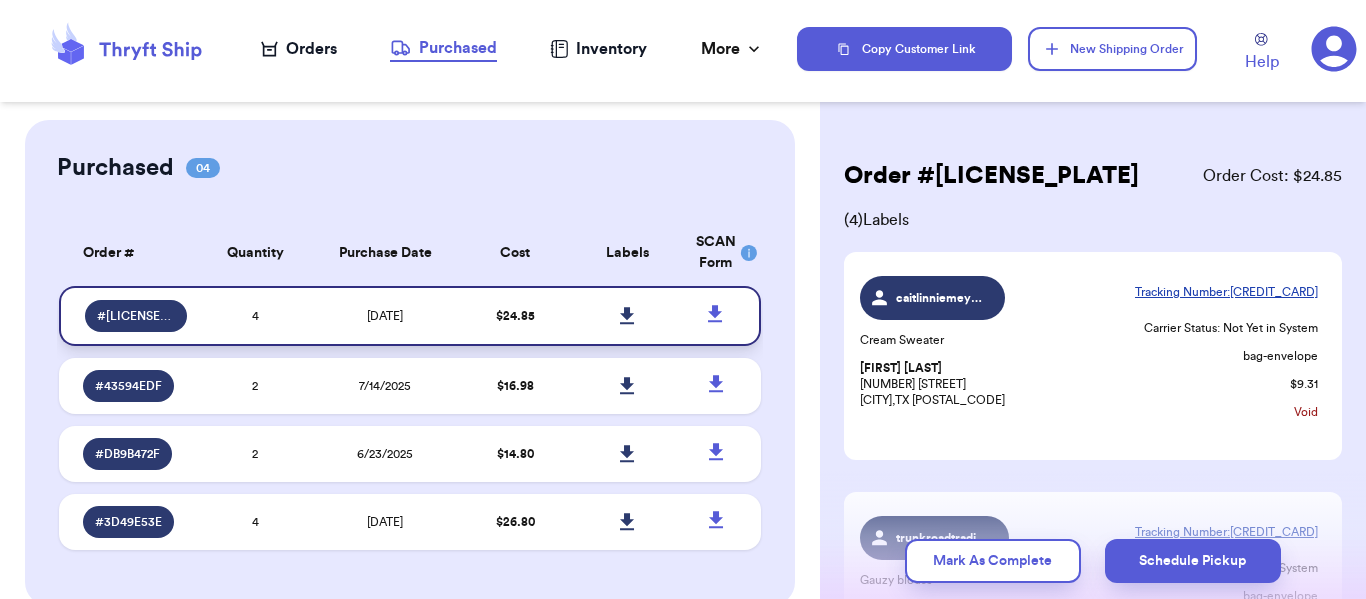 click at bounding box center (628, 316) 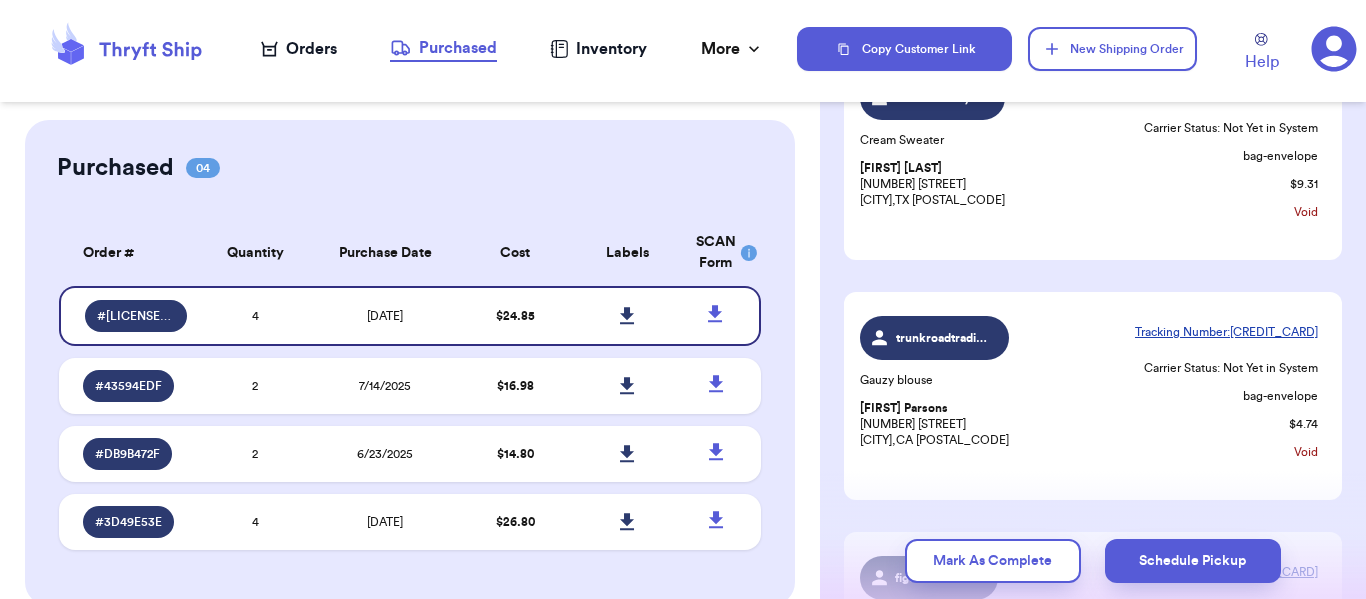scroll, scrollTop: 300, scrollLeft: 0, axis: vertical 